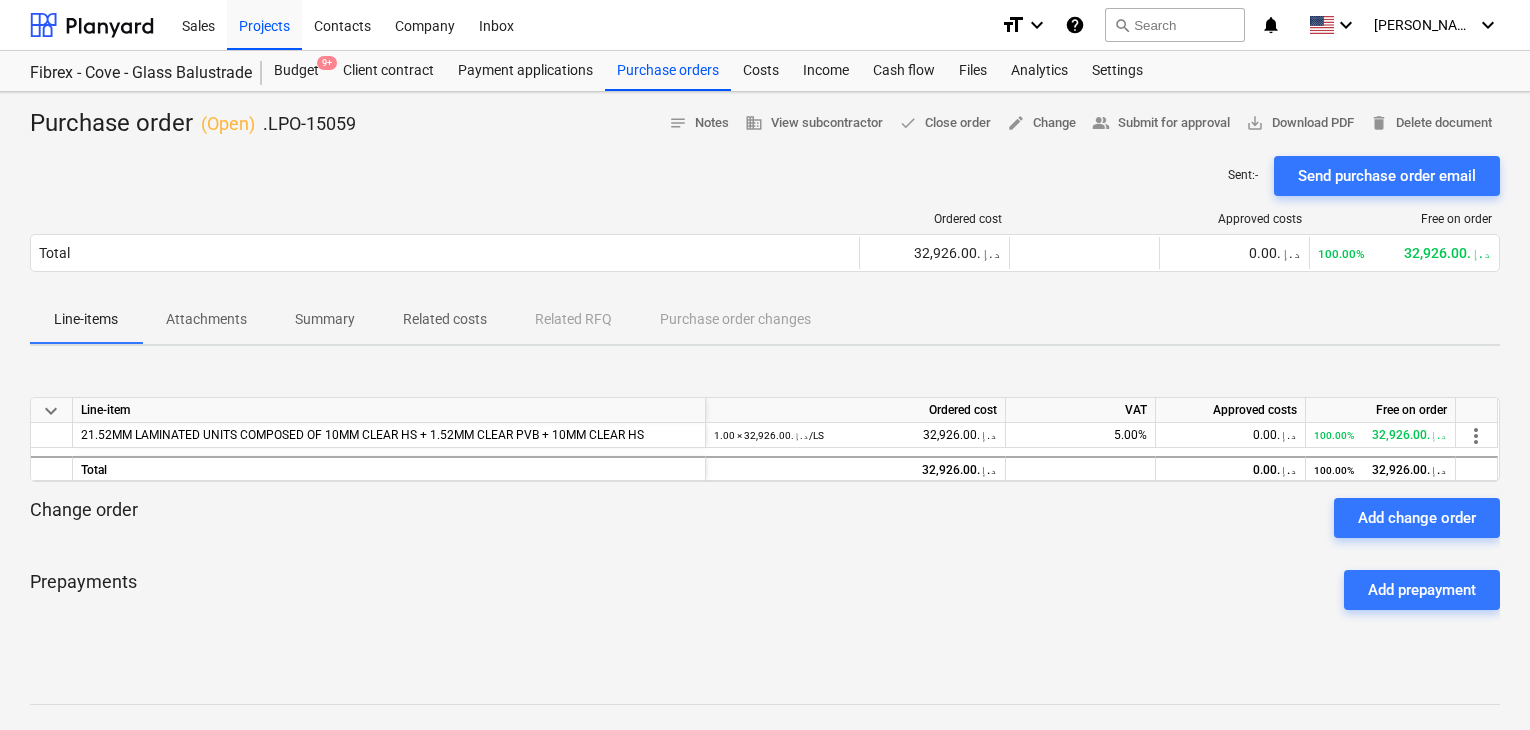 scroll, scrollTop: 0, scrollLeft: 0, axis: both 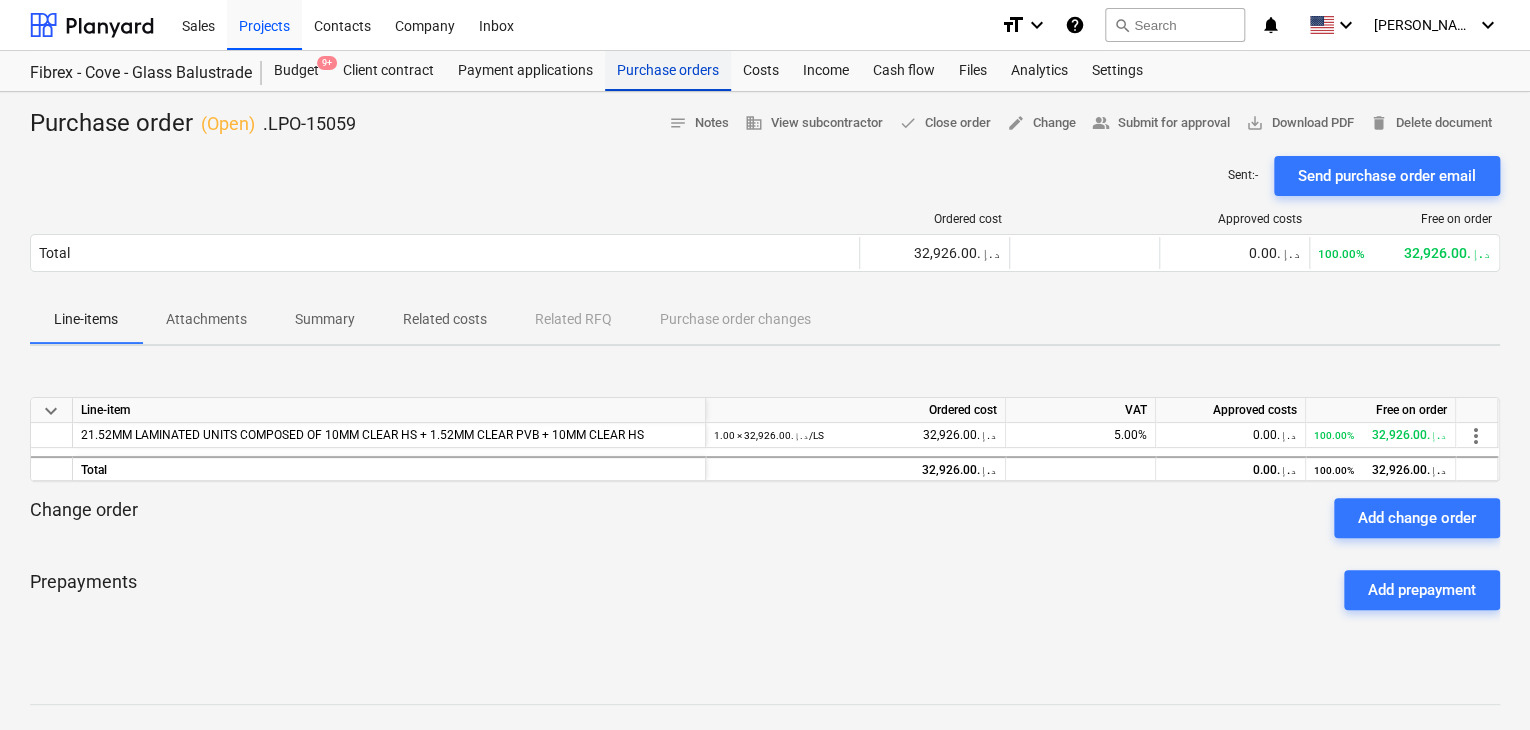 click on "Purchase orders" at bounding box center (668, 71) 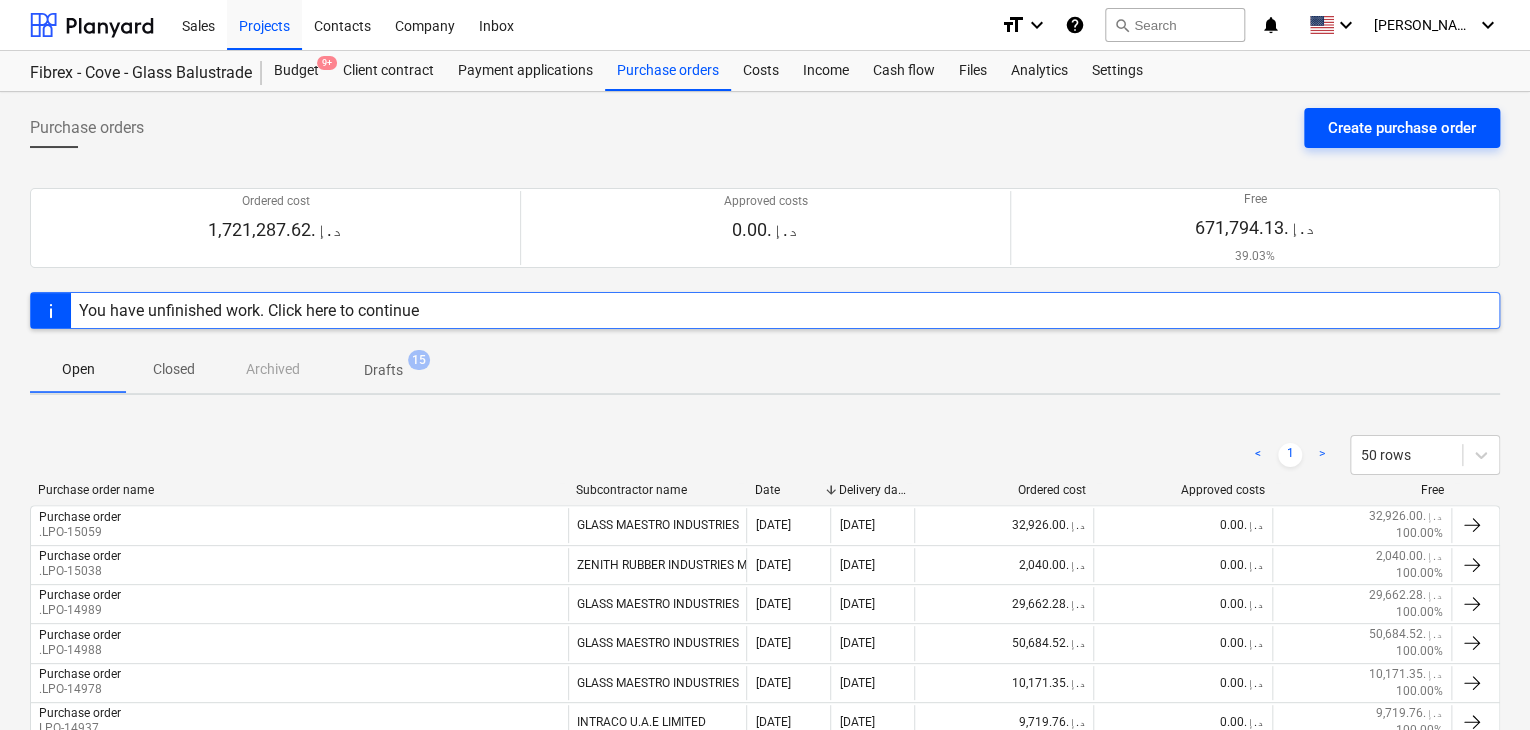 click on "Create purchase order" at bounding box center (1402, 128) 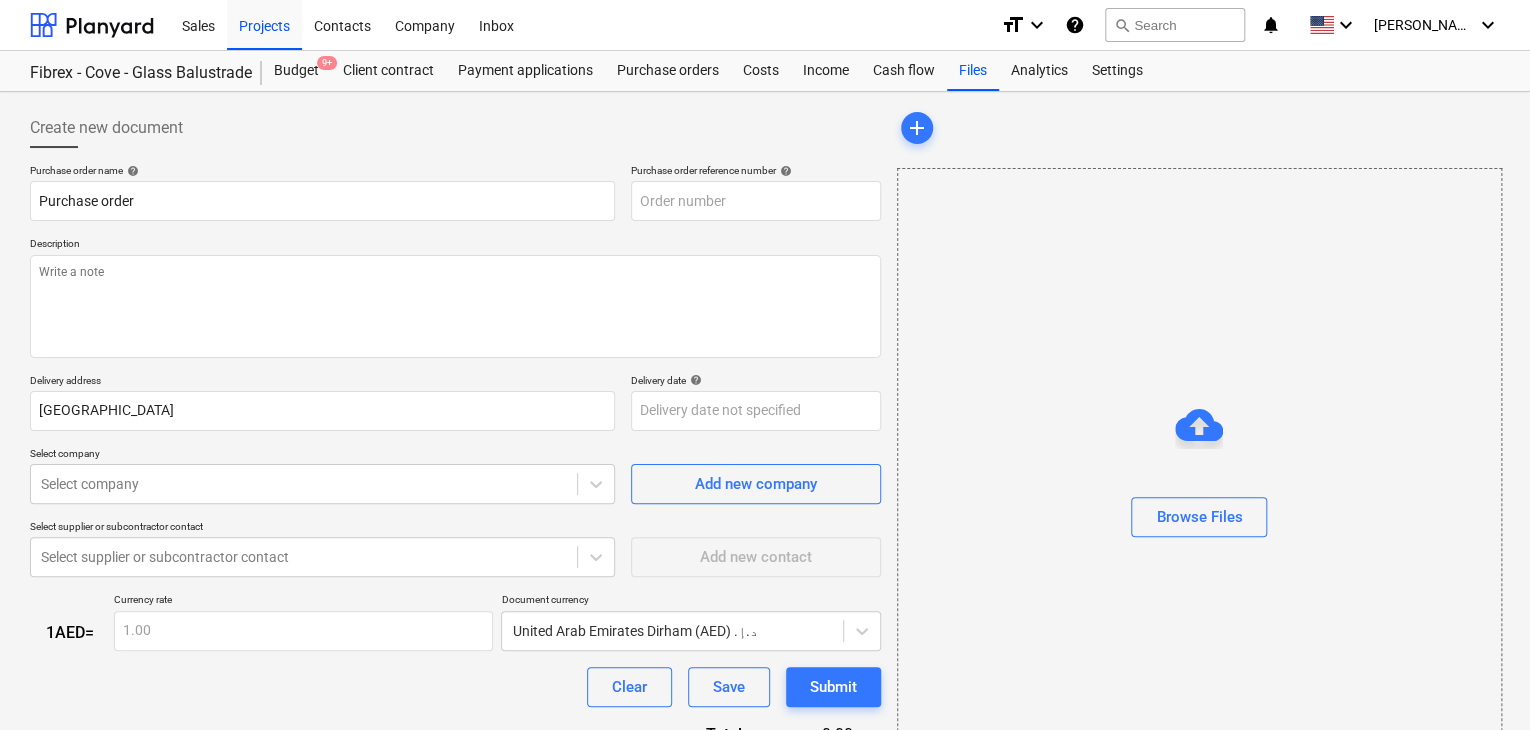 click on "Description" at bounding box center (455, 245) 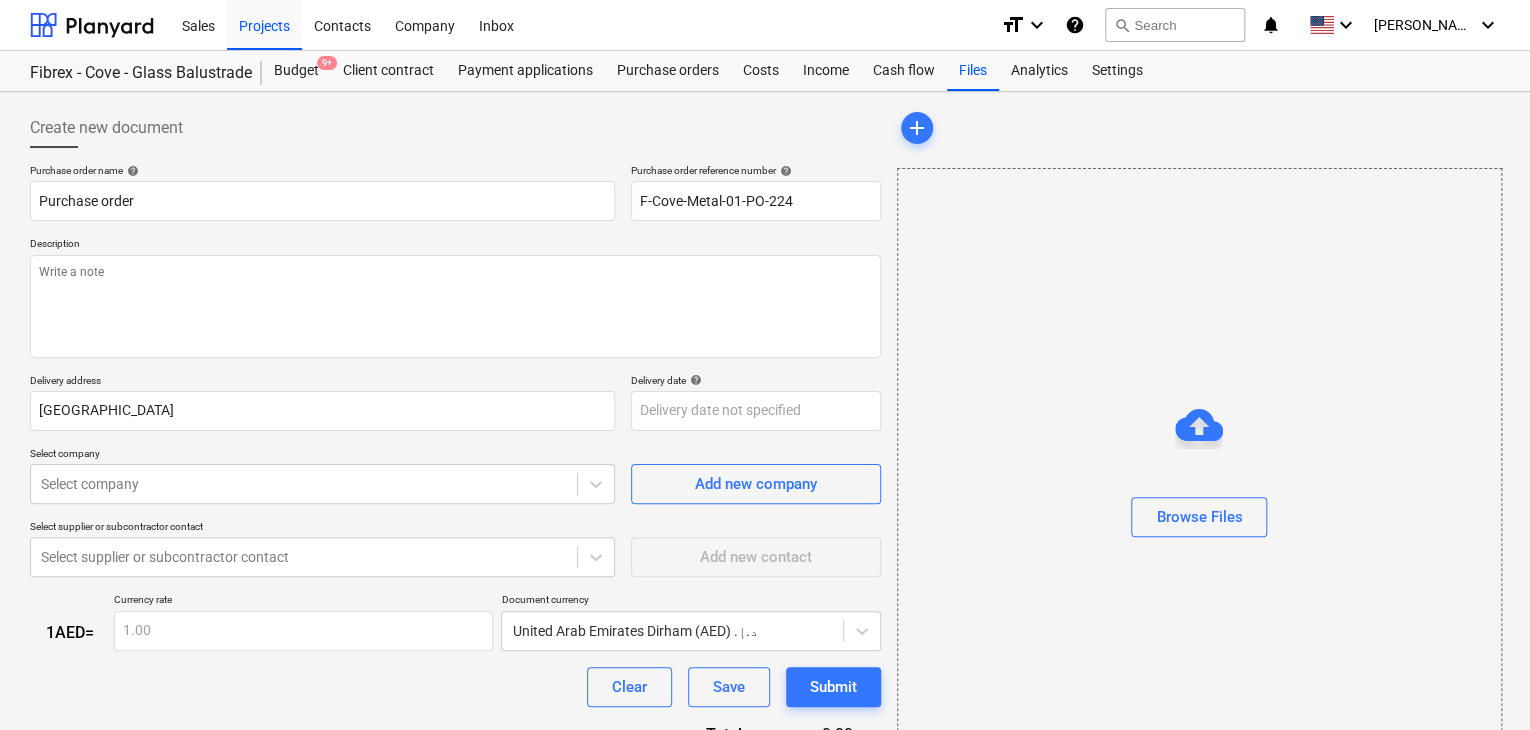 click on "Purchase order name help Purchase order Purchase order reference number help F-Cove-Metal-01-PO-224 Description Delivery address [GEOGRAPHIC_DATA] Delivery date help Press the down arrow key to interact with the calendar and
select a date. Press the question mark key to get the keyboard shortcuts for changing dates. Select company Select company Add new company Select supplier or subcontractor contact Select supplier or subcontractor contact Add new contact 1  AED  = Currency rate 1.00 Document currency [GEOGRAPHIC_DATA] Dirham (AED) د.إ.‏ Clear Save Submit Total 0.00د.إ.‏ Select line-items to add help Search or select a line-item Select in bulk" at bounding box center (455, 491) 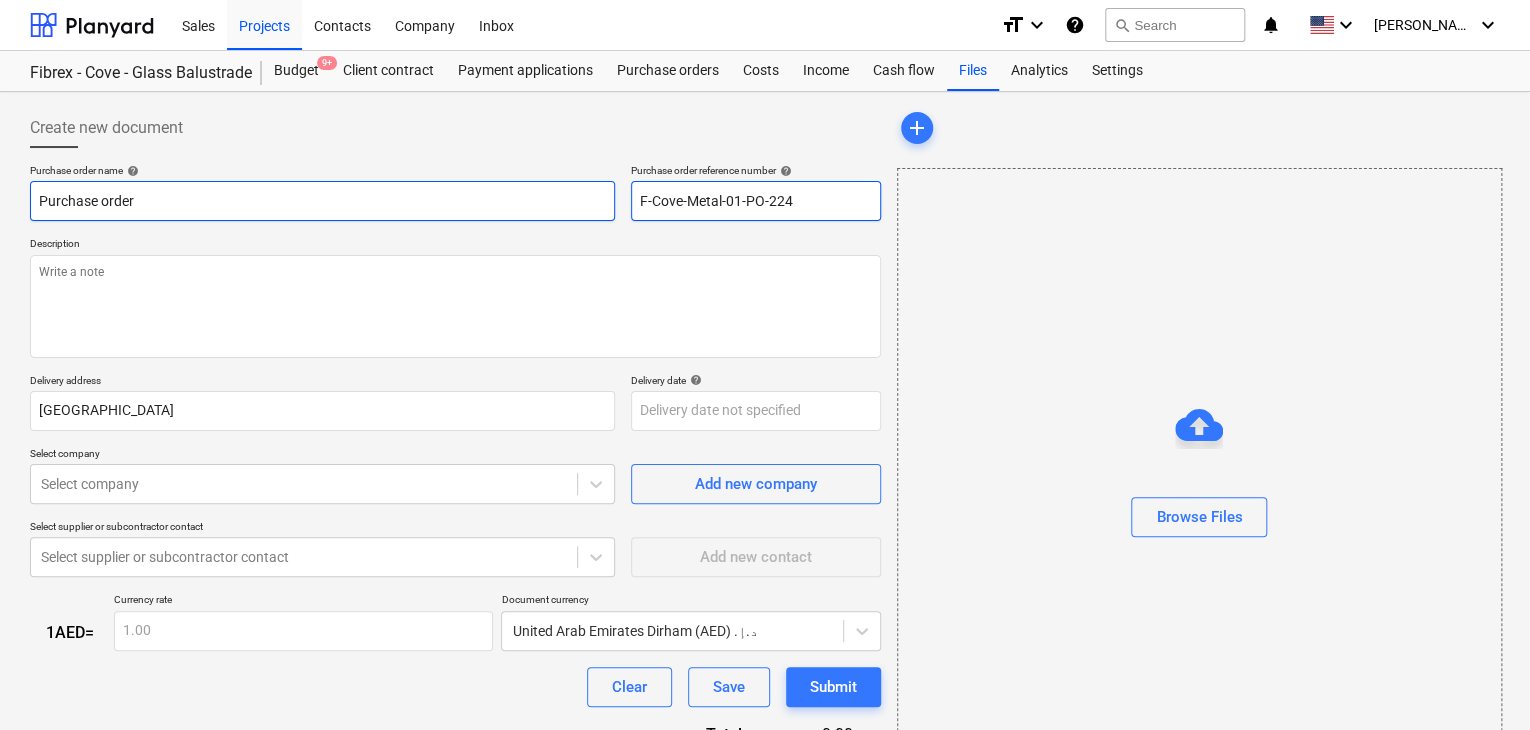 drag, startPoint x: 797, startPoint y: 195, endPoint x: 580, endPoint y: 201, distance: 217.08293 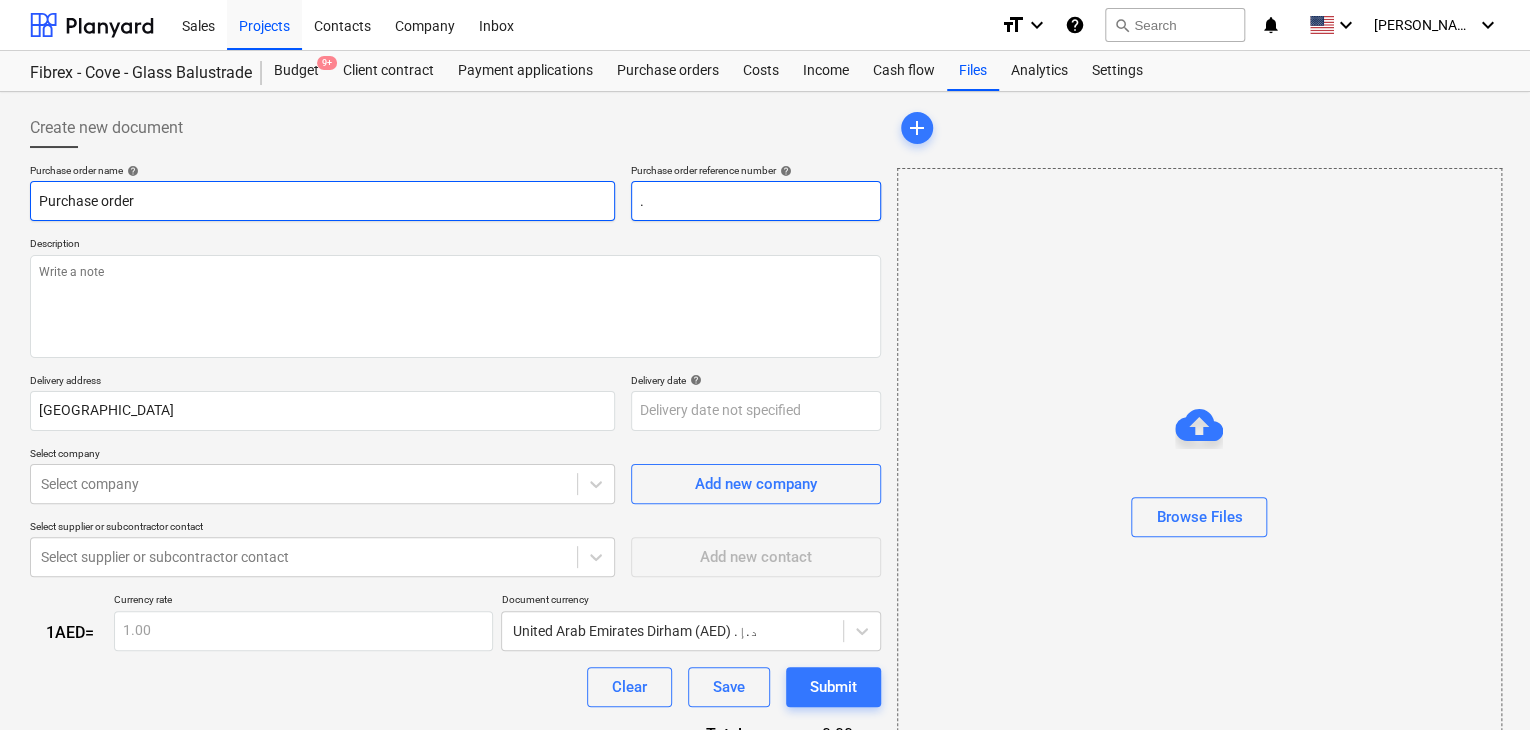 type on "x" 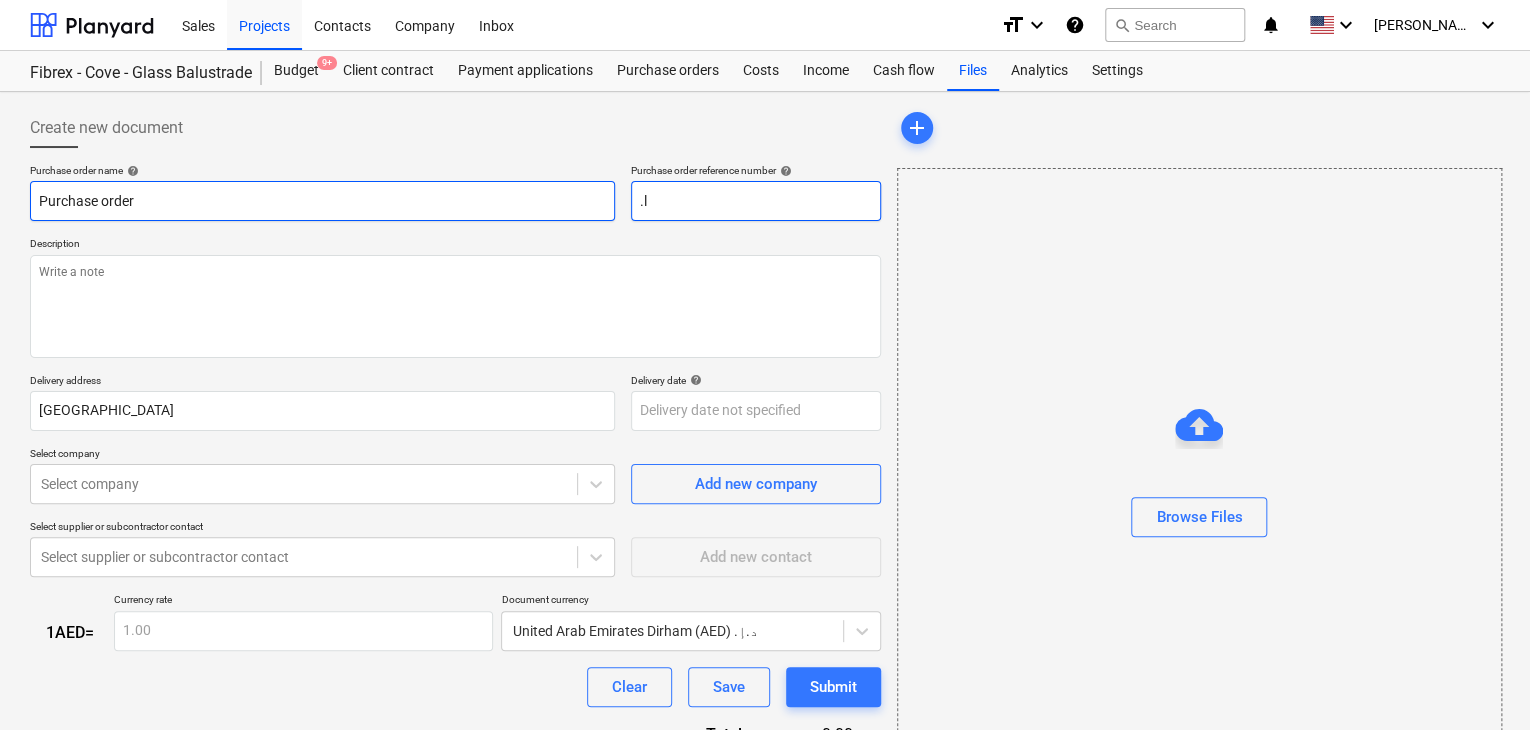 type on "x" 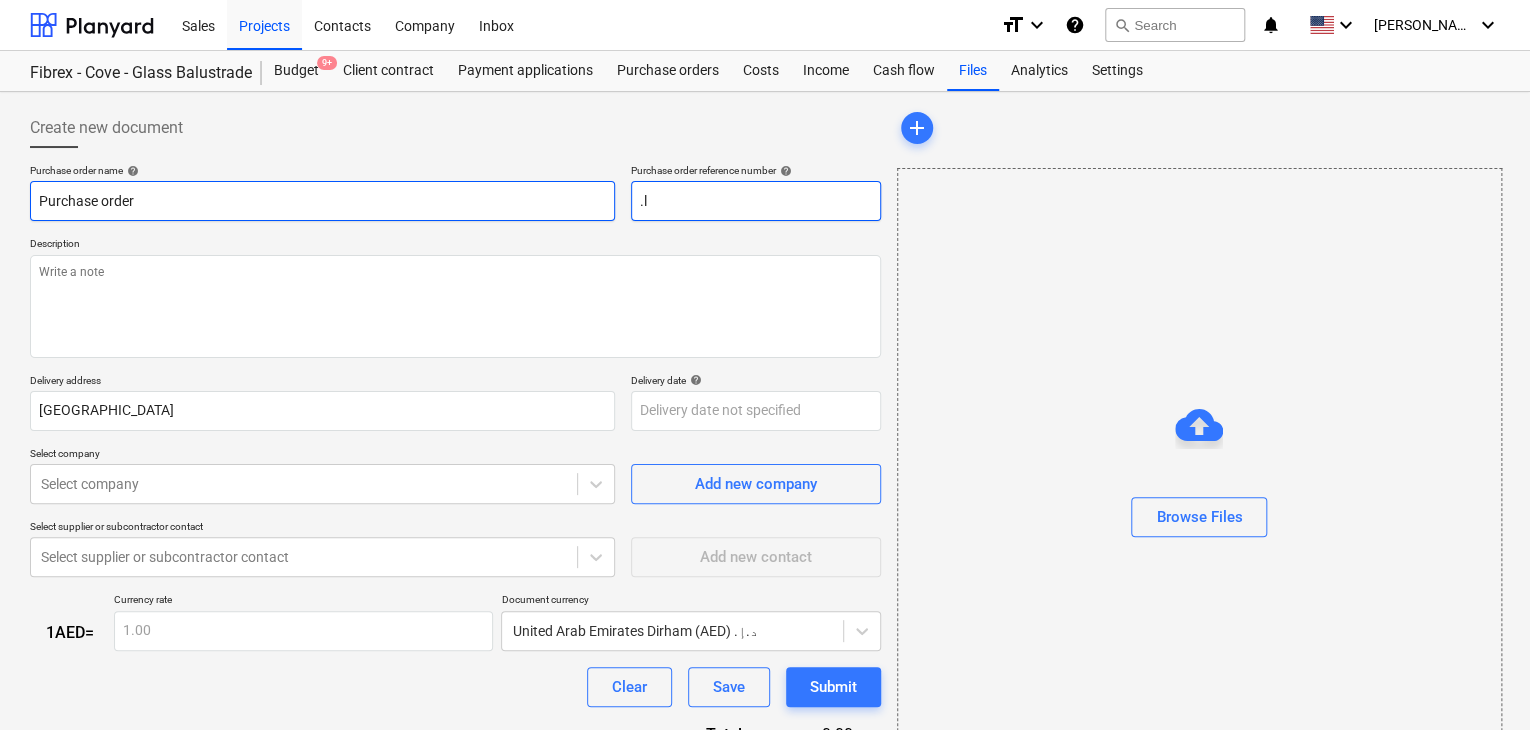 type on ".lp" 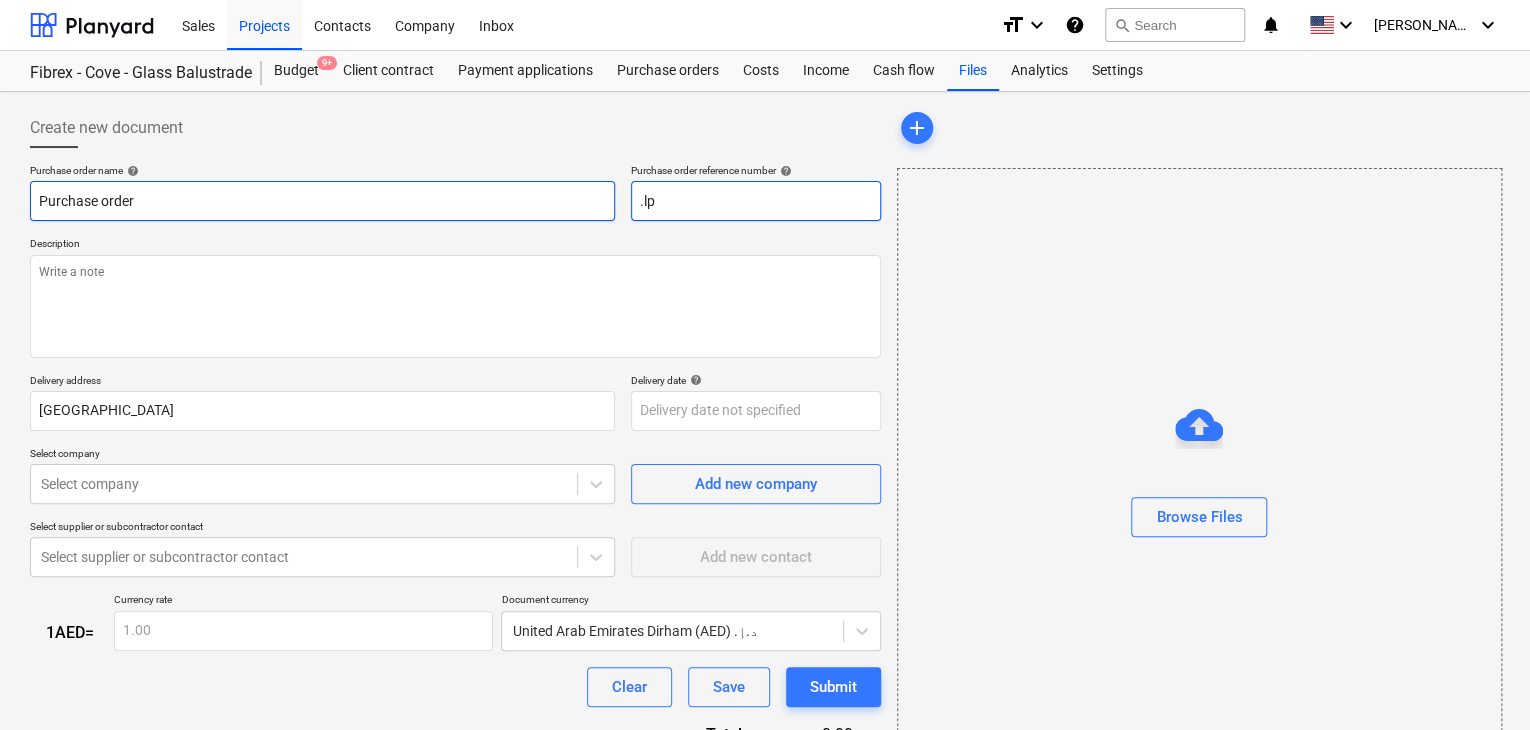 type on "x" 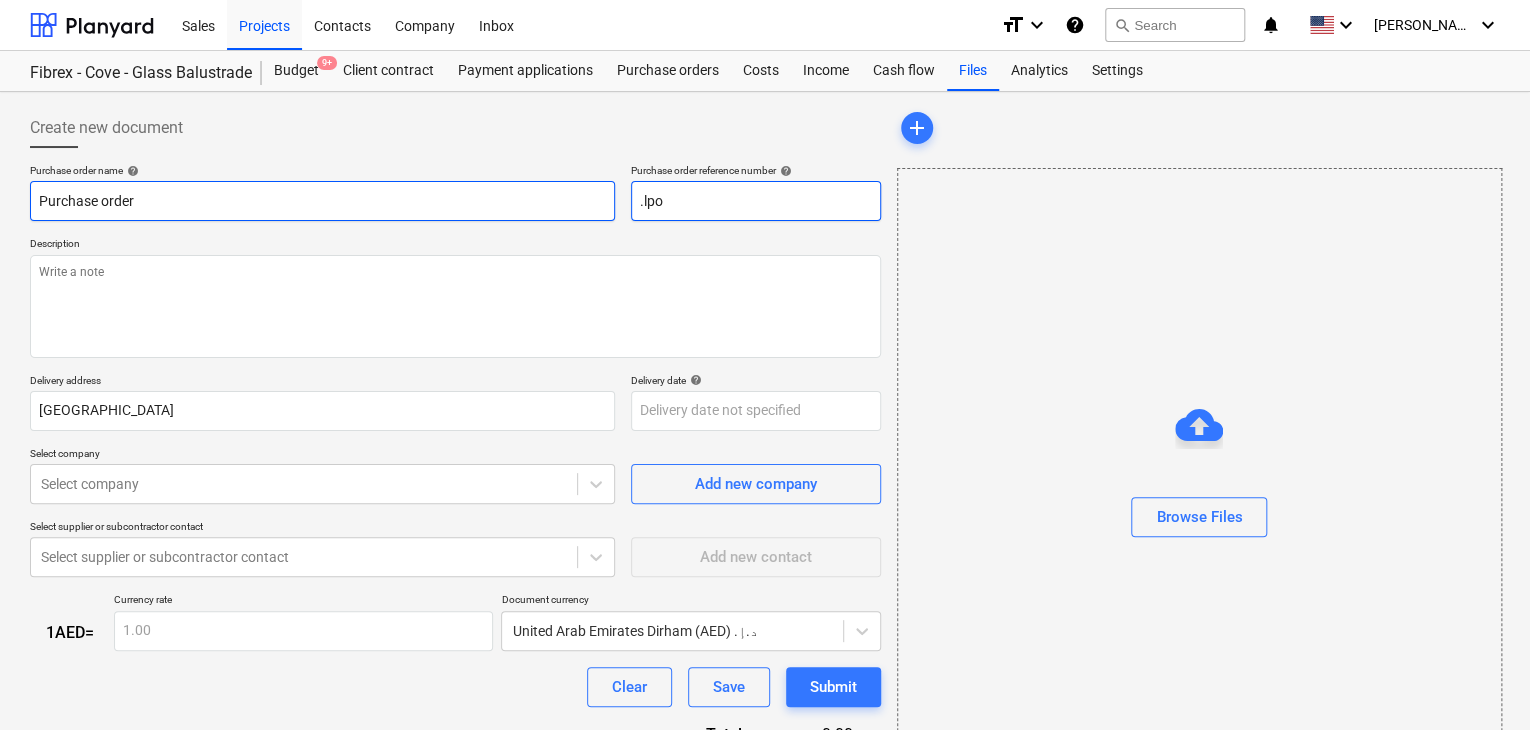 type on "x" 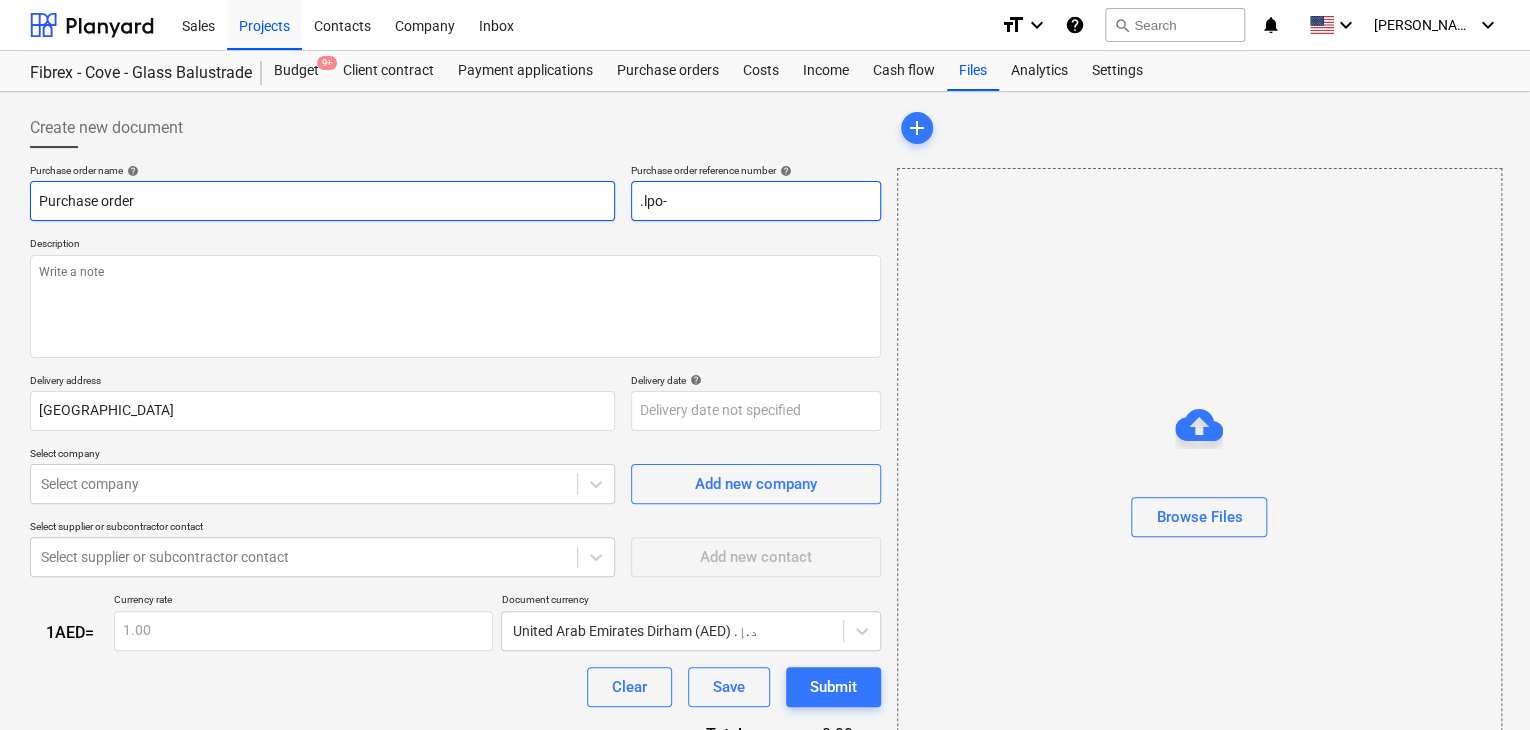 type on "x" 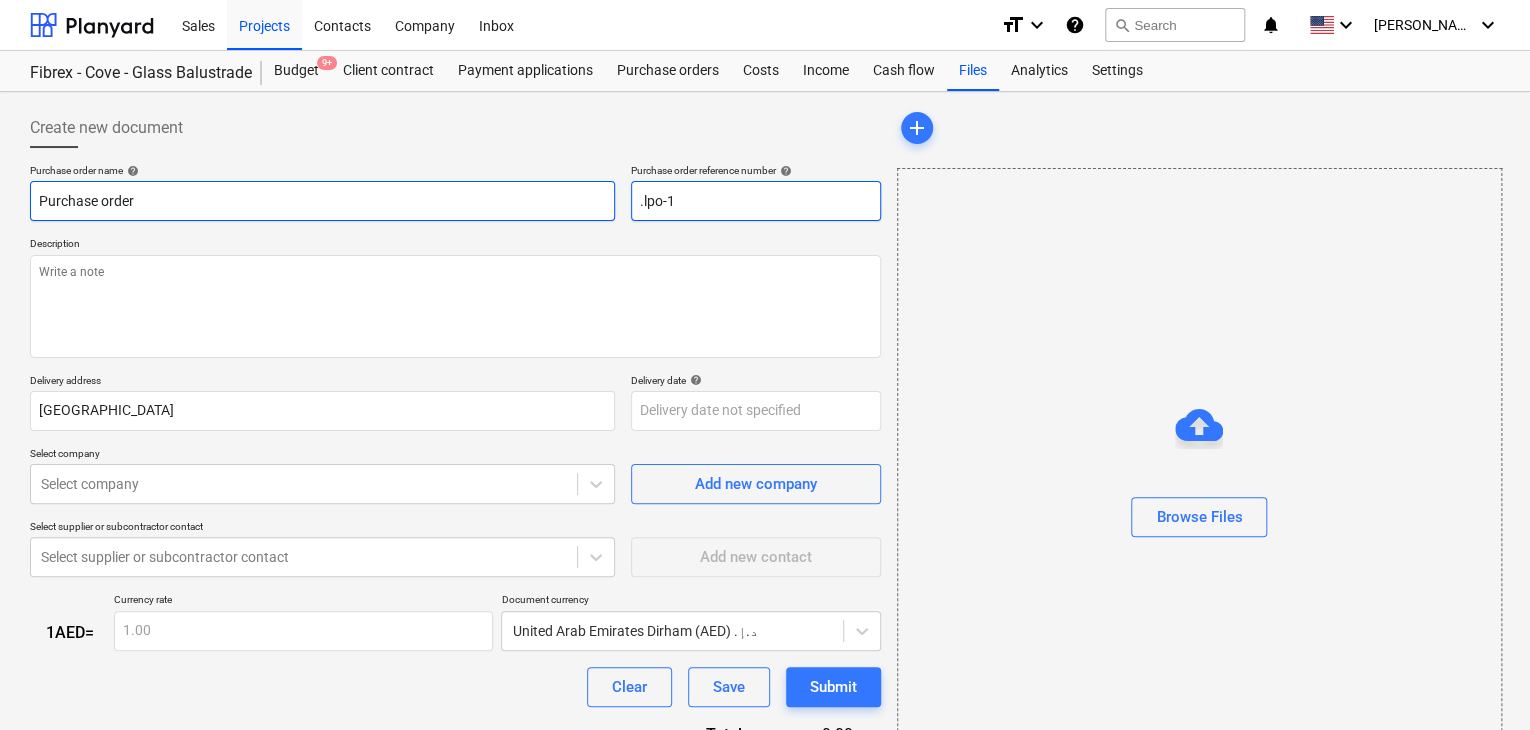 type on "x" 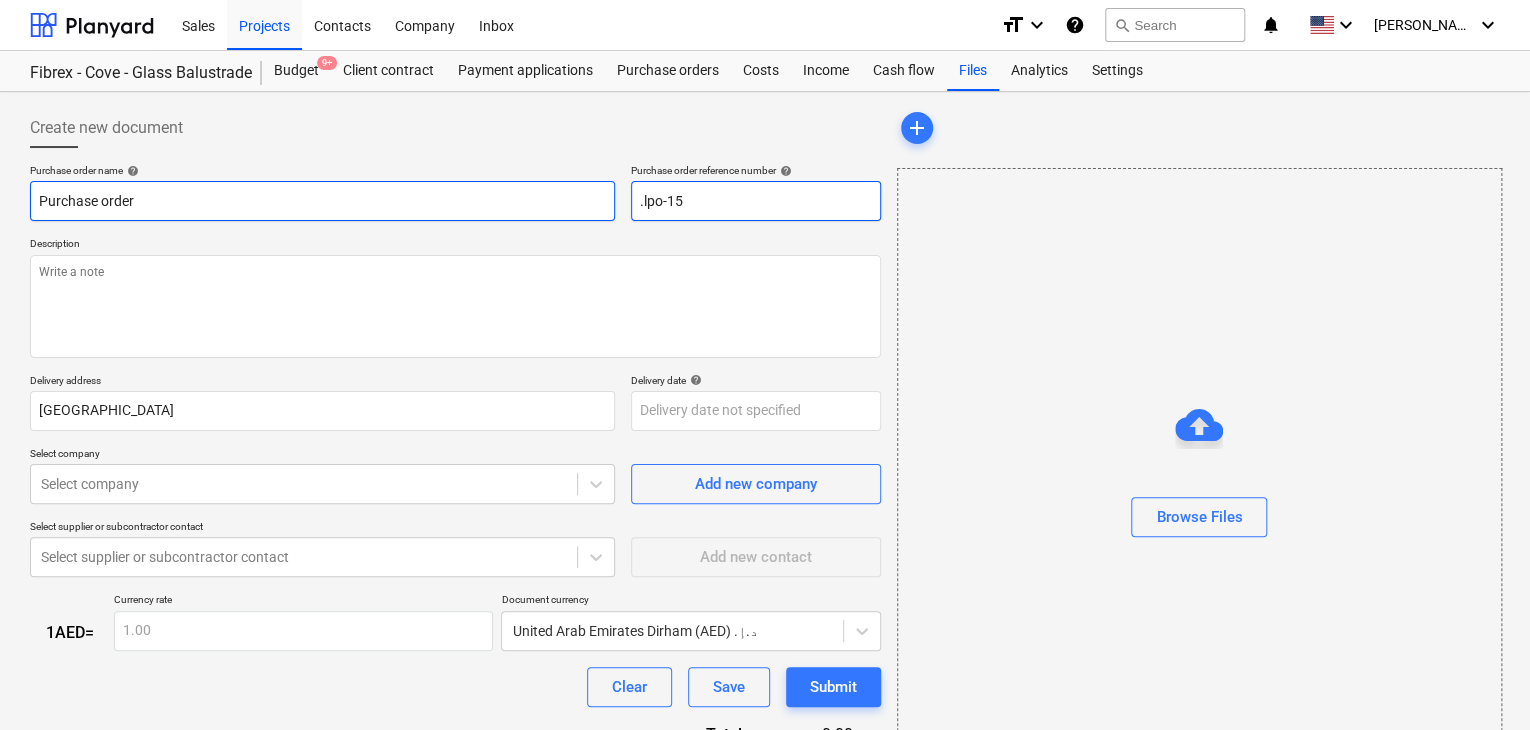 type on "x" 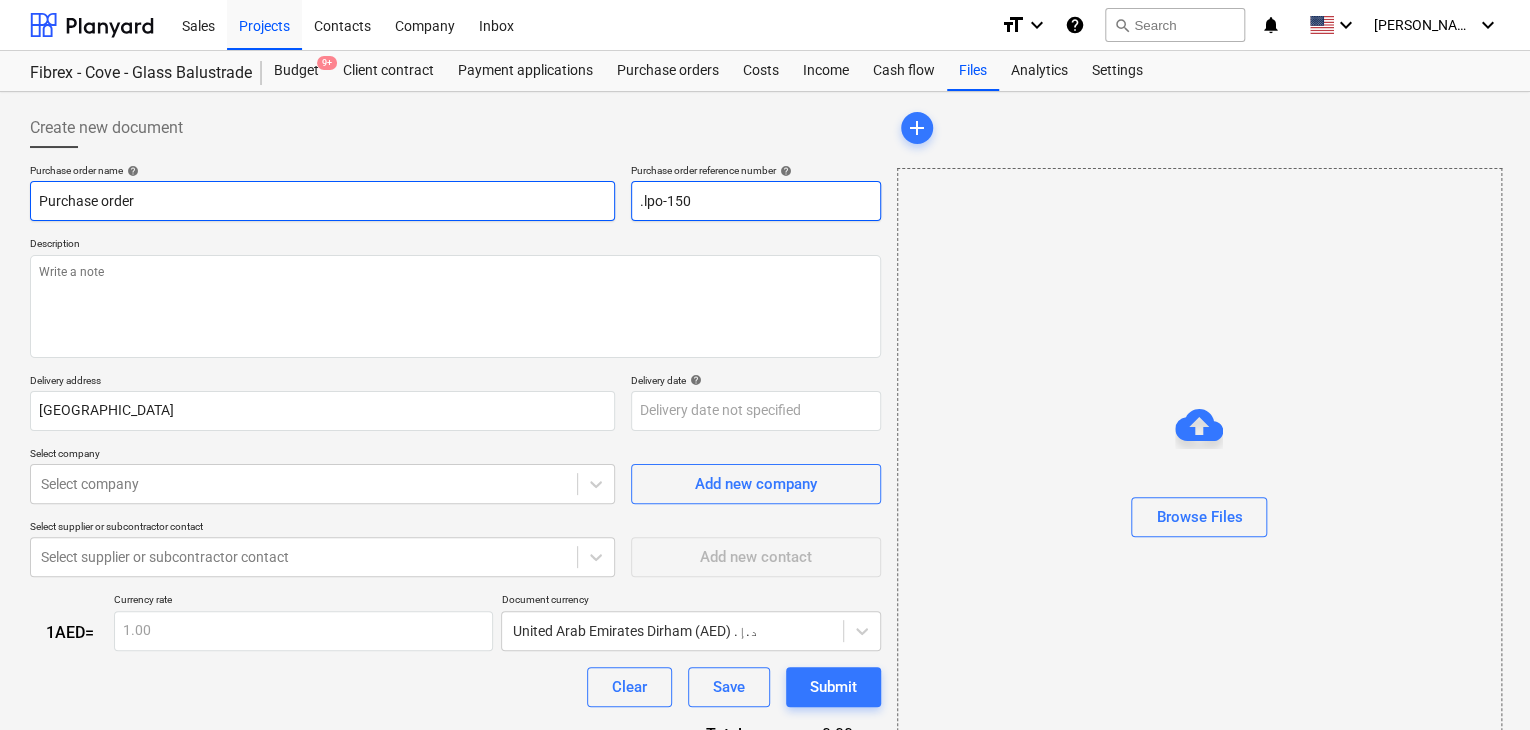 type on "x" 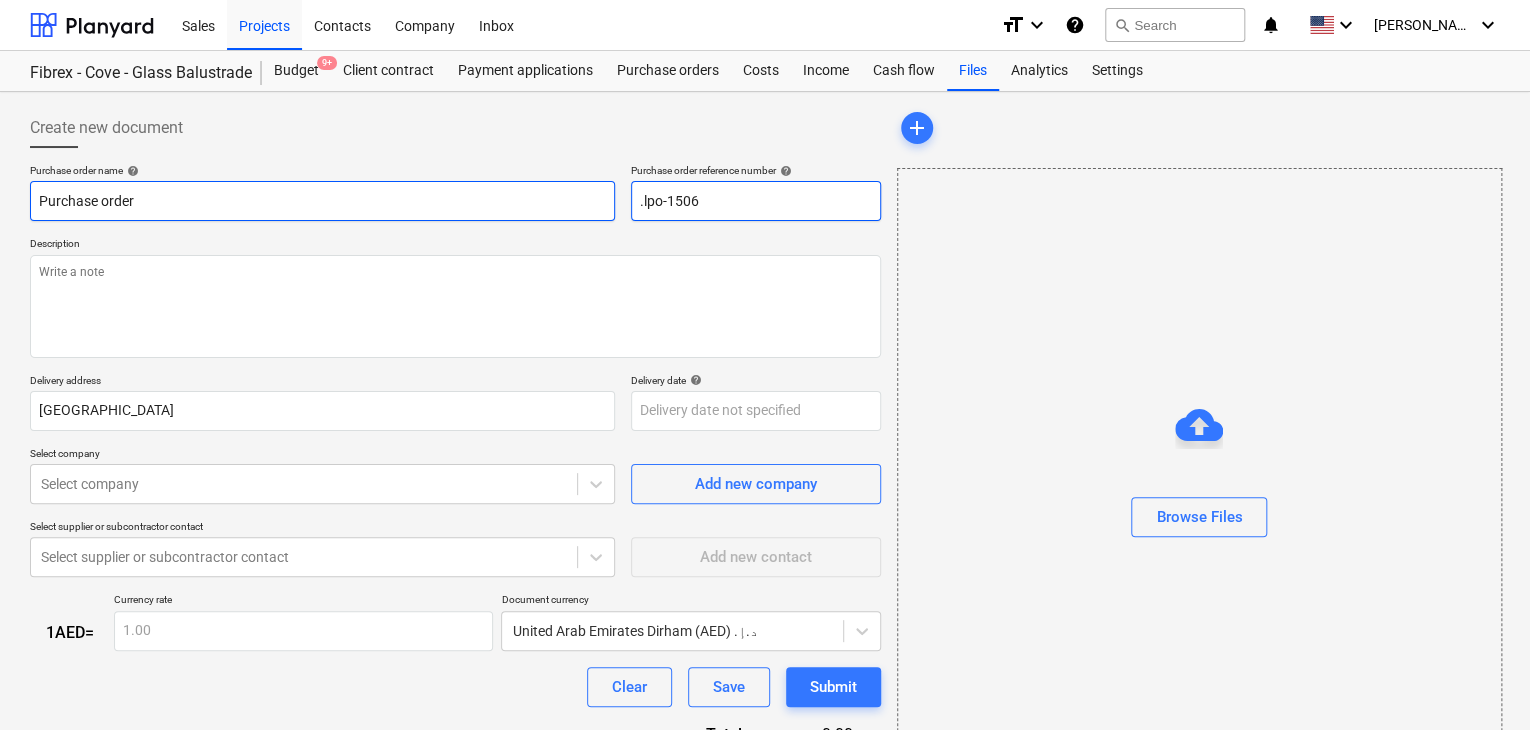 type on "x" 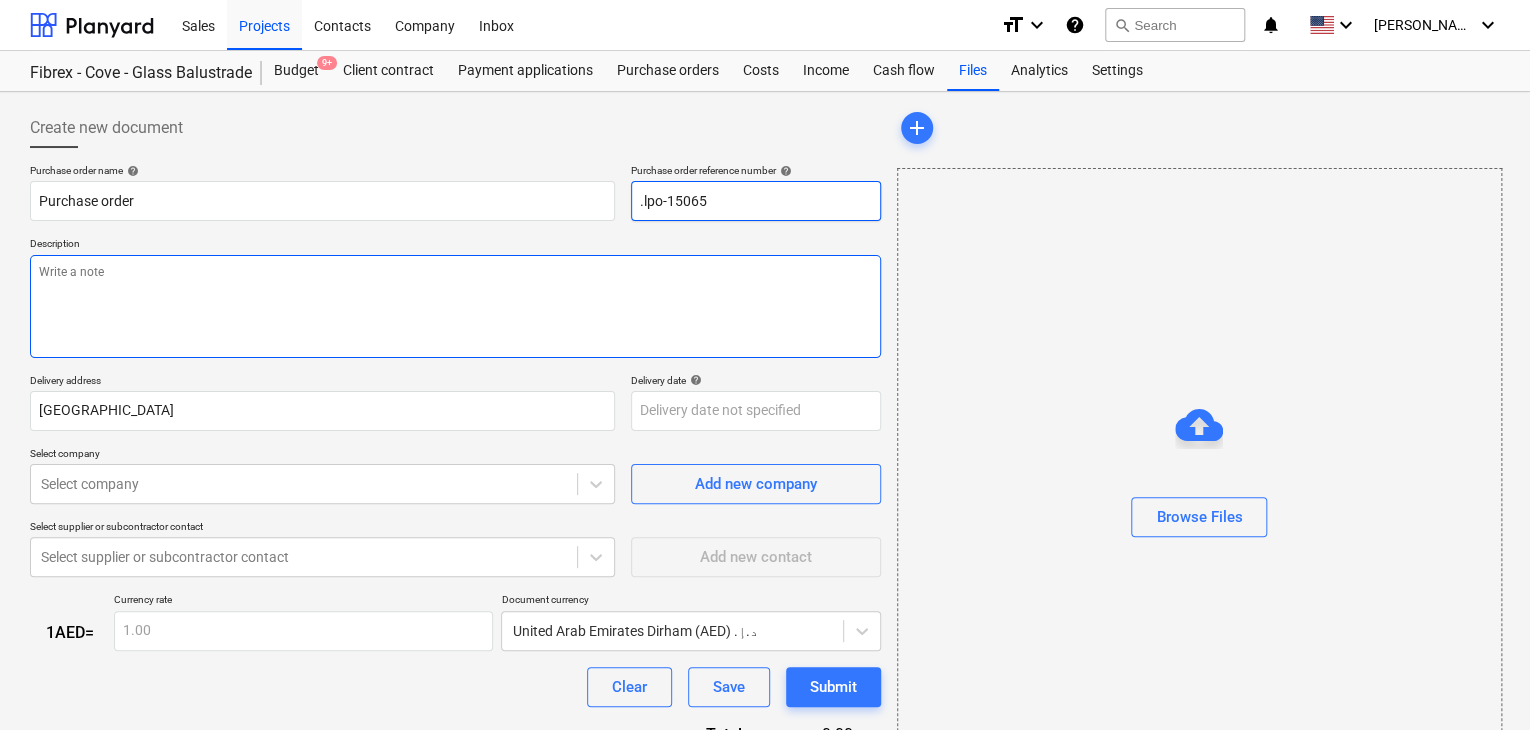 type on ".lpo-15065" 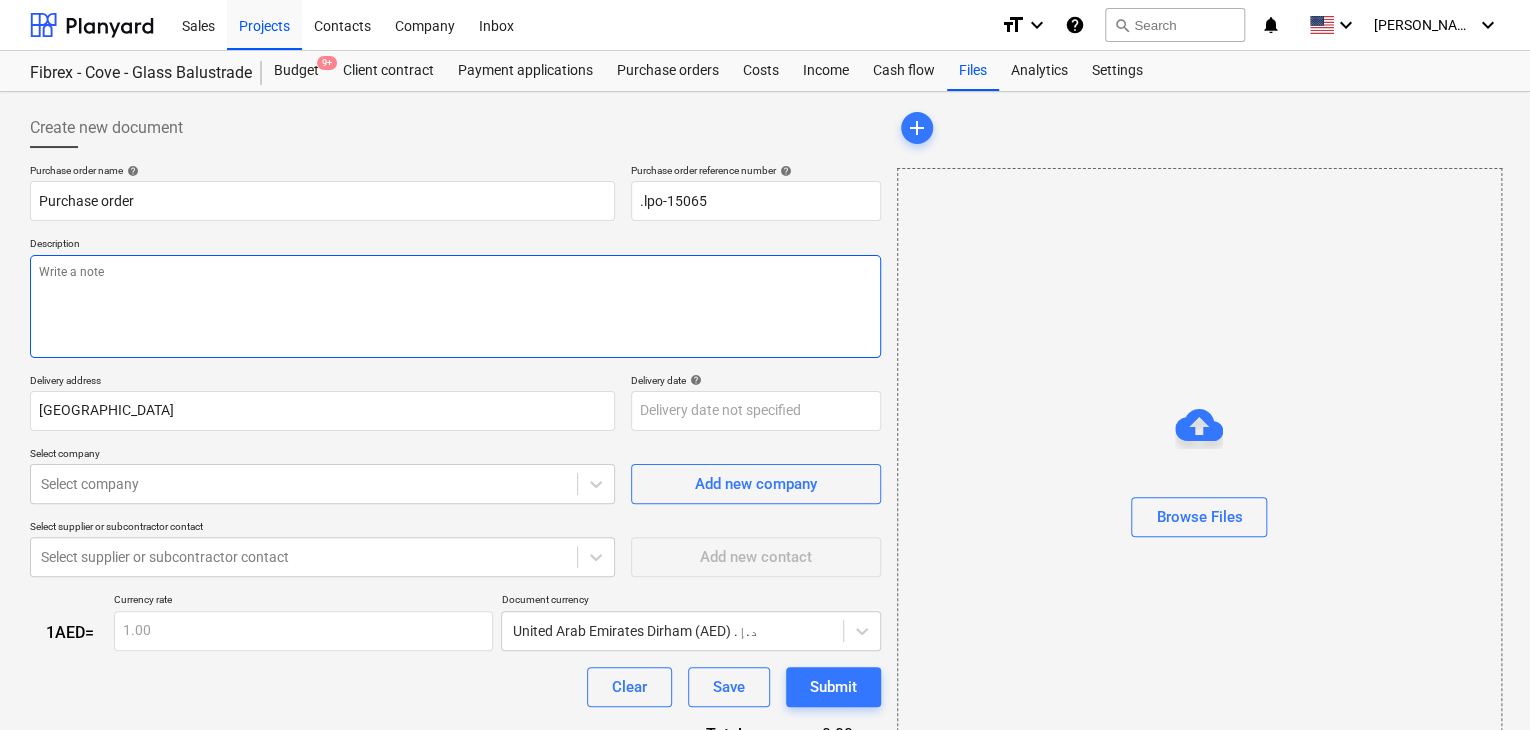 click at bounding box center (455, 306) 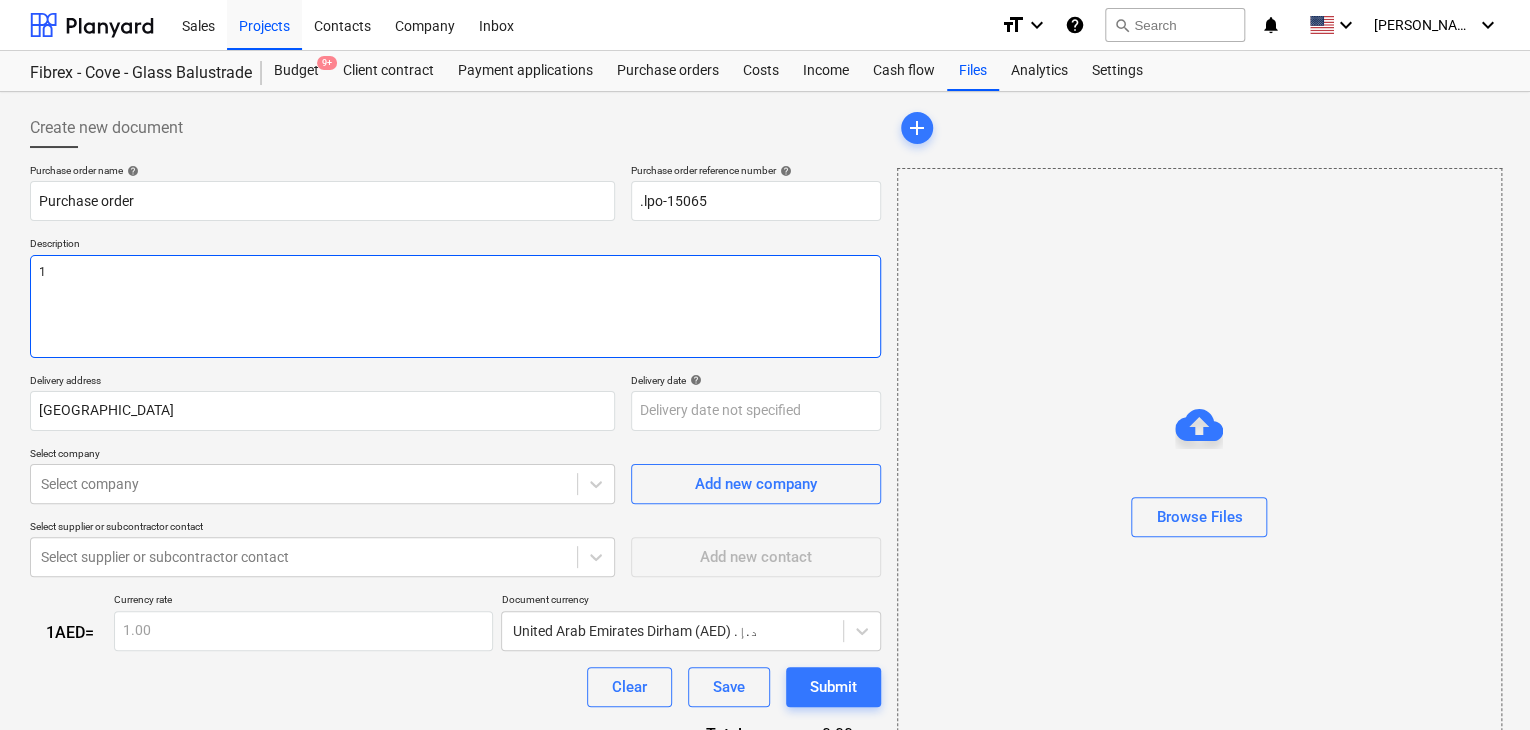 type on "x" 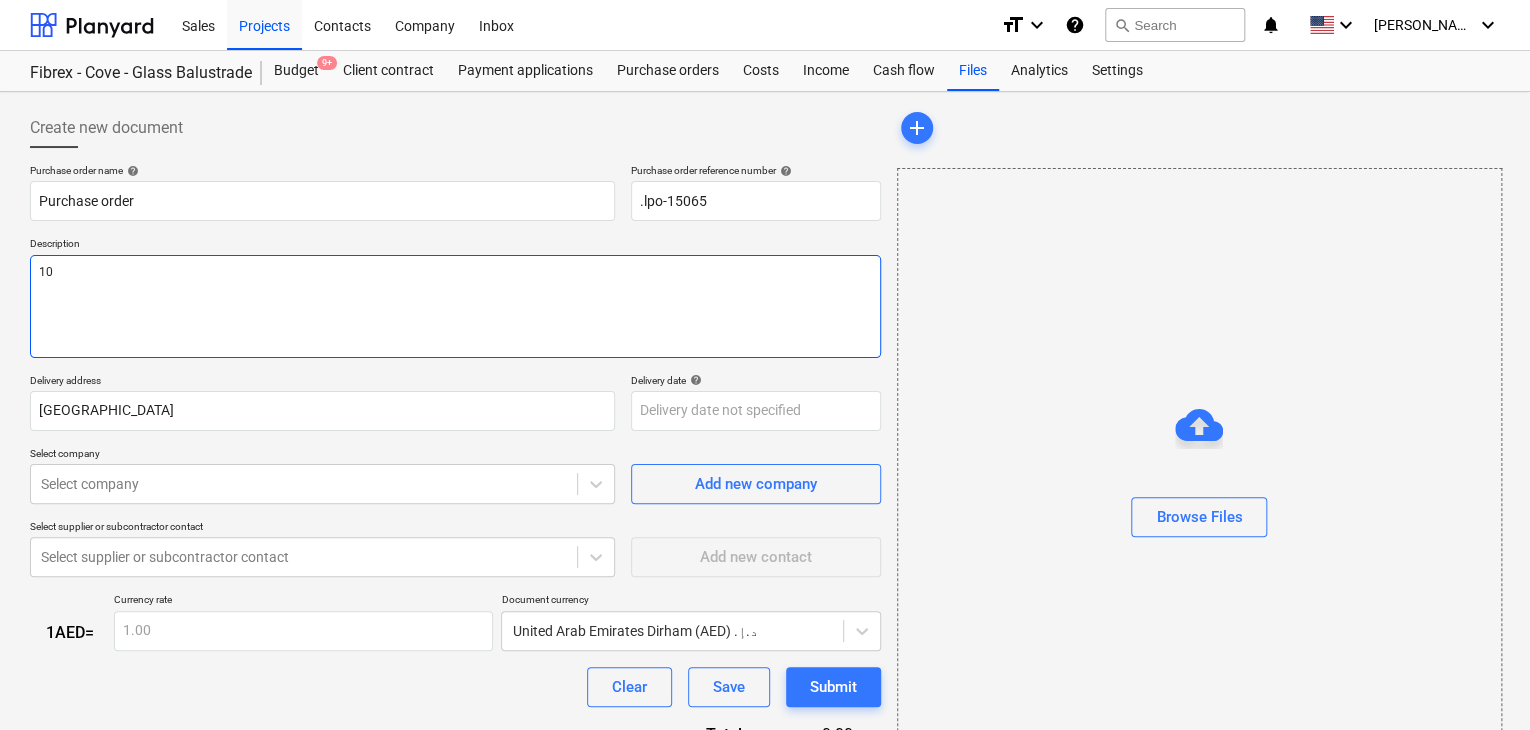 type on "x" 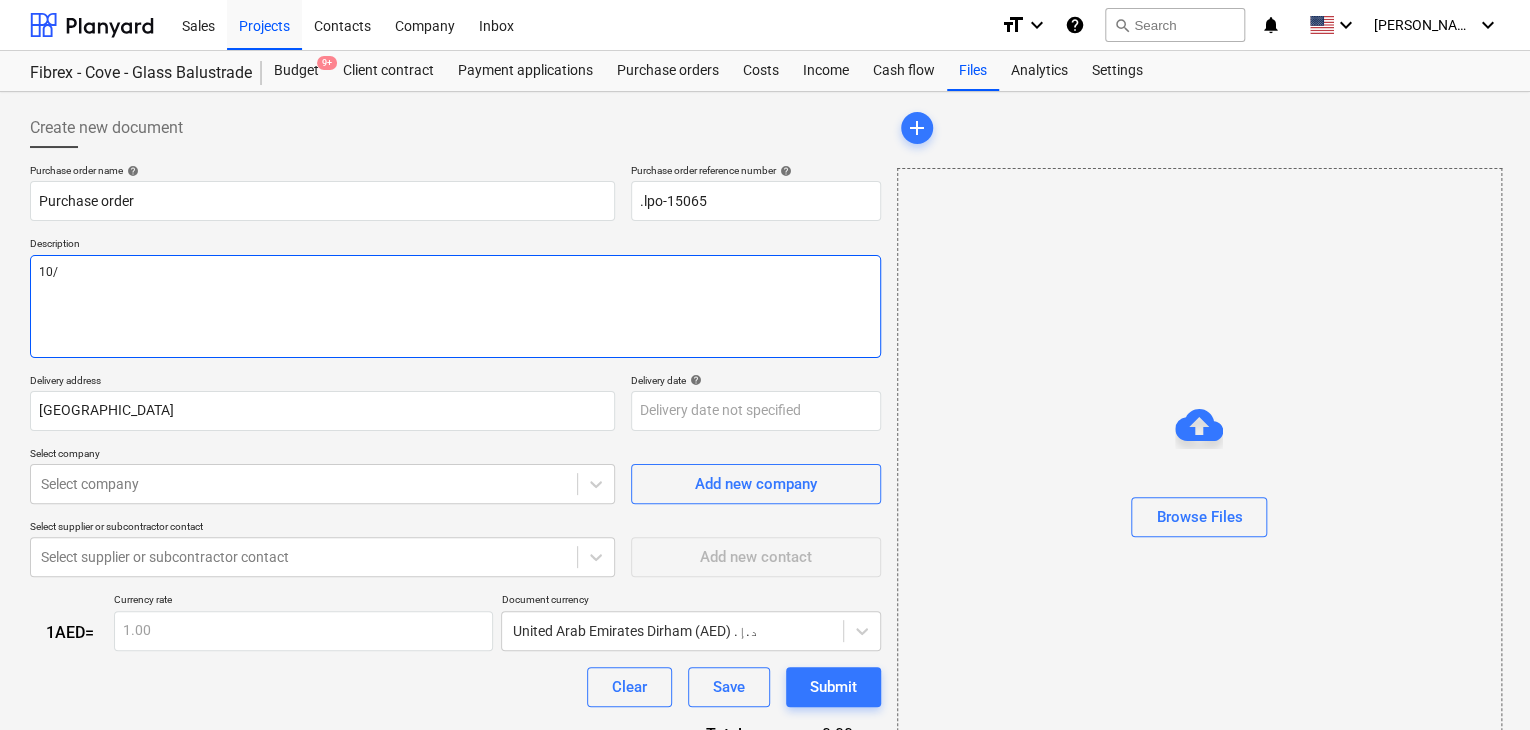 type on "x" 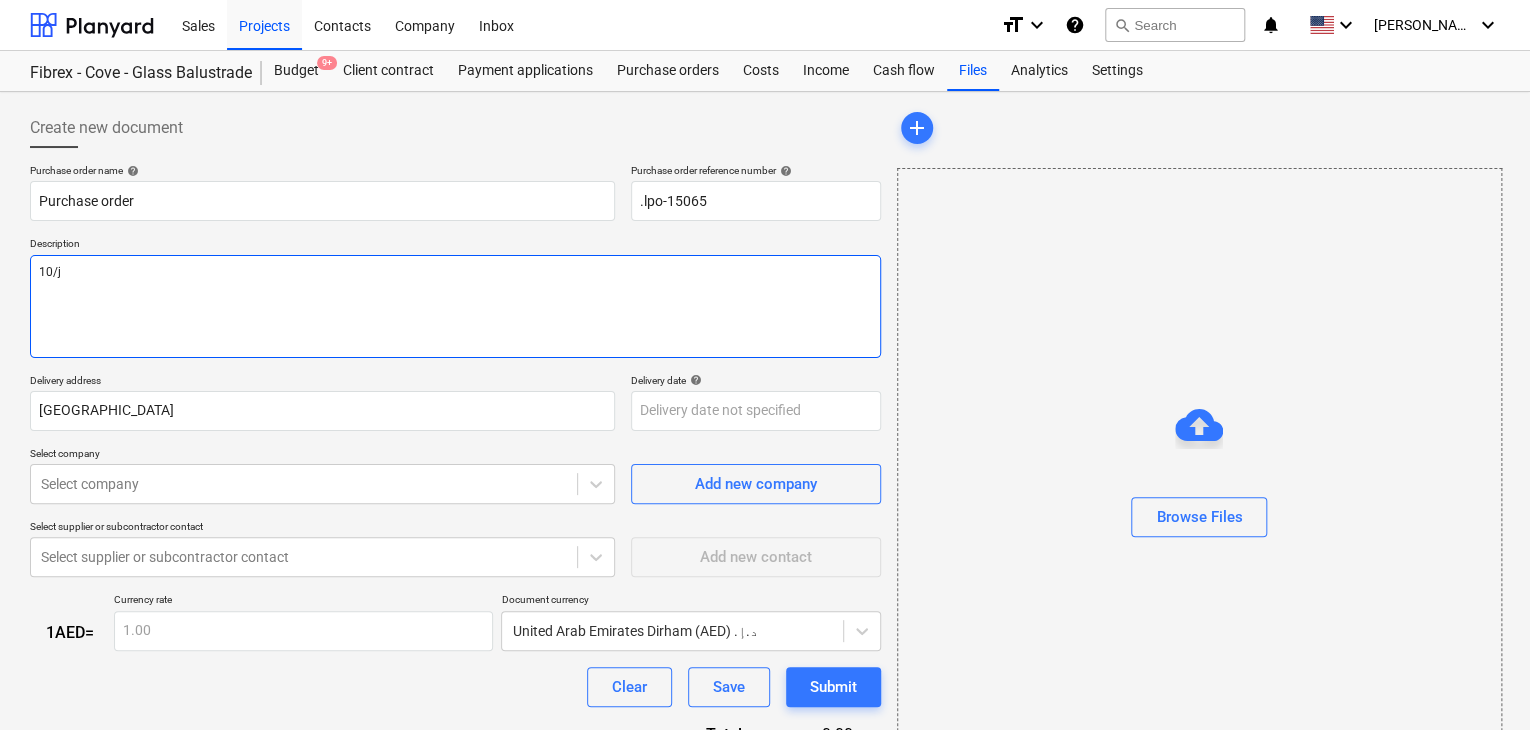type on "x" 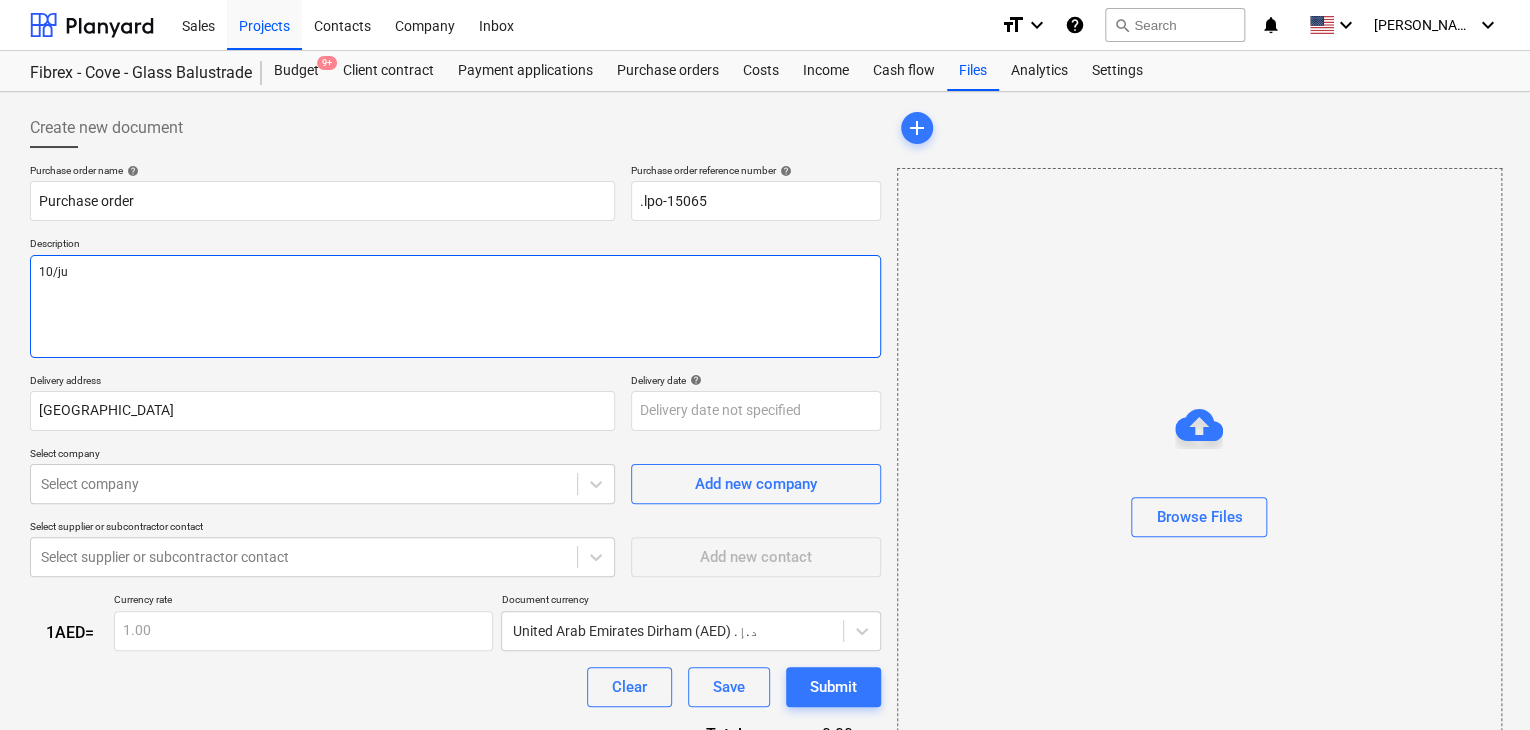 type on "x" 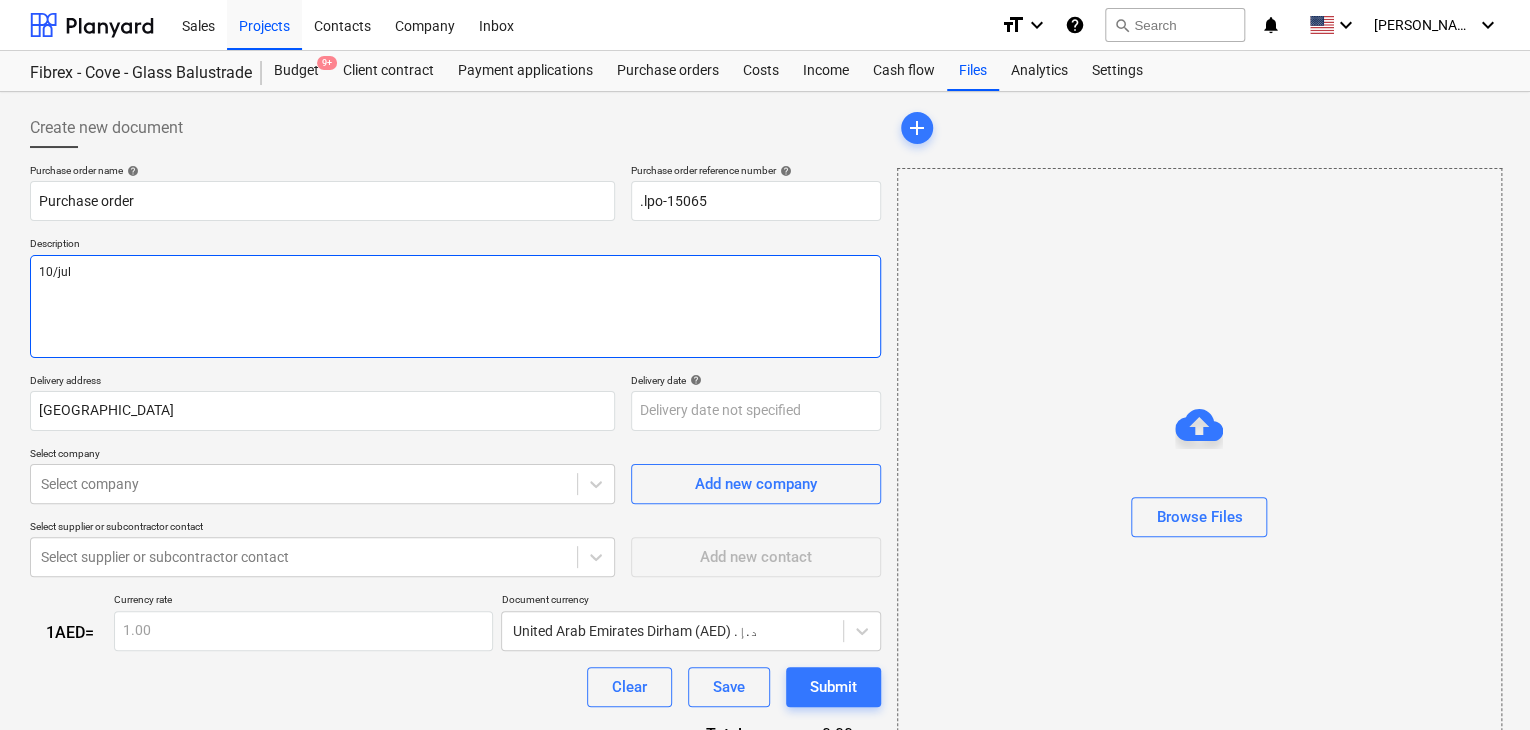 type on "x" 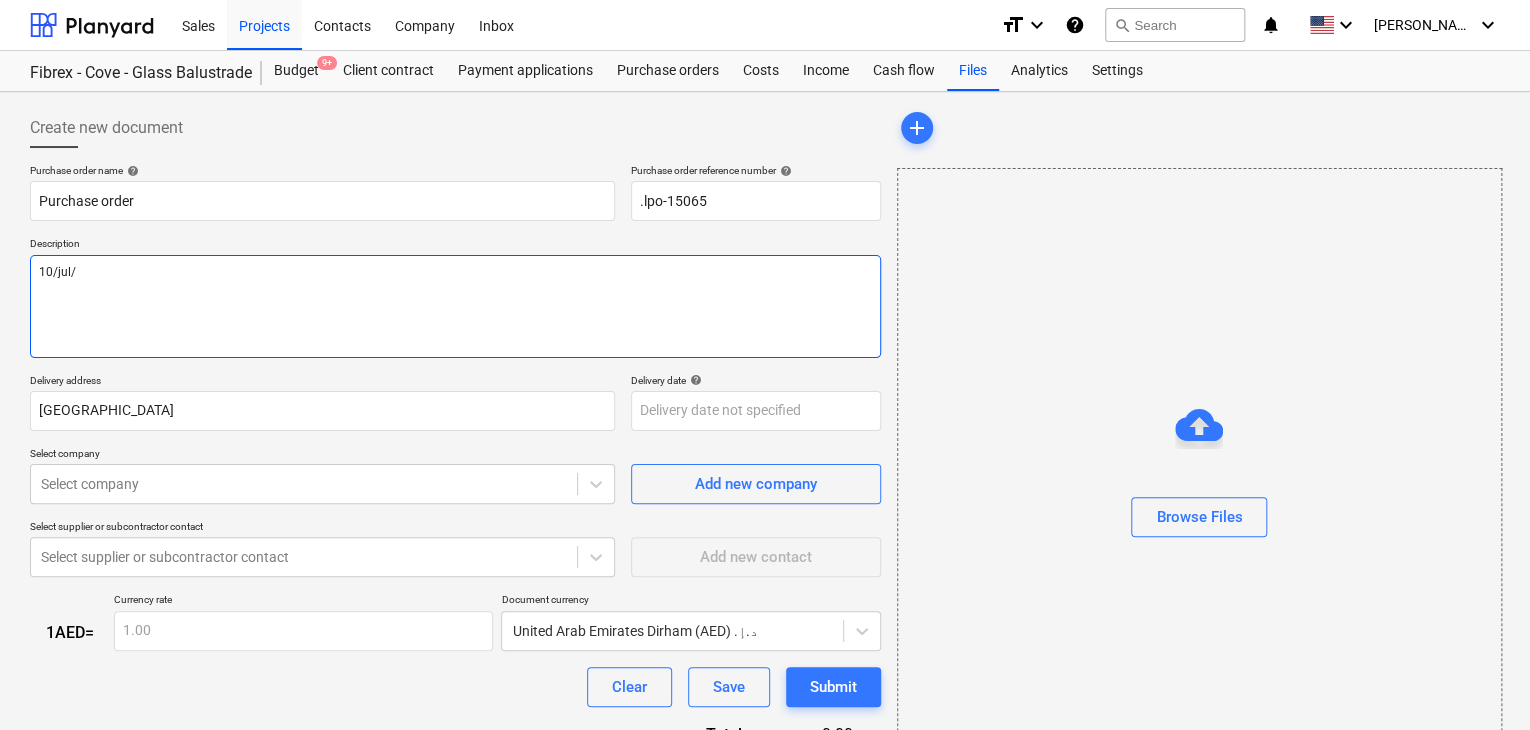 type on "x" 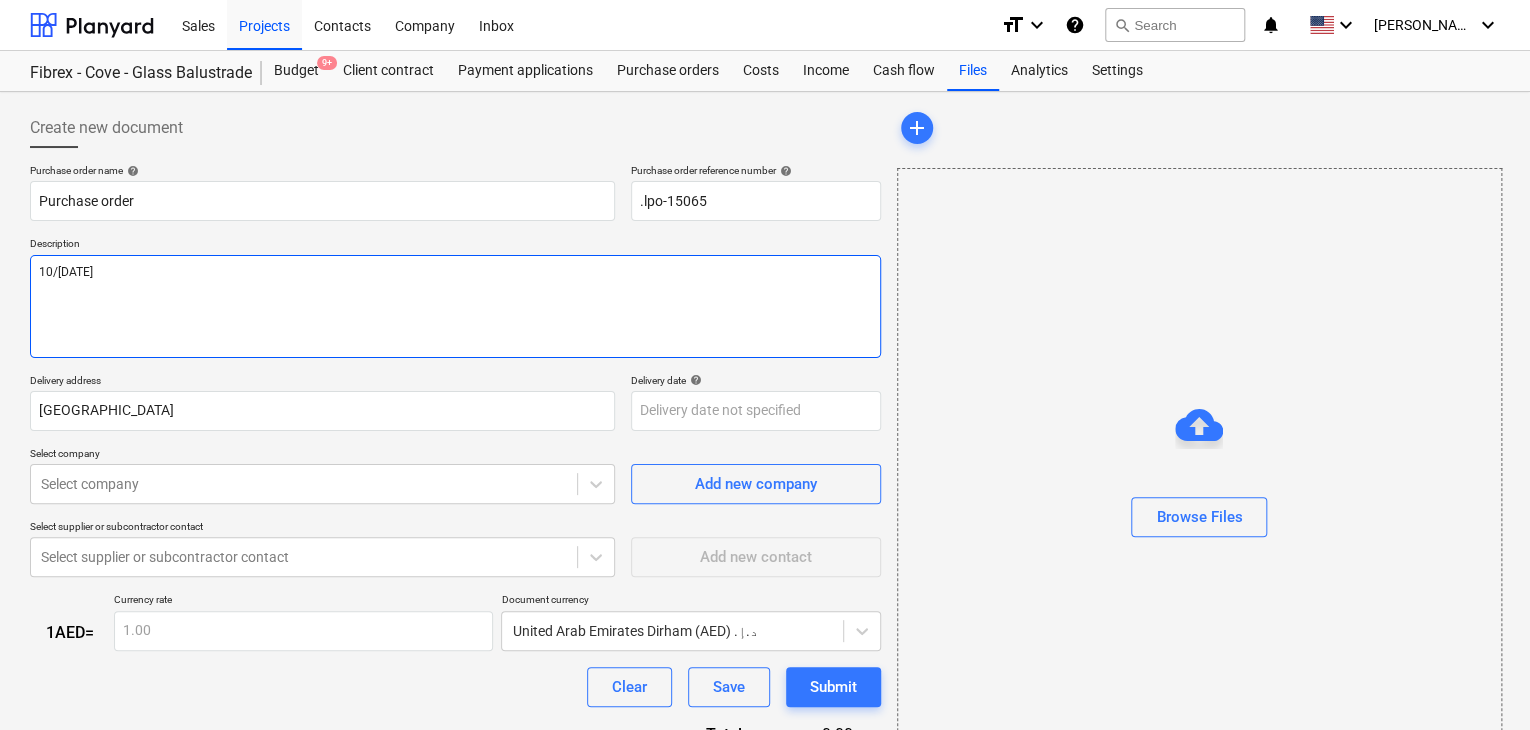 type on "x" 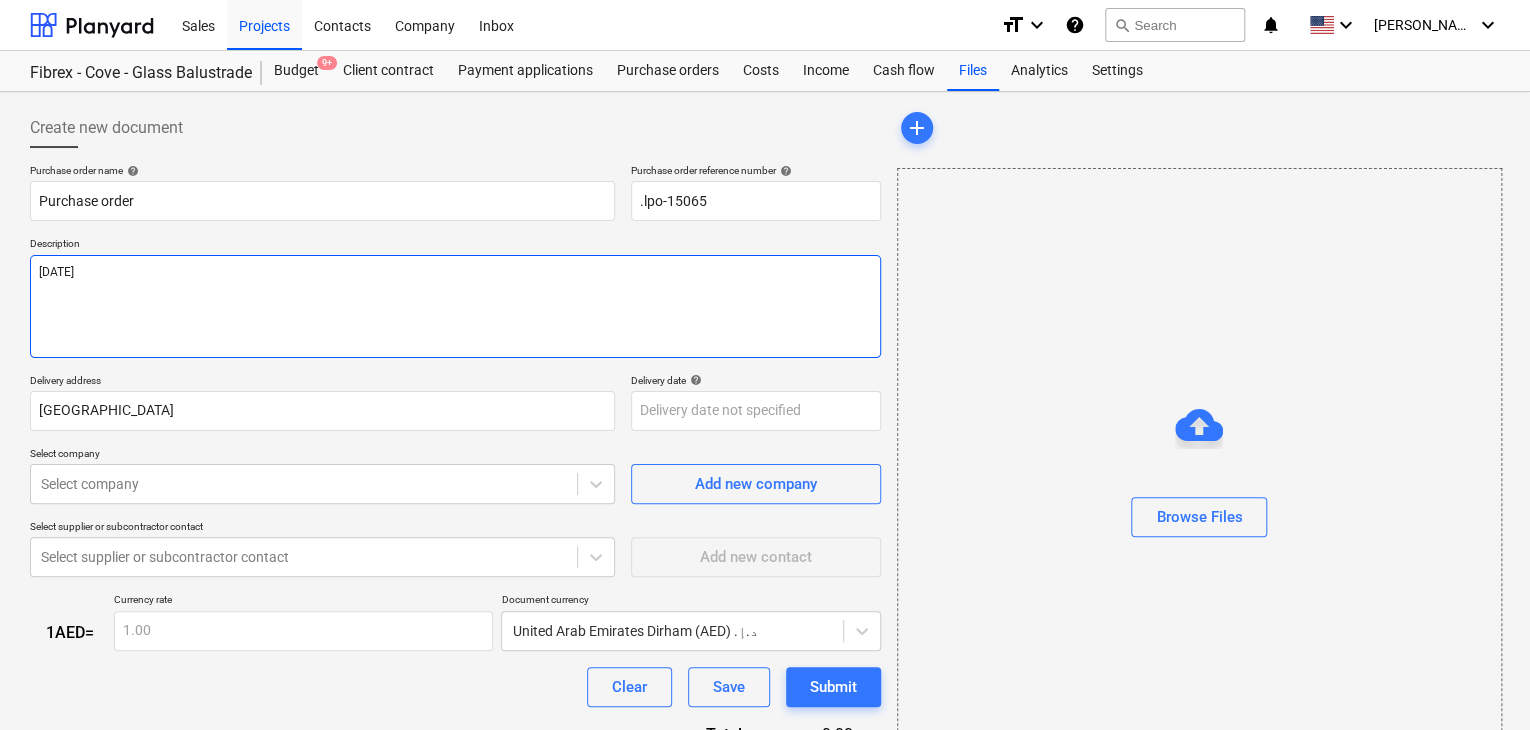 type on "x" 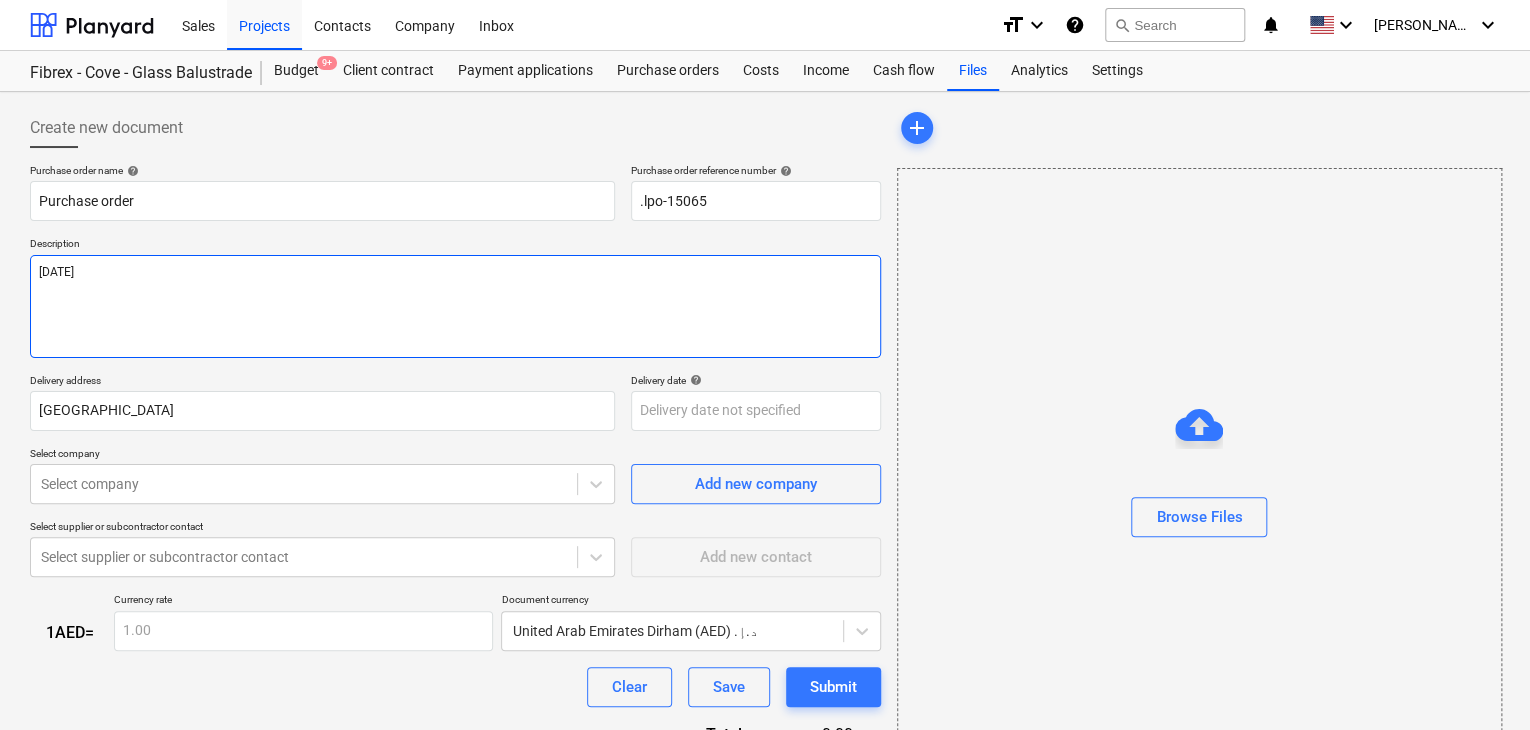 type on "x" 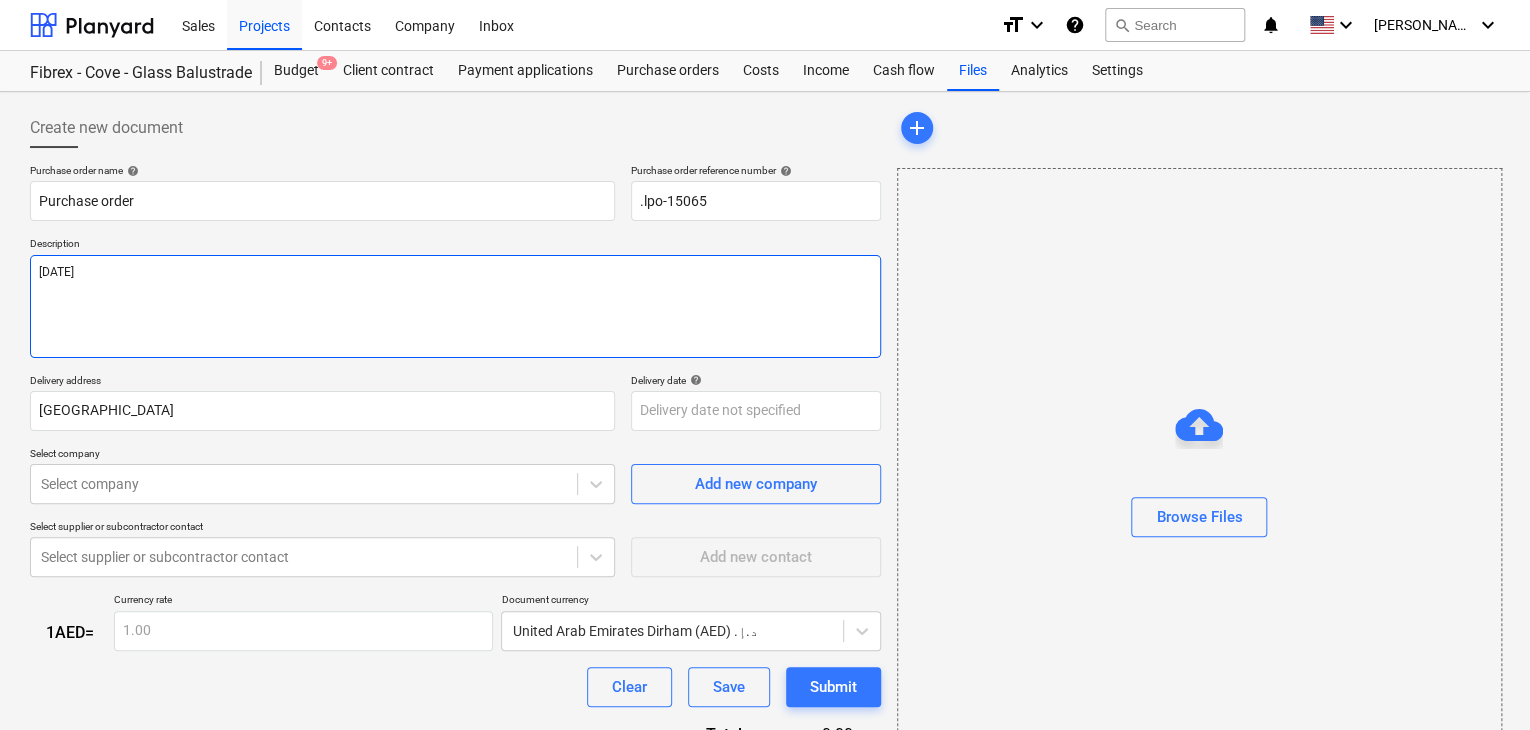 type on "[DATE]
3" 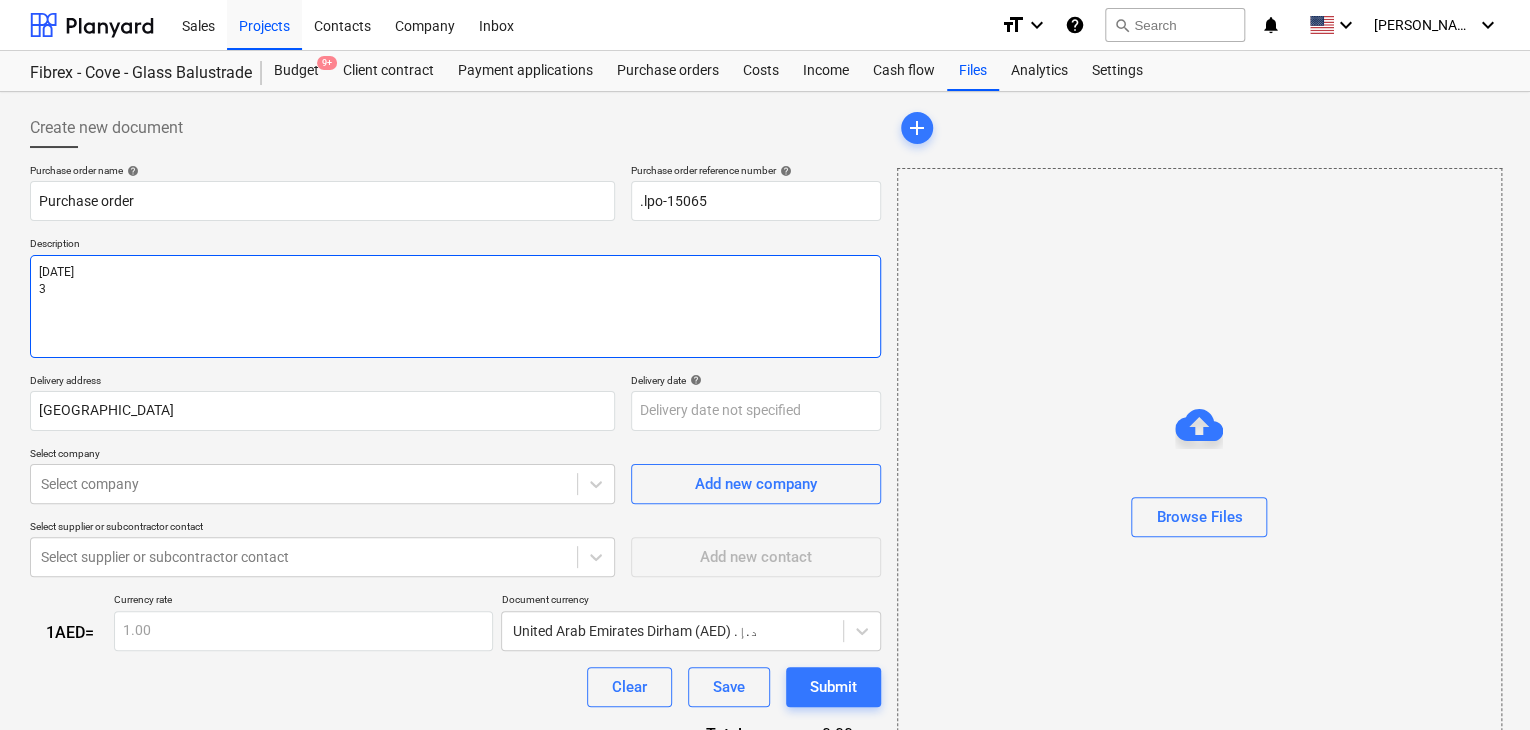 type on "x" 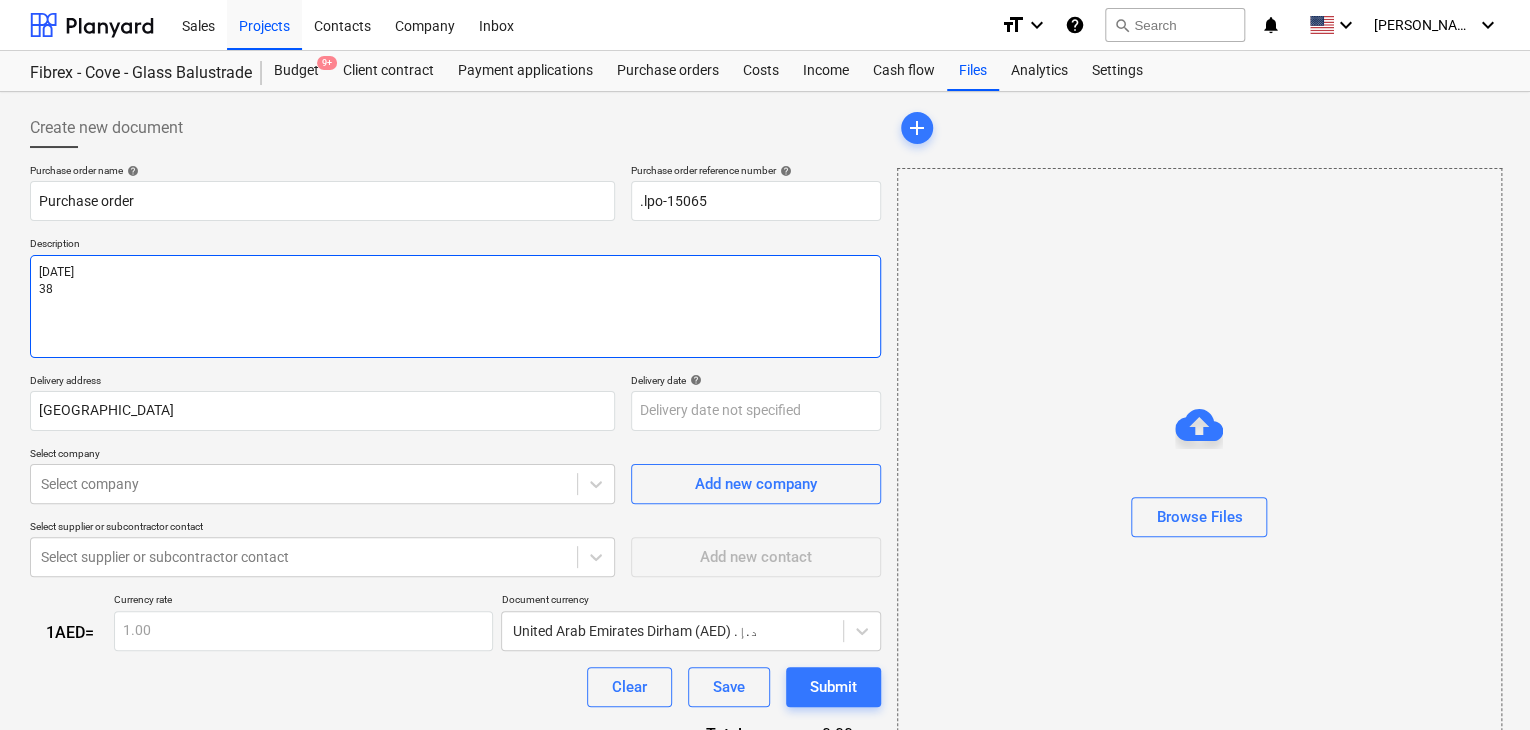 type on "x" 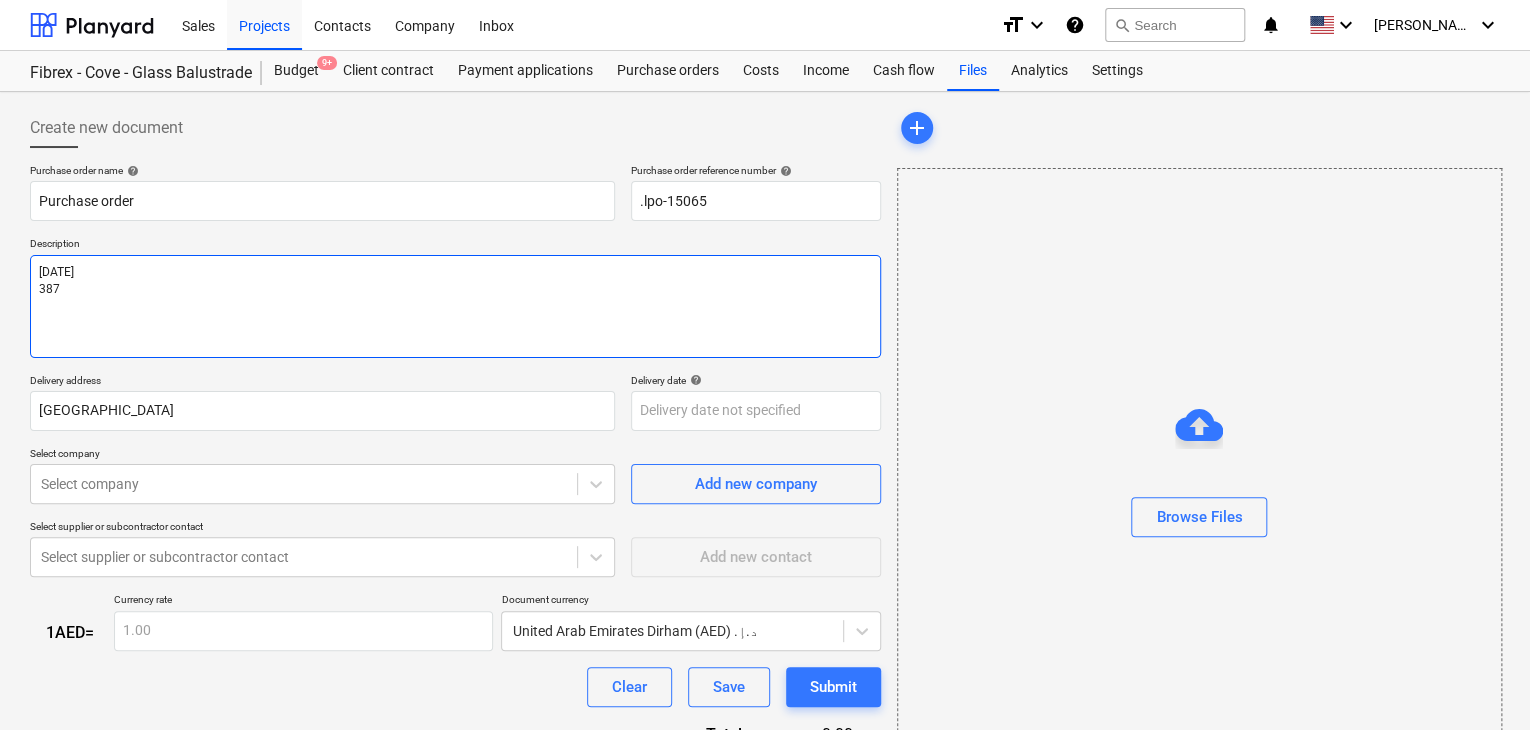 type on "x" 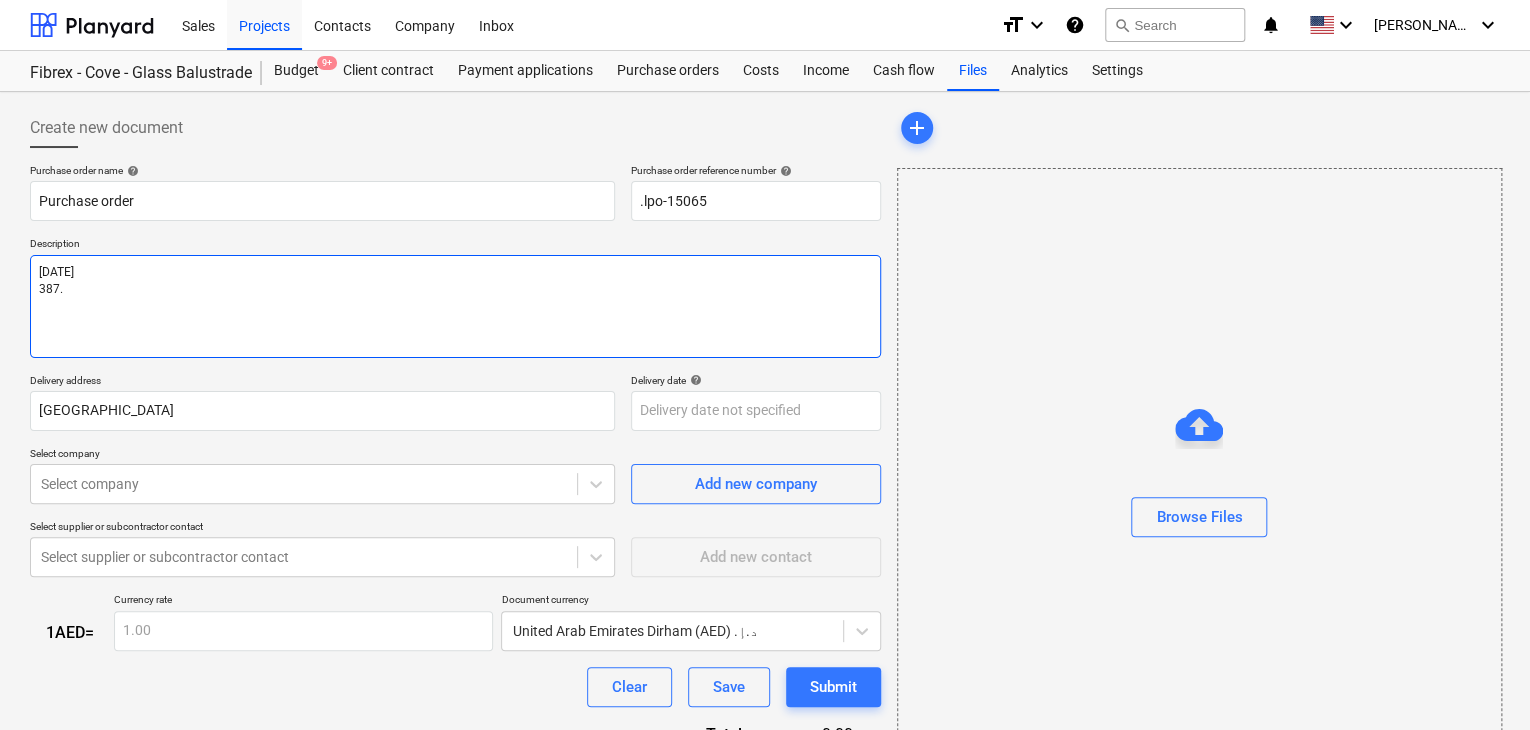 type on "x" 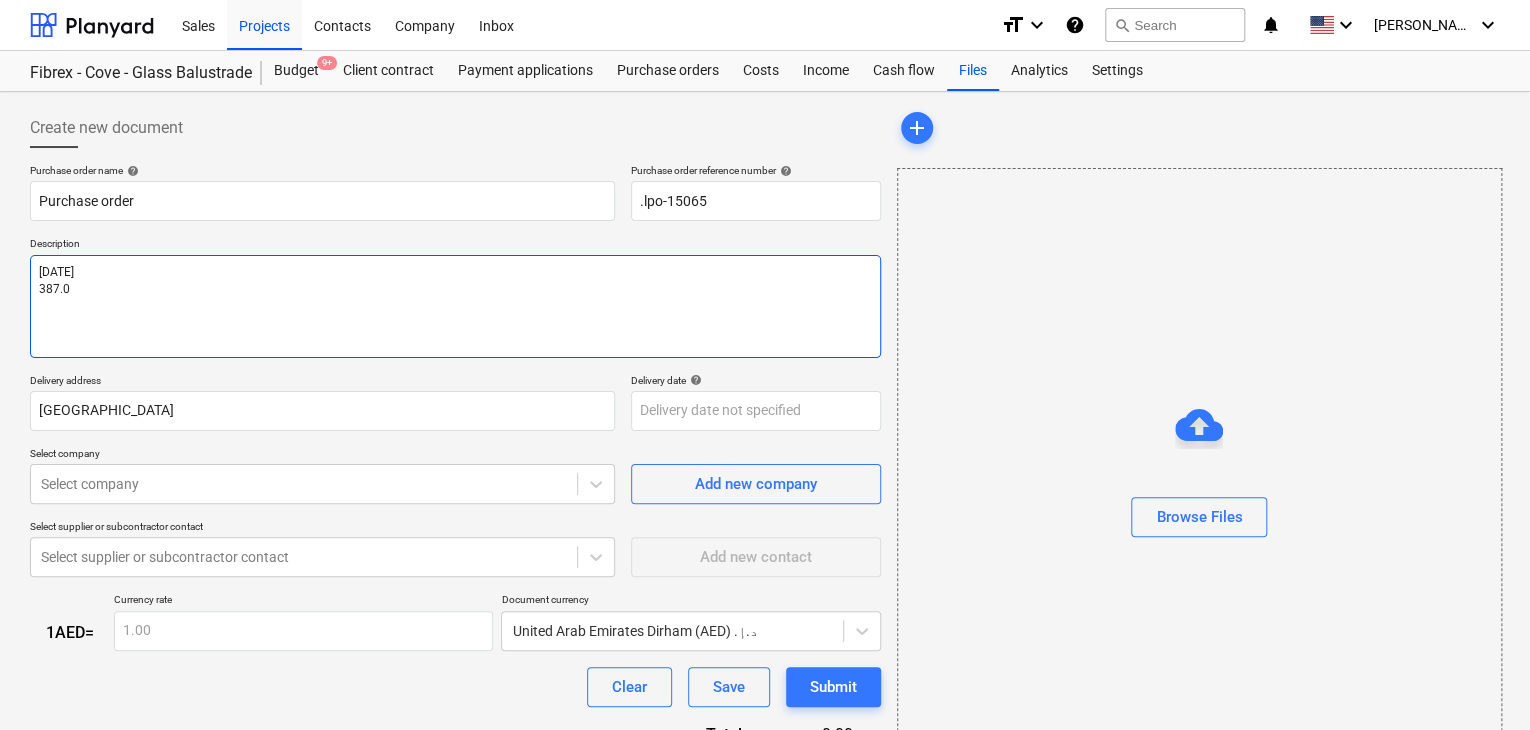 type on "x" 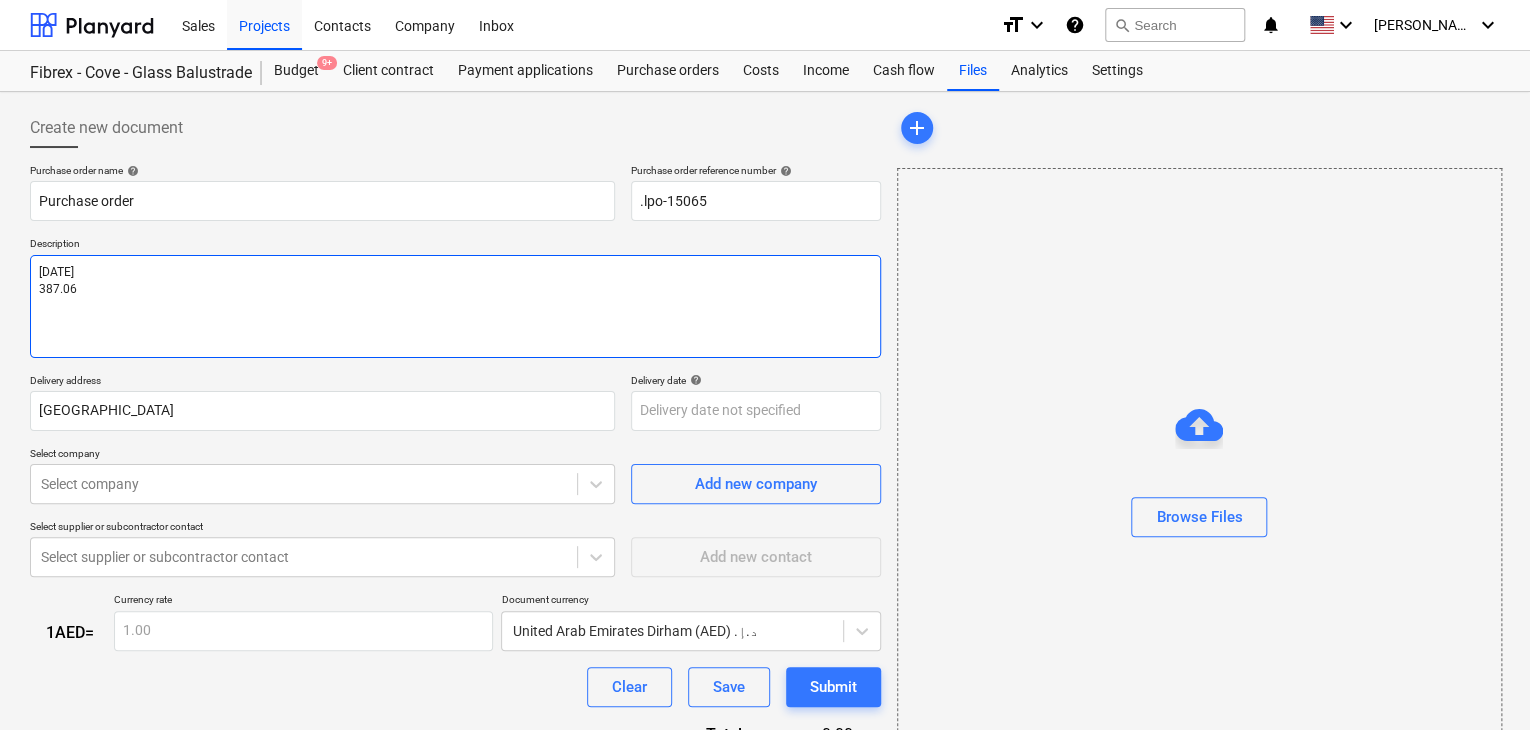 type on "x" 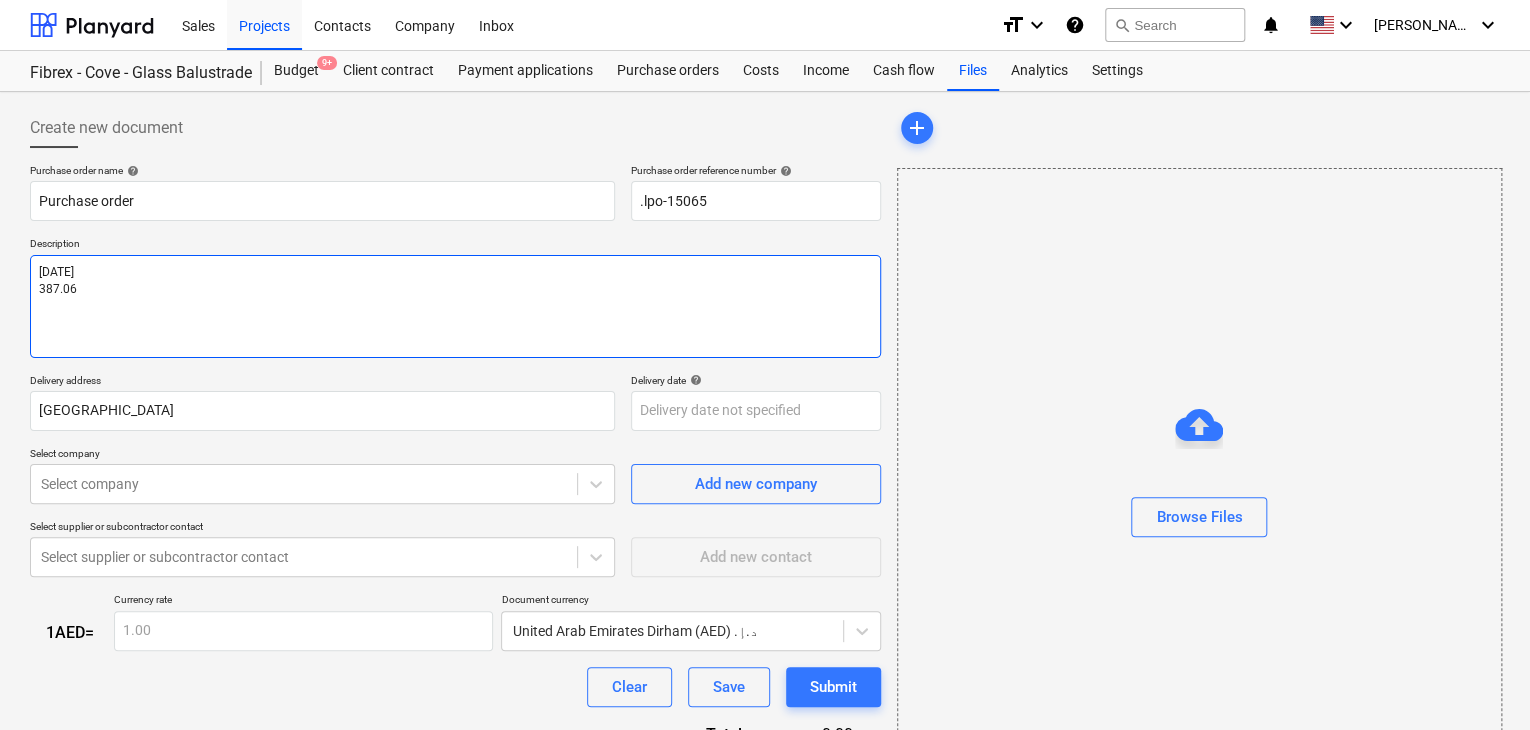 type on "[DATE]
387.06m" 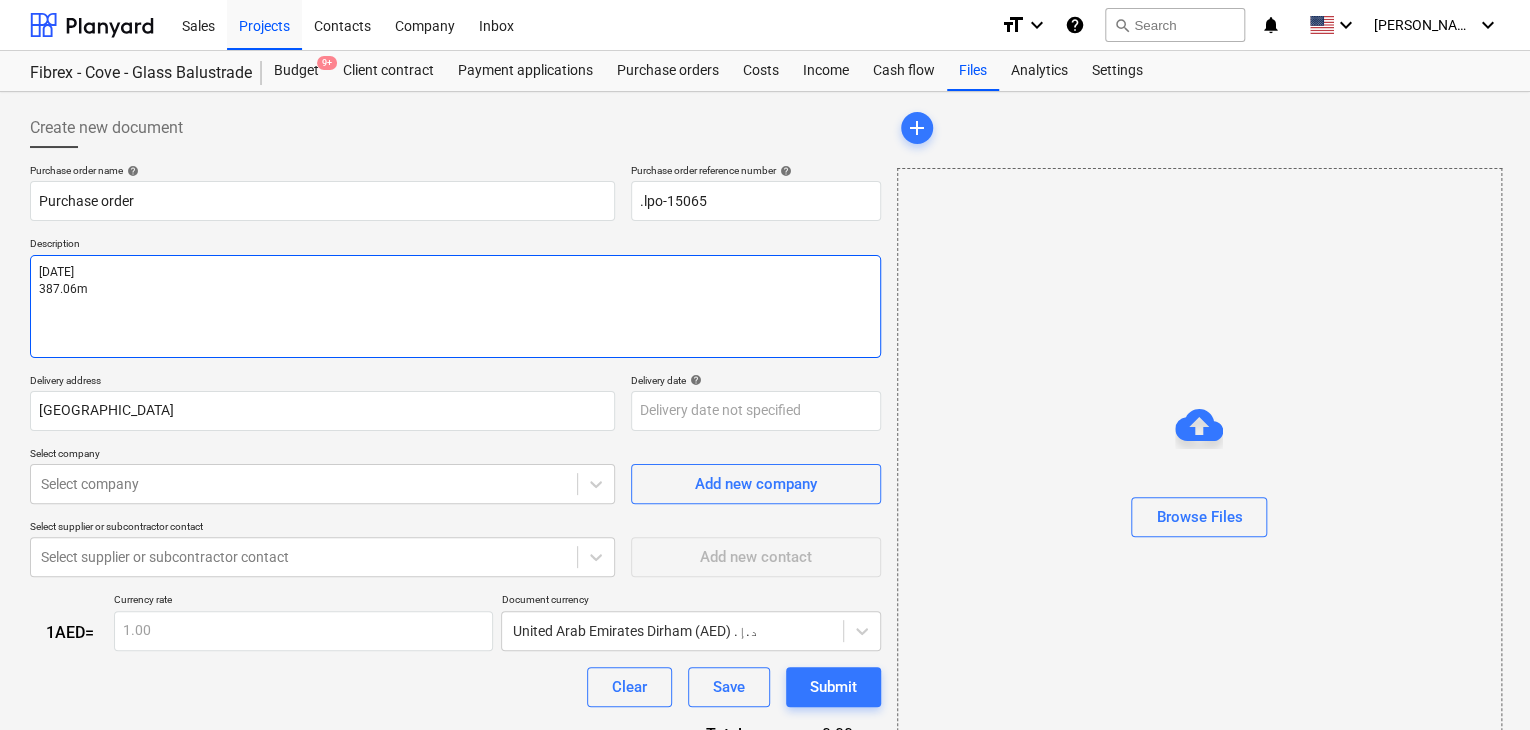 type on "x" 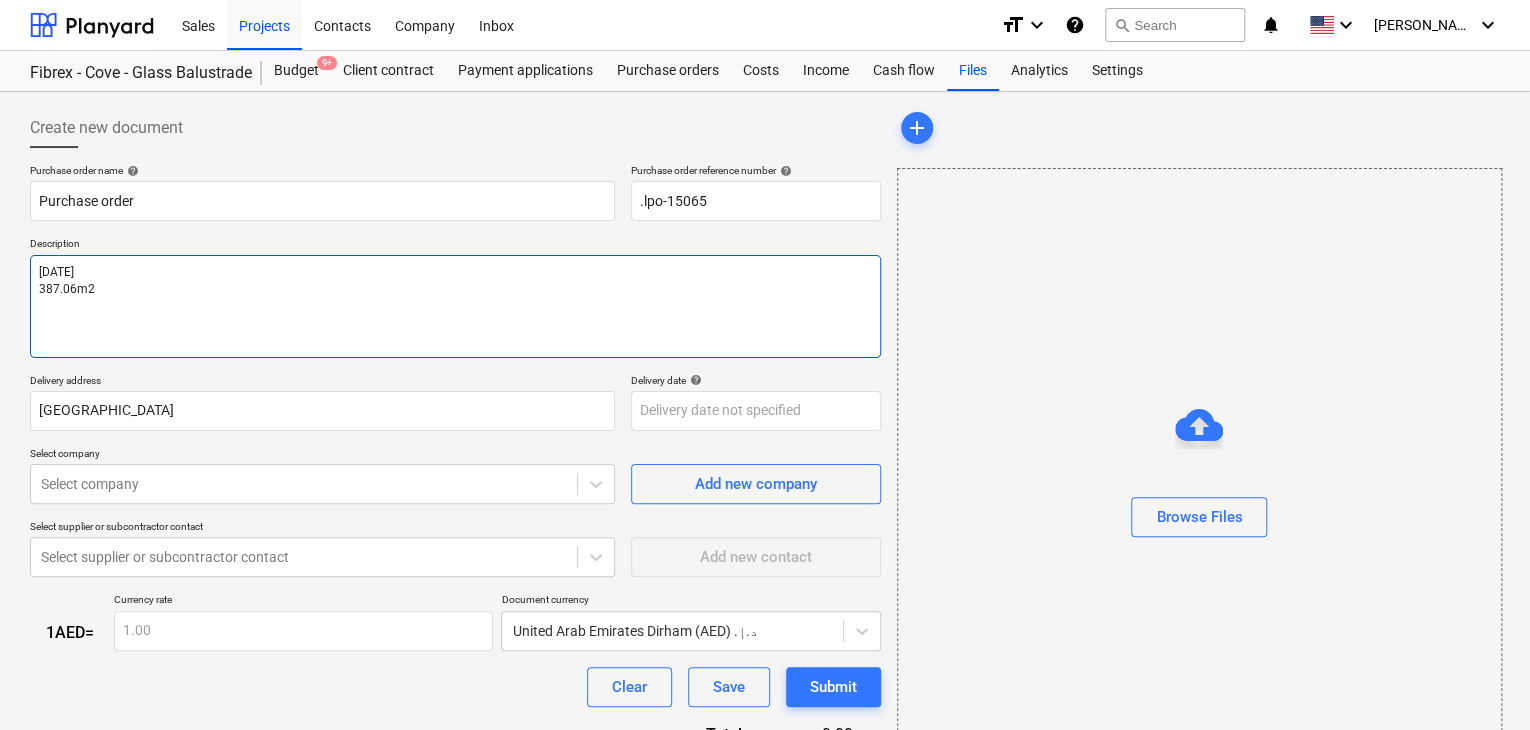 type on "x" 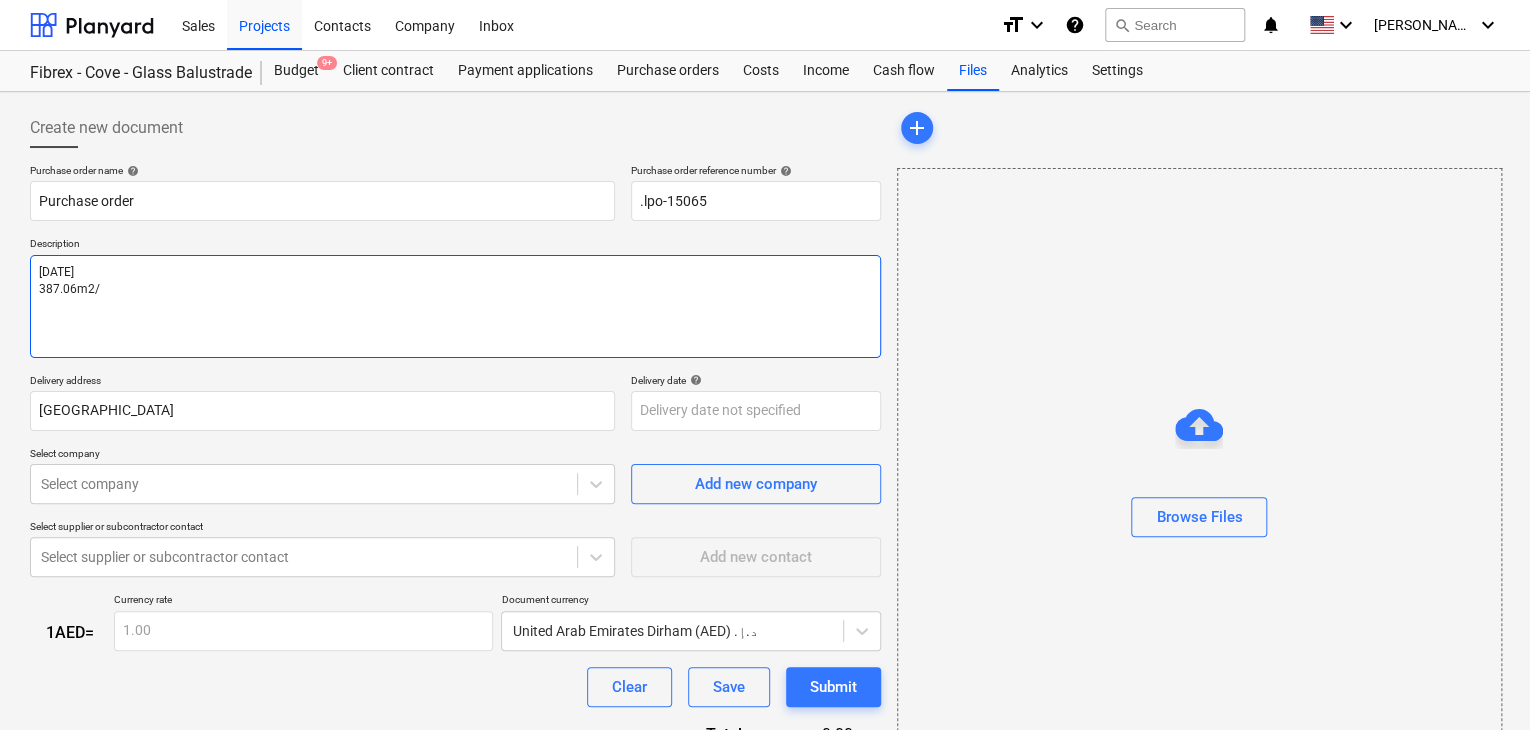 type on "x" 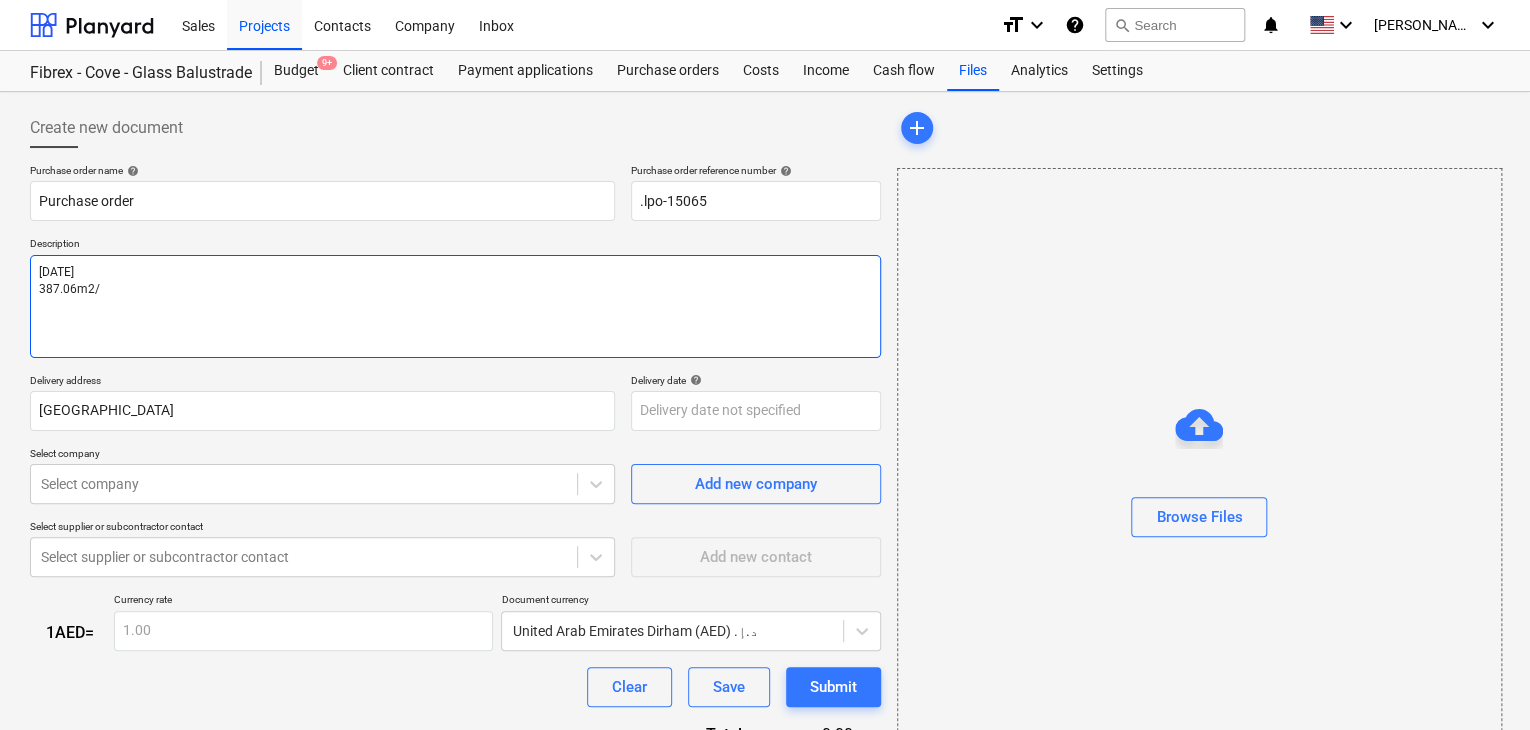 type on "[DATE]
387.06m2/3" 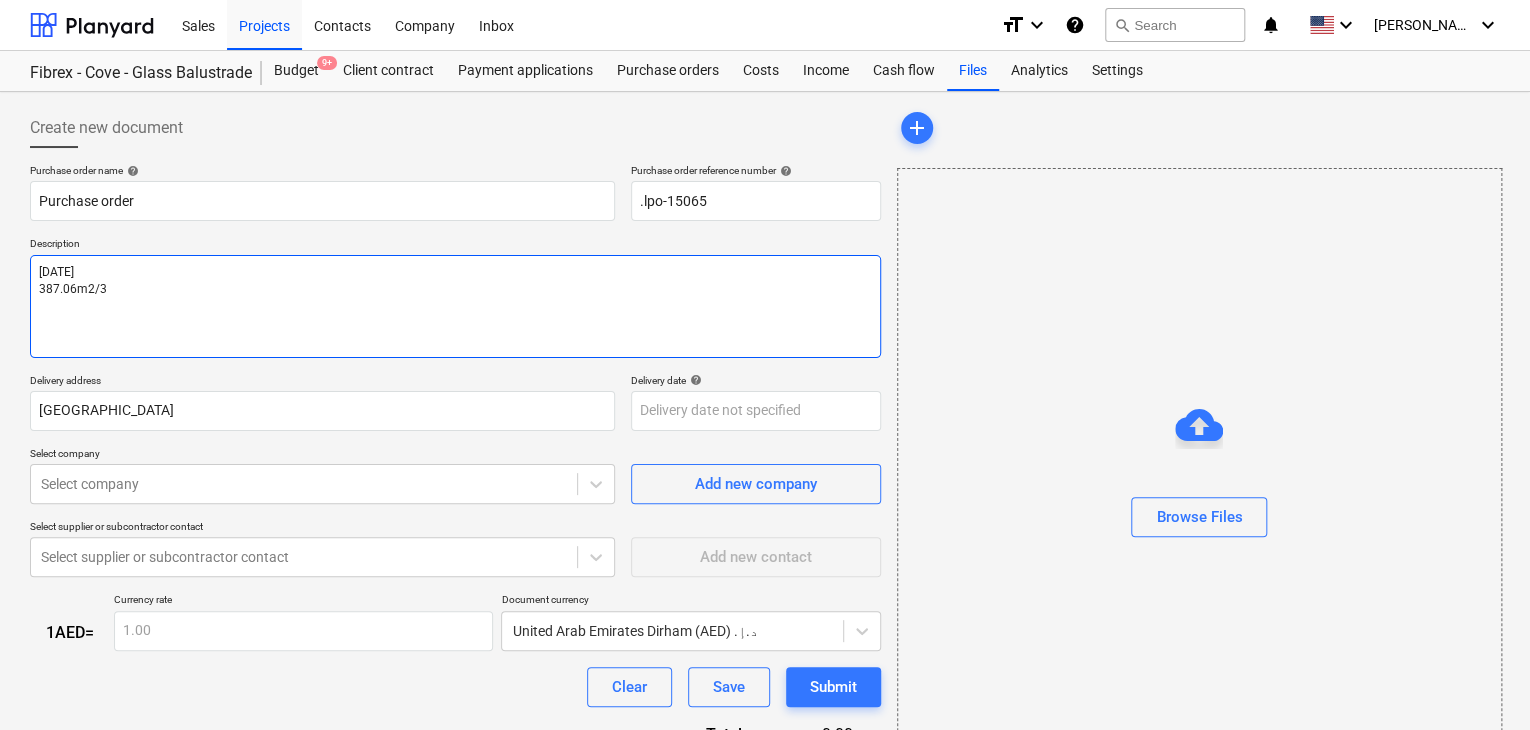 type on "x" 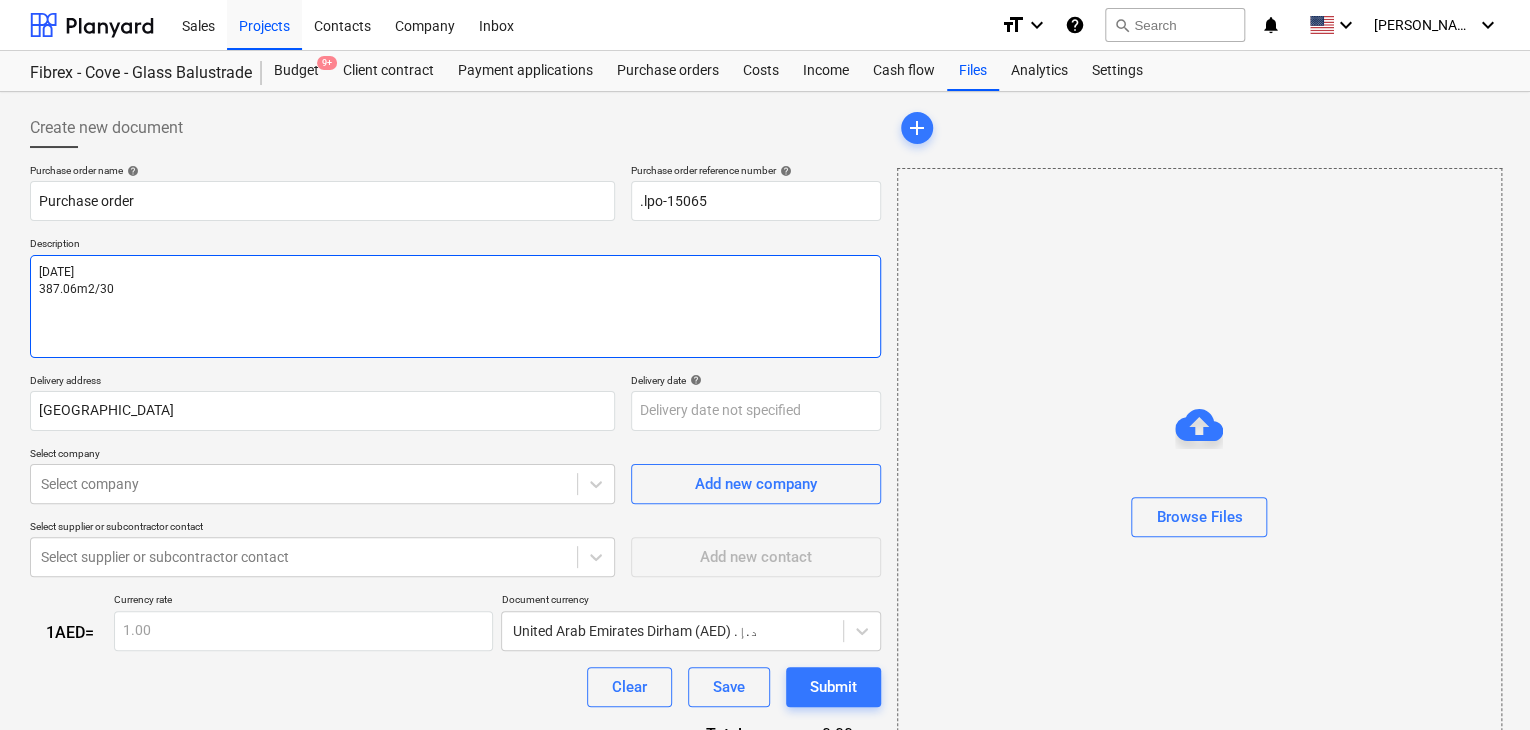 type on "x" 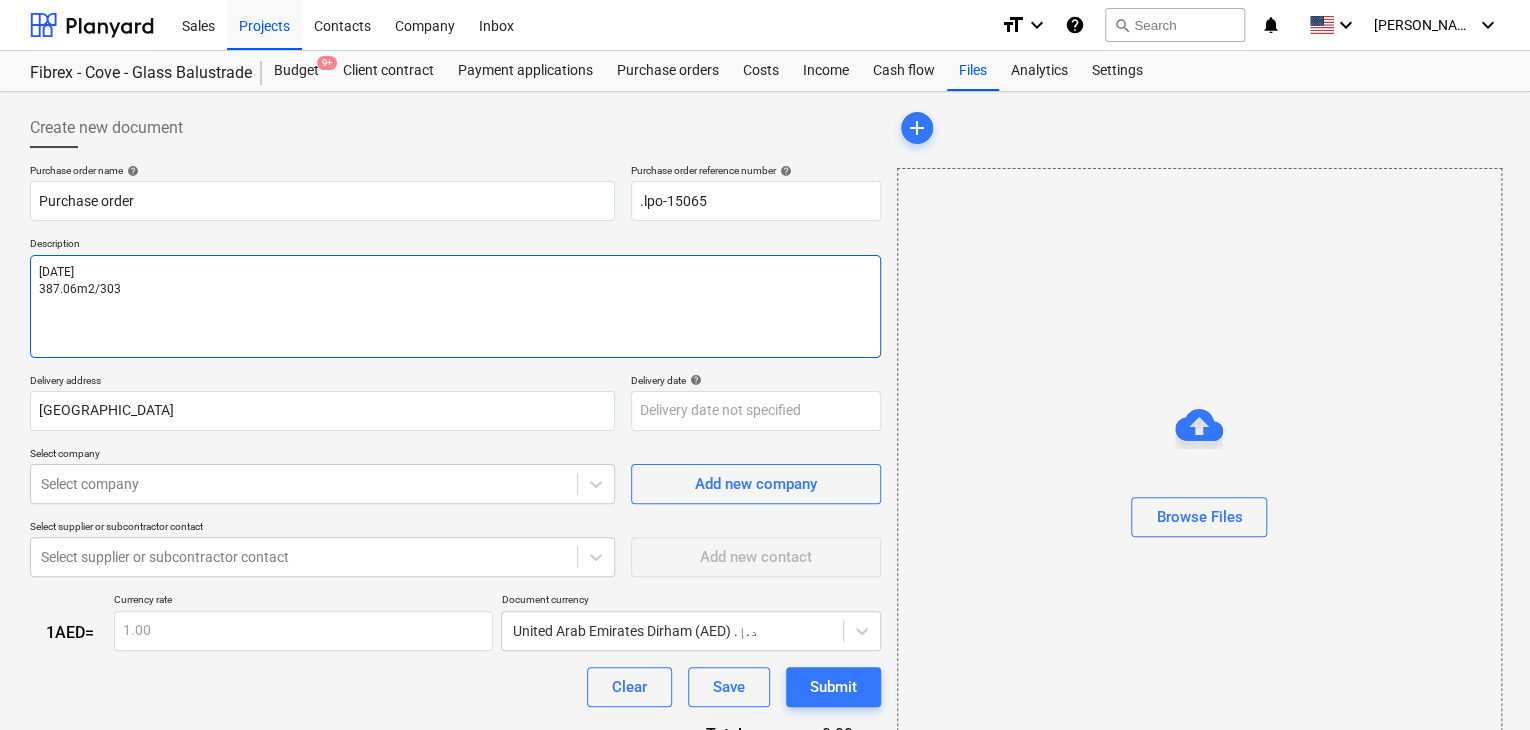 type on "x" 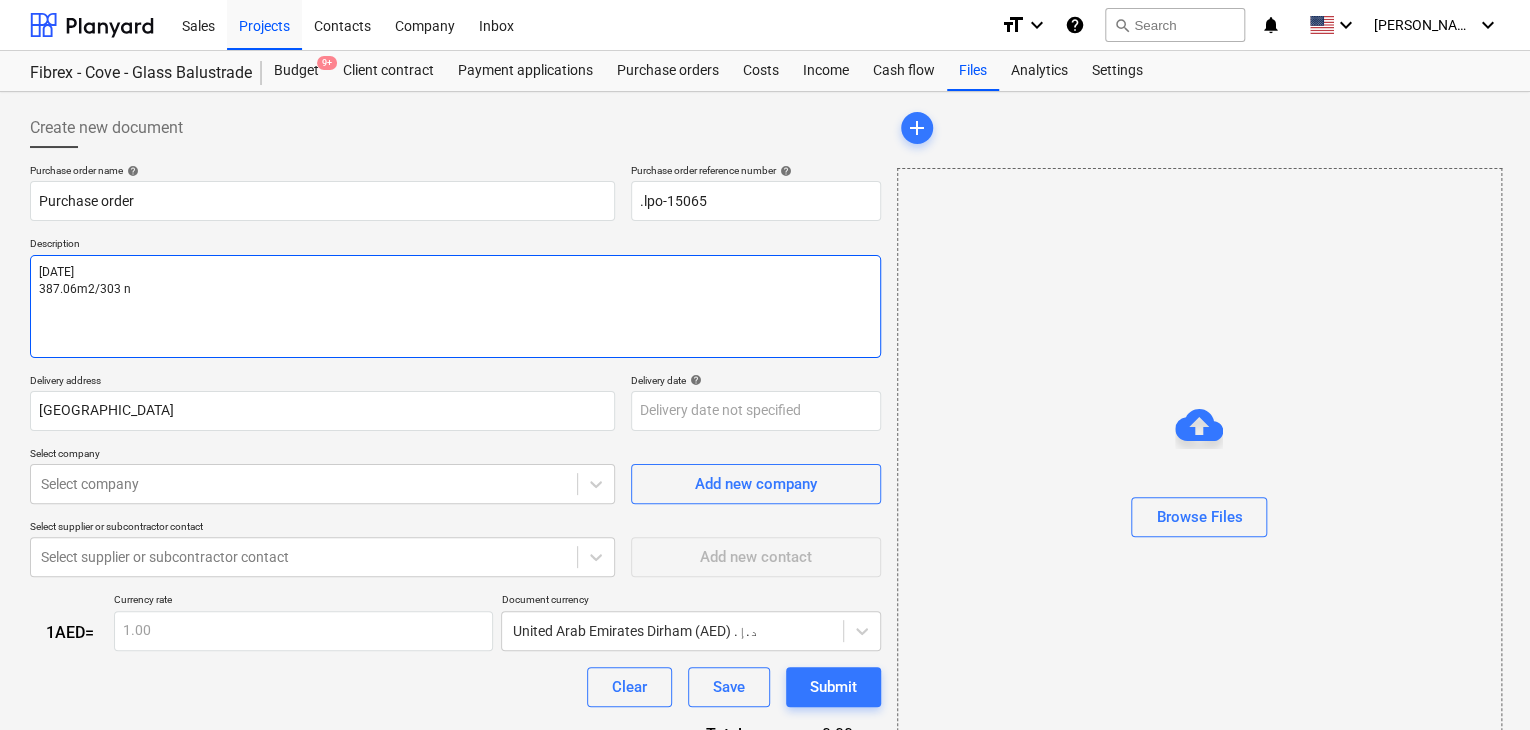 type on "x" 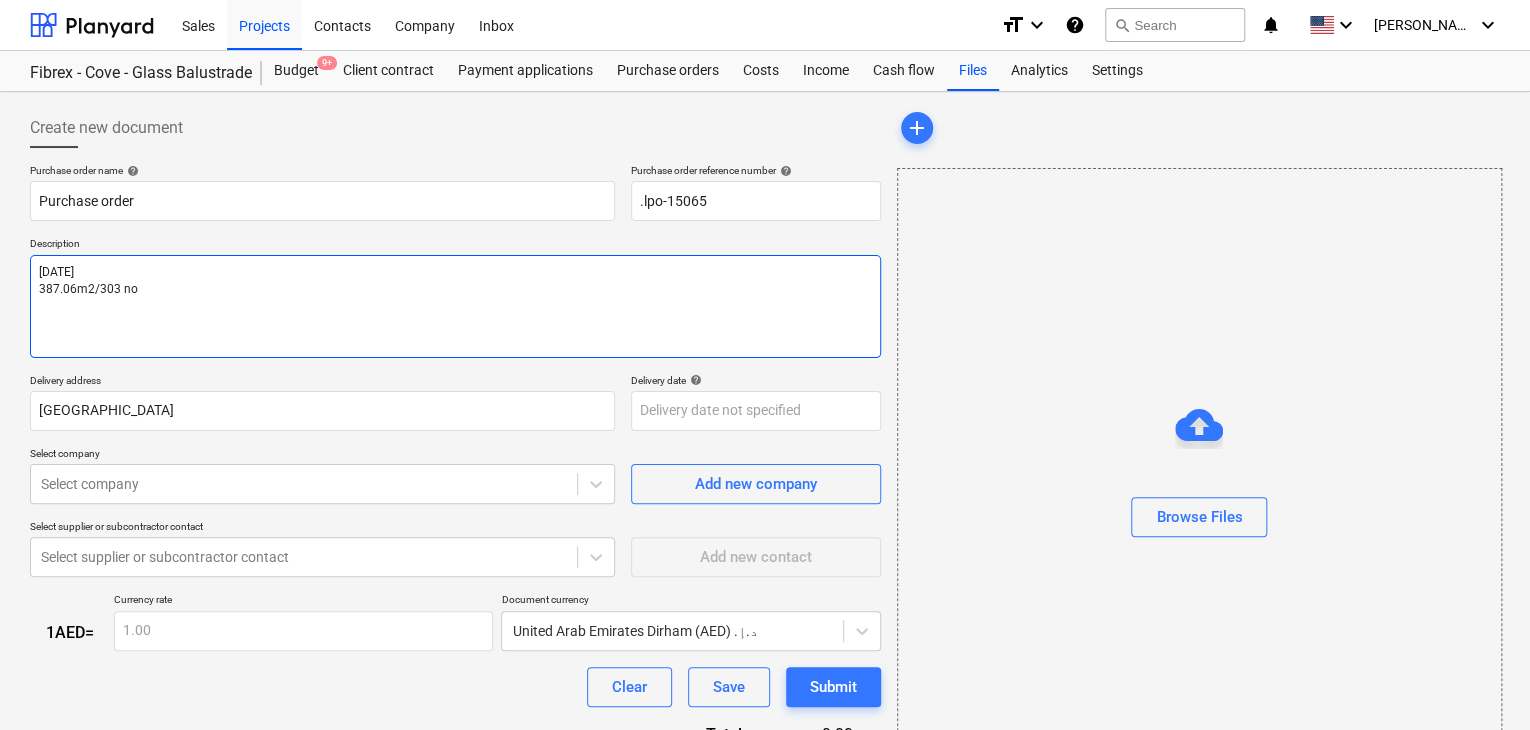type on "x" 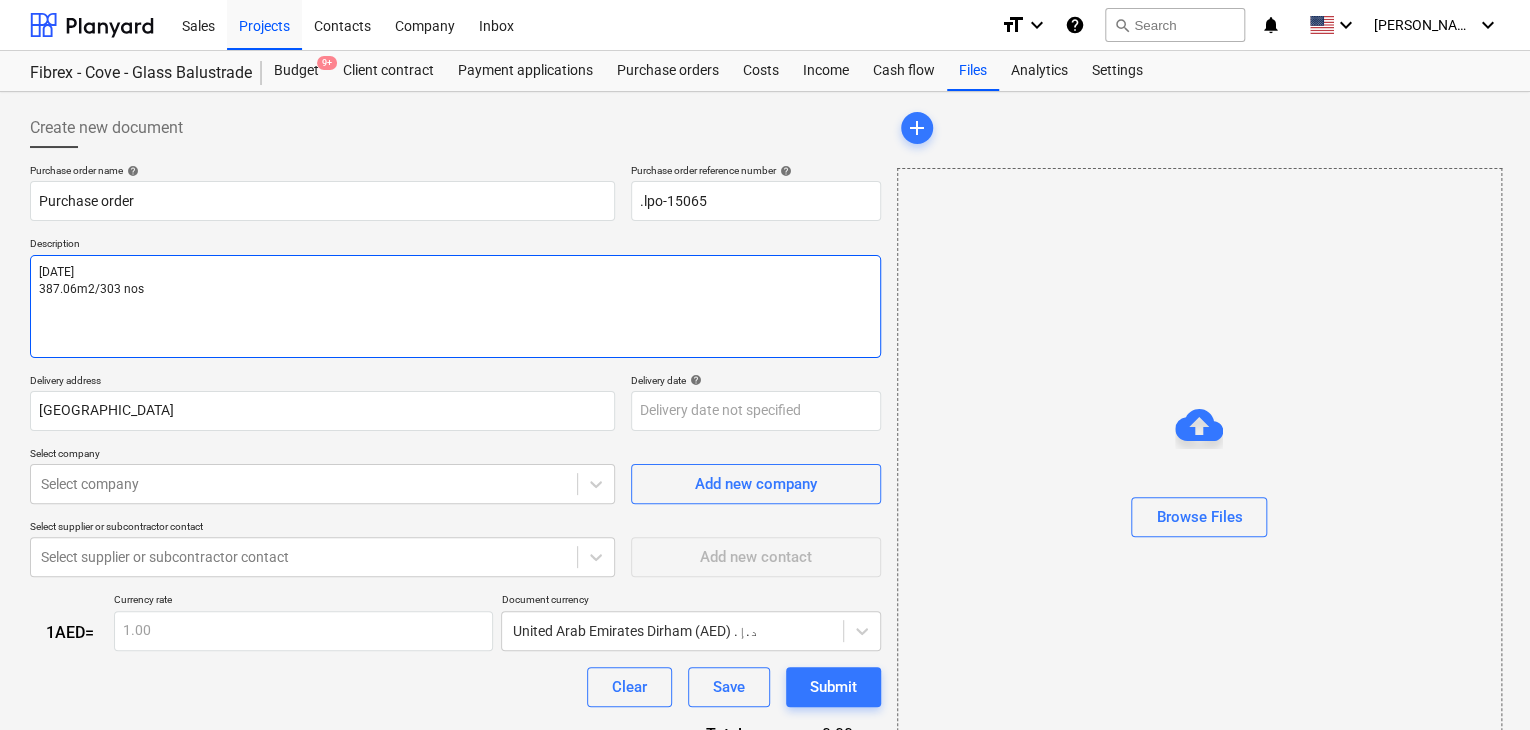 type on "x" 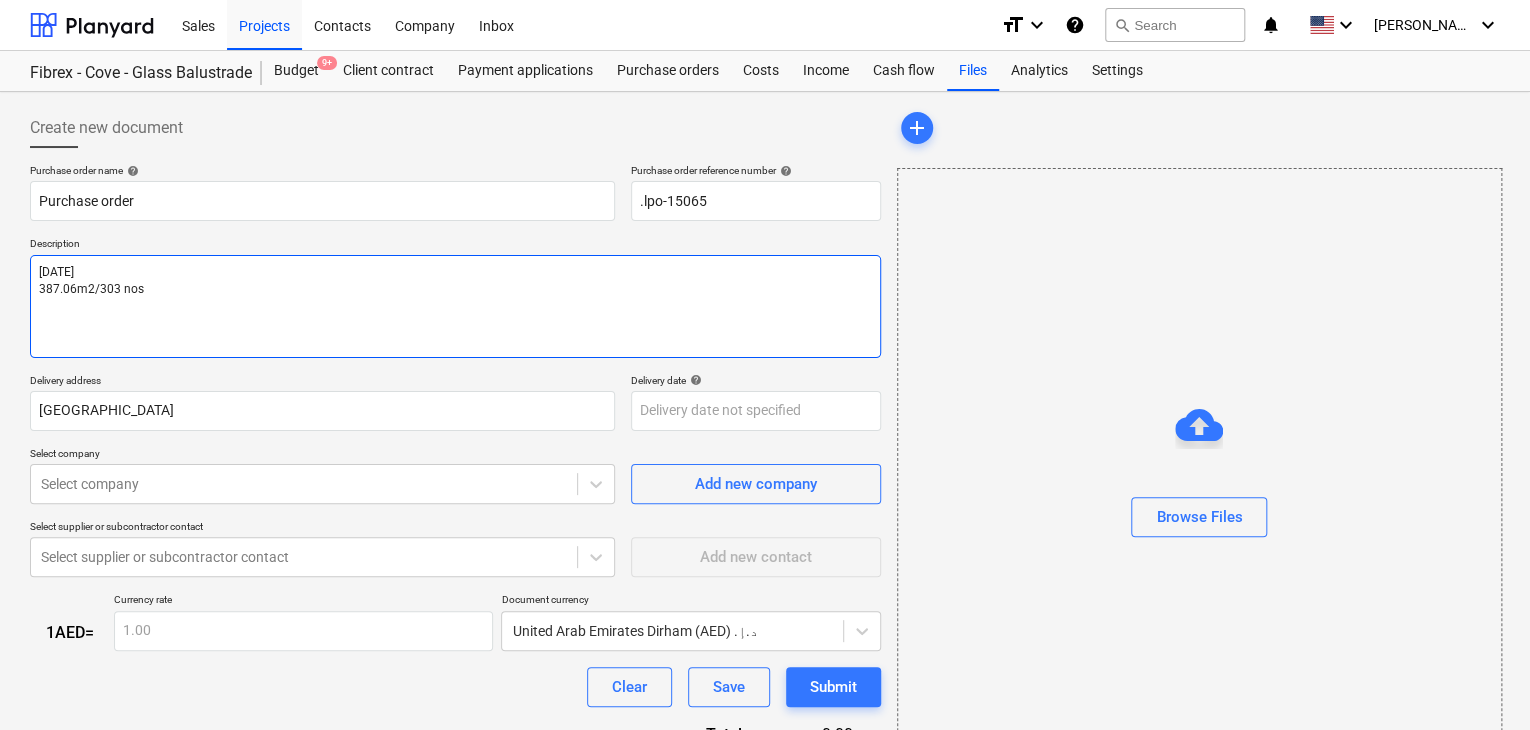 type on "[DATE]
387.06m2/303 nos" 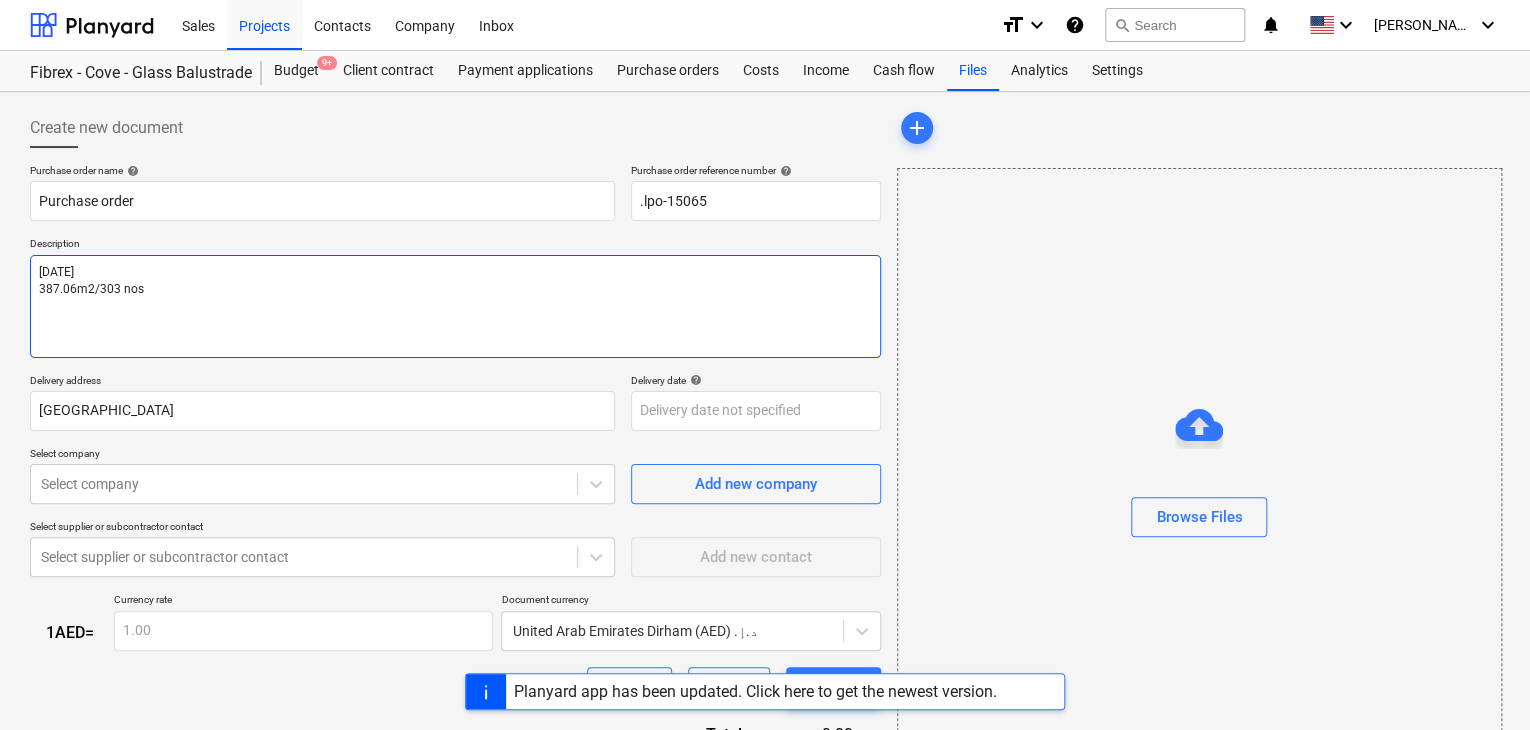 type on "x" 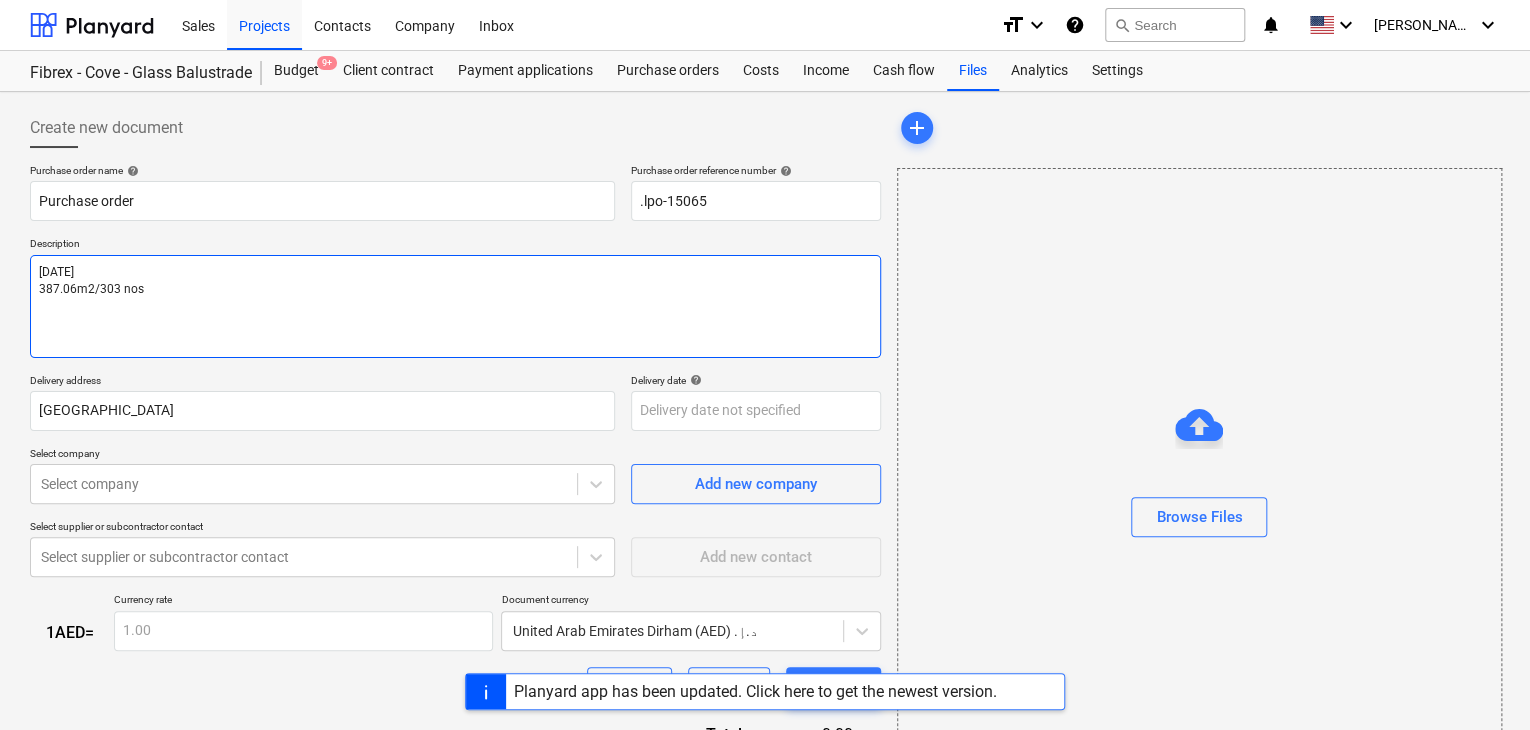 type on "[DATE]
387.06m2/303 nos
B" 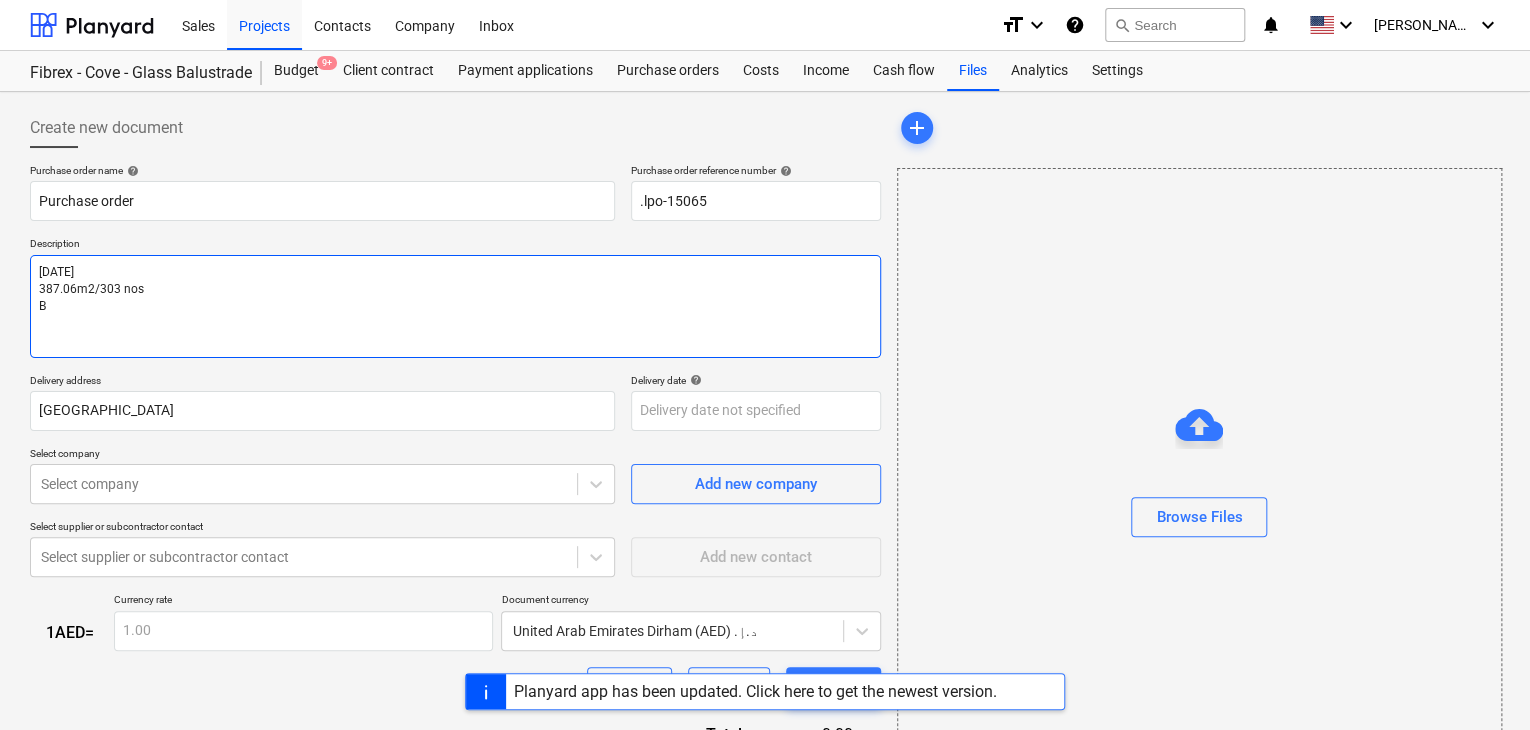 type on "x" 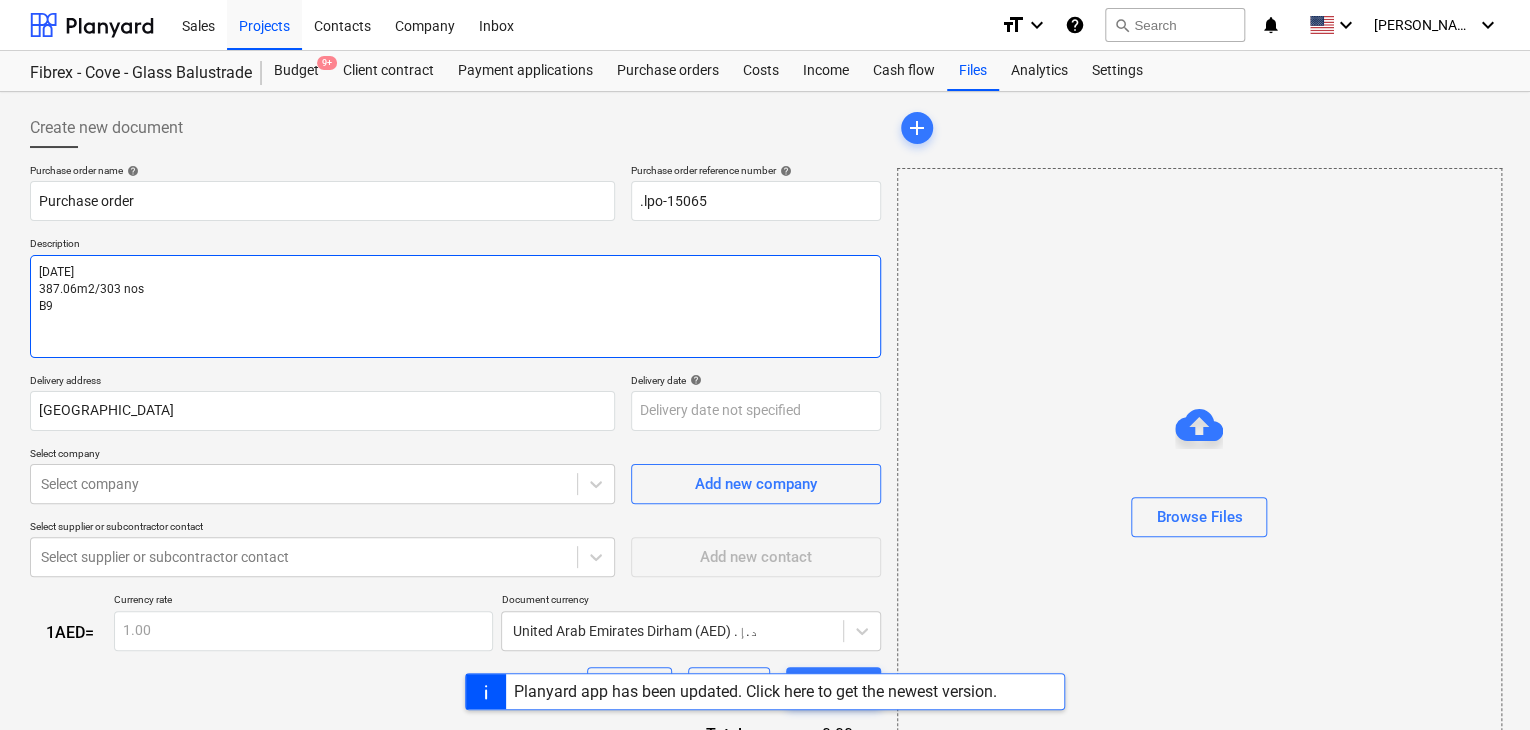 type on "x" 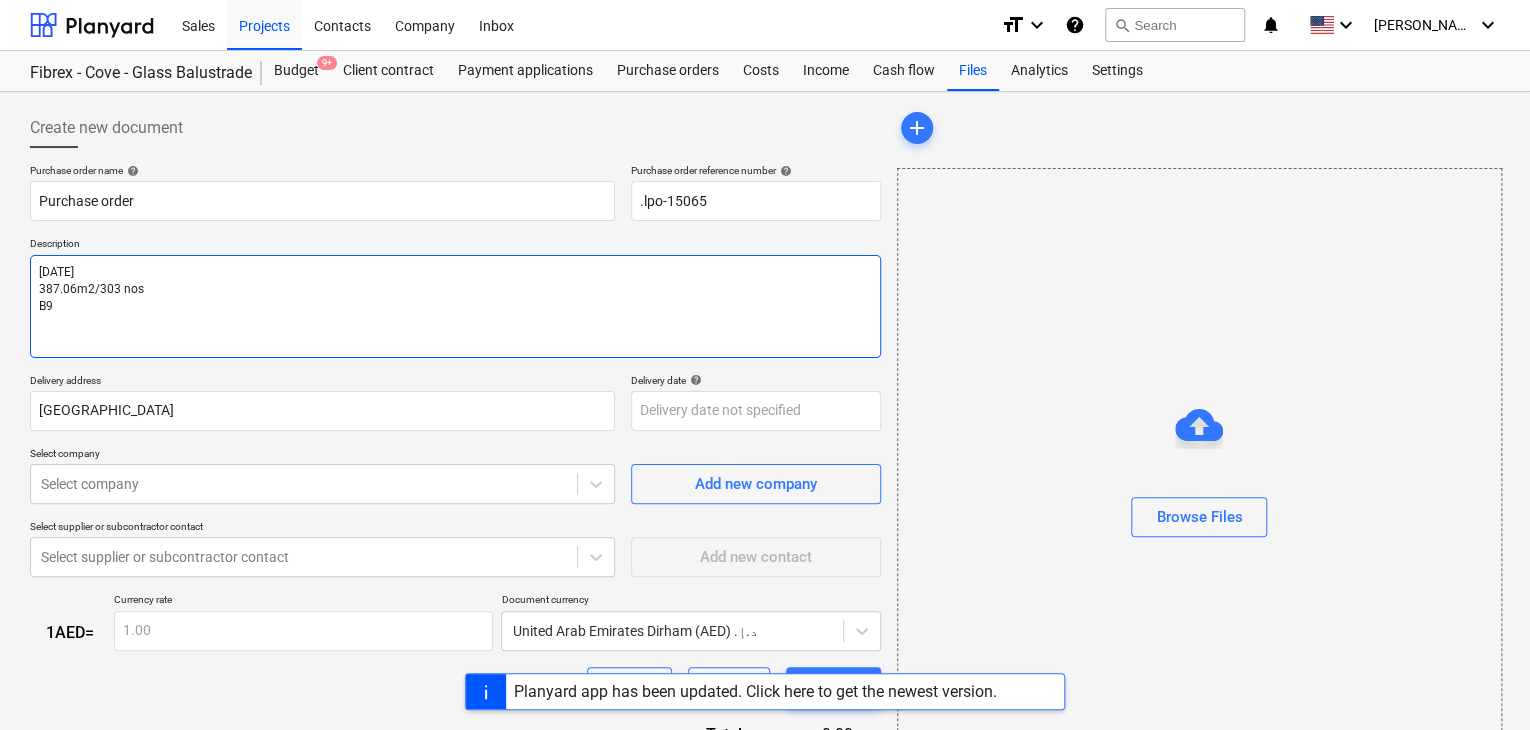 type on "x" 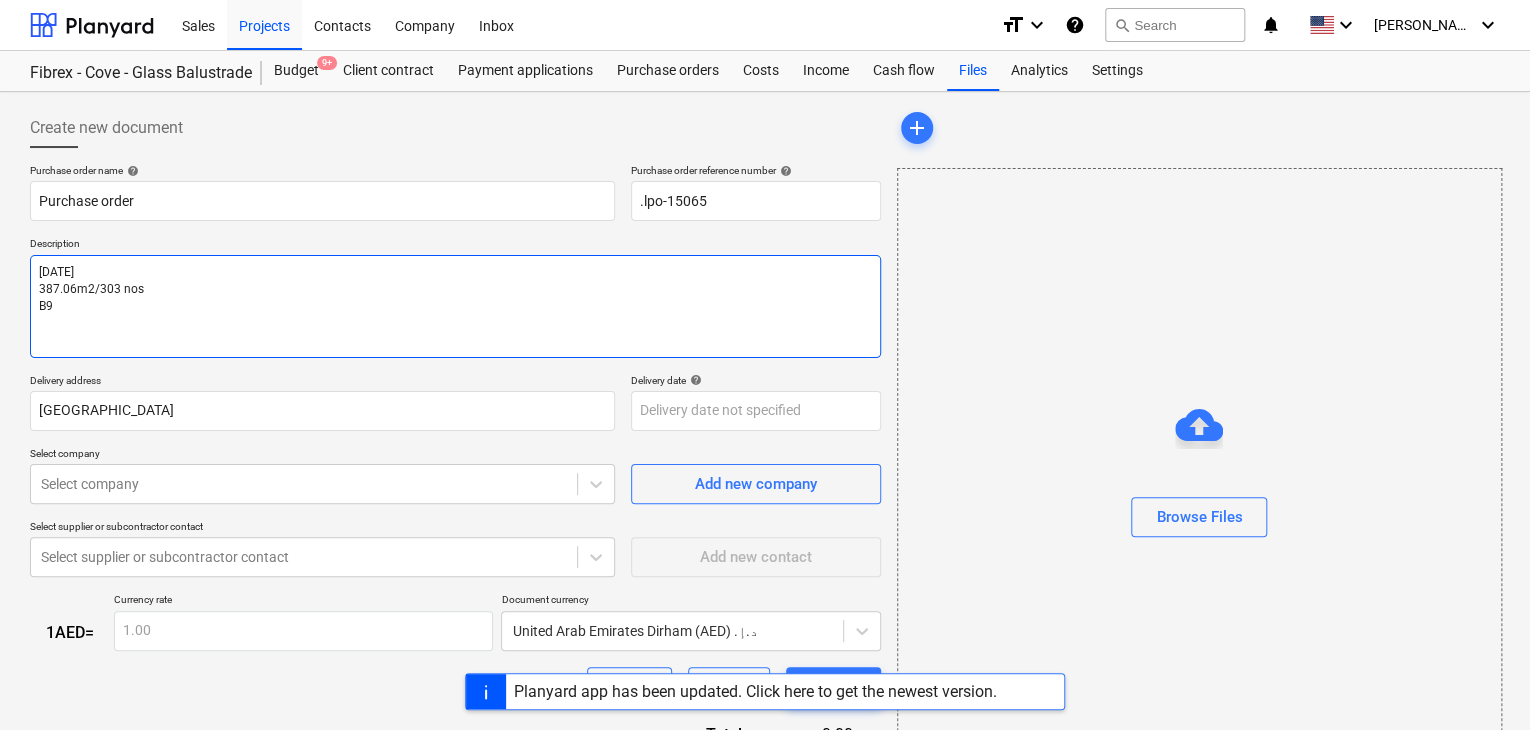 type on "[DATE]
387.06m2/303 nos
B9 L" 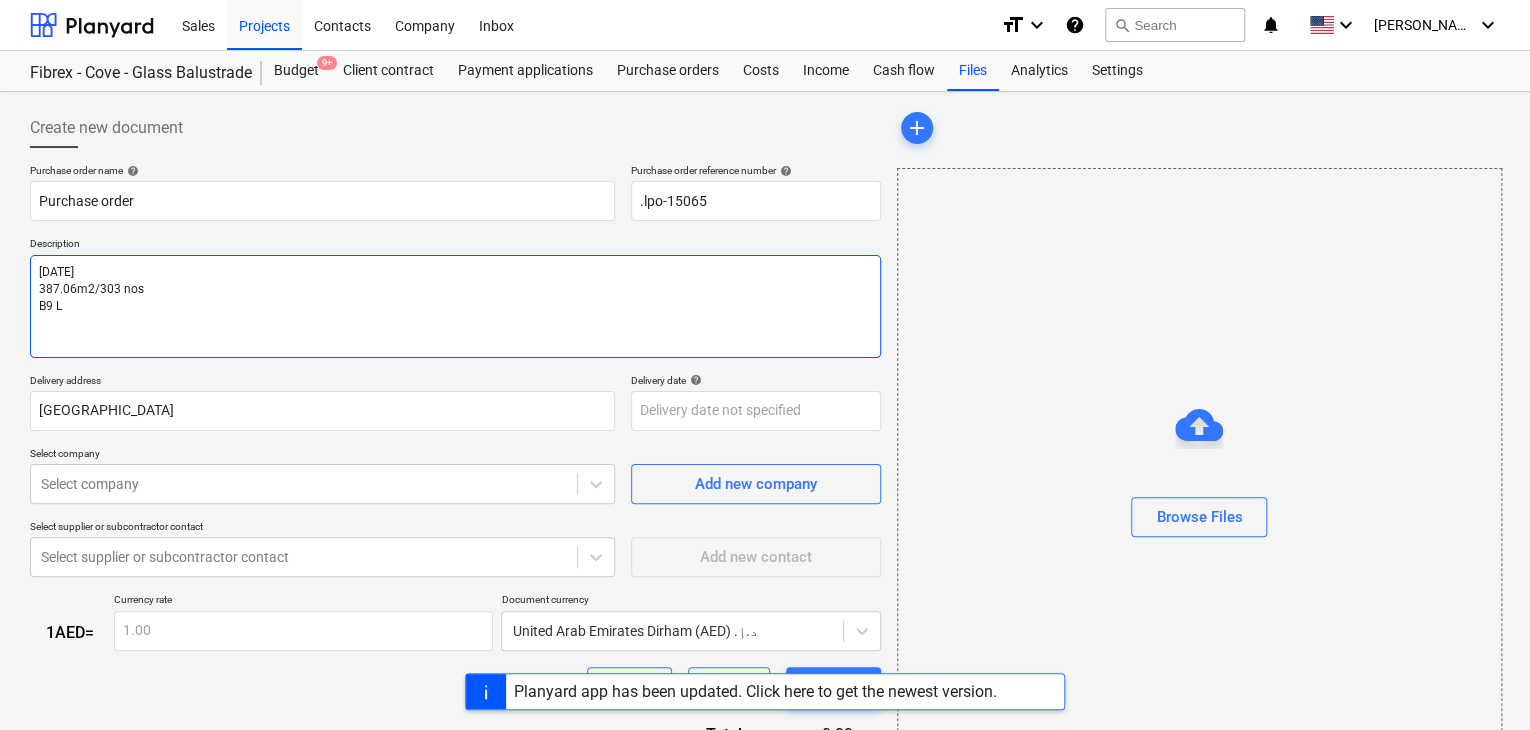 type on "x" 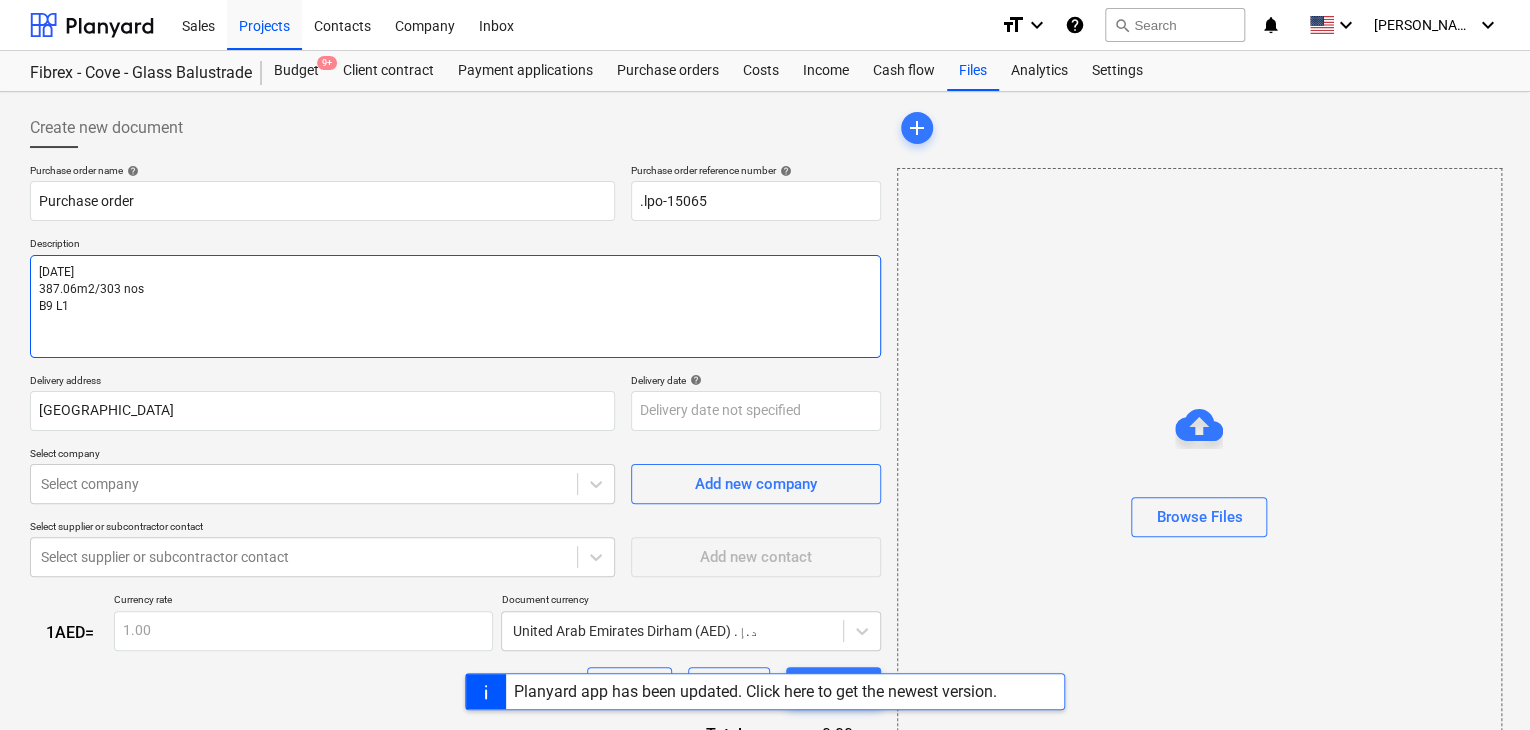 type on "x" 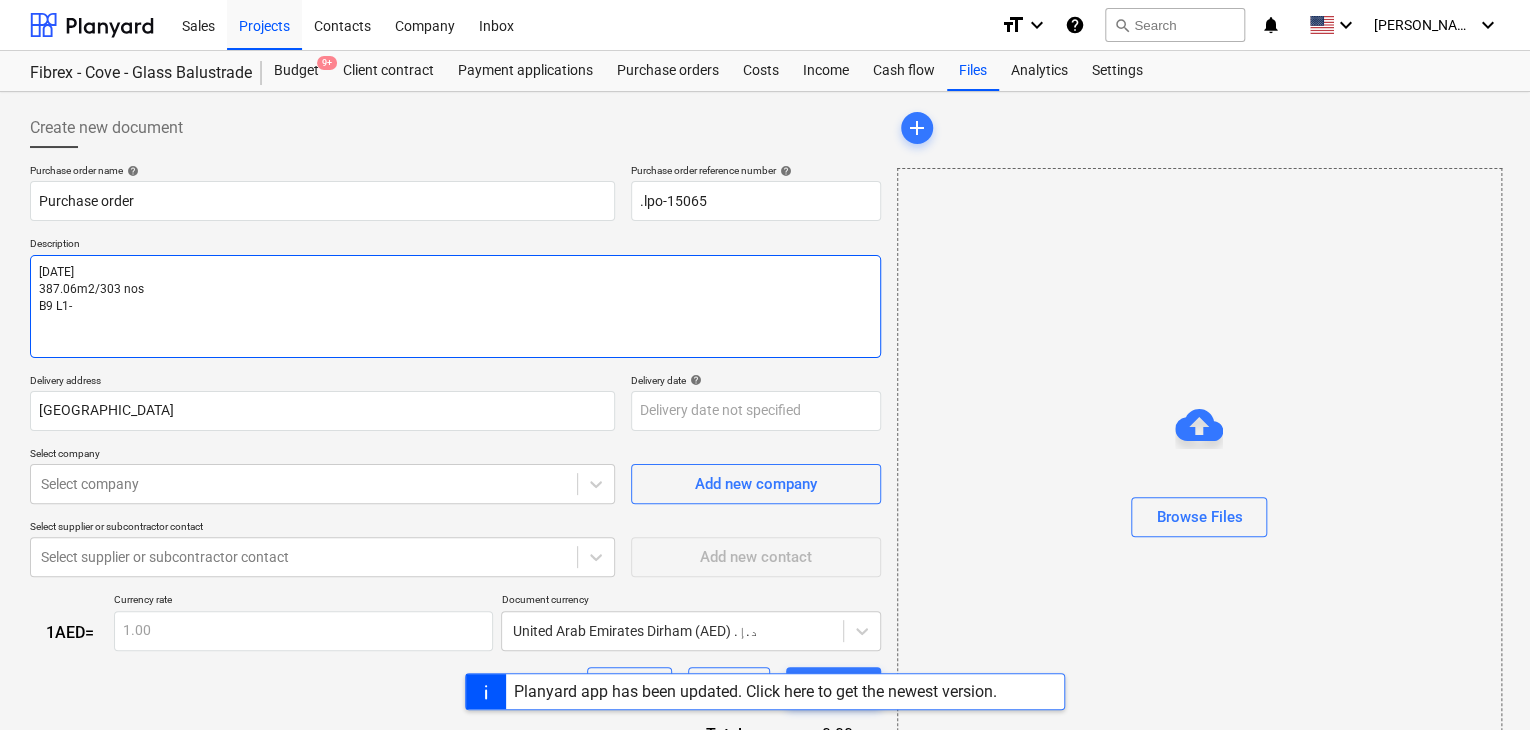 type on "x" 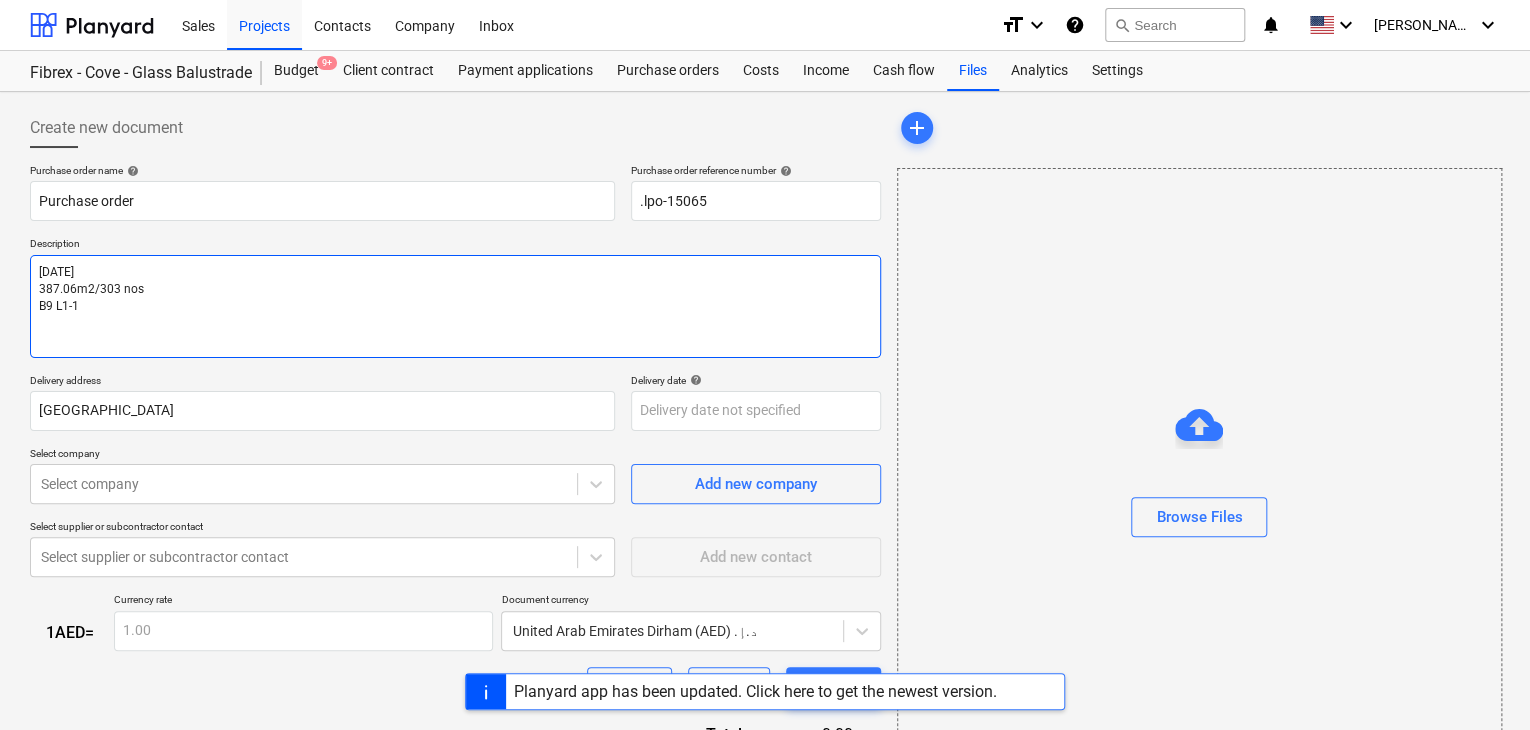 type on "x" 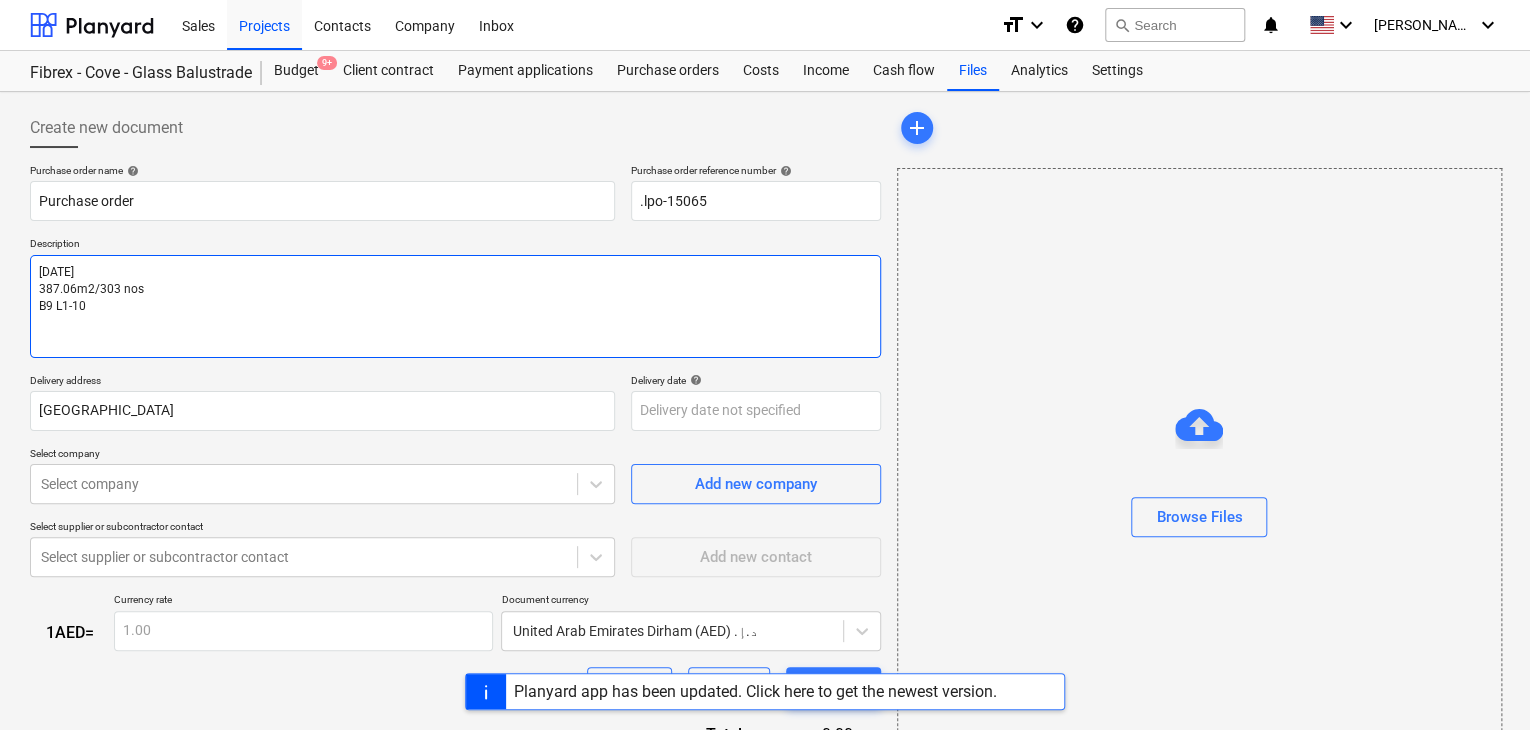 type on "x" 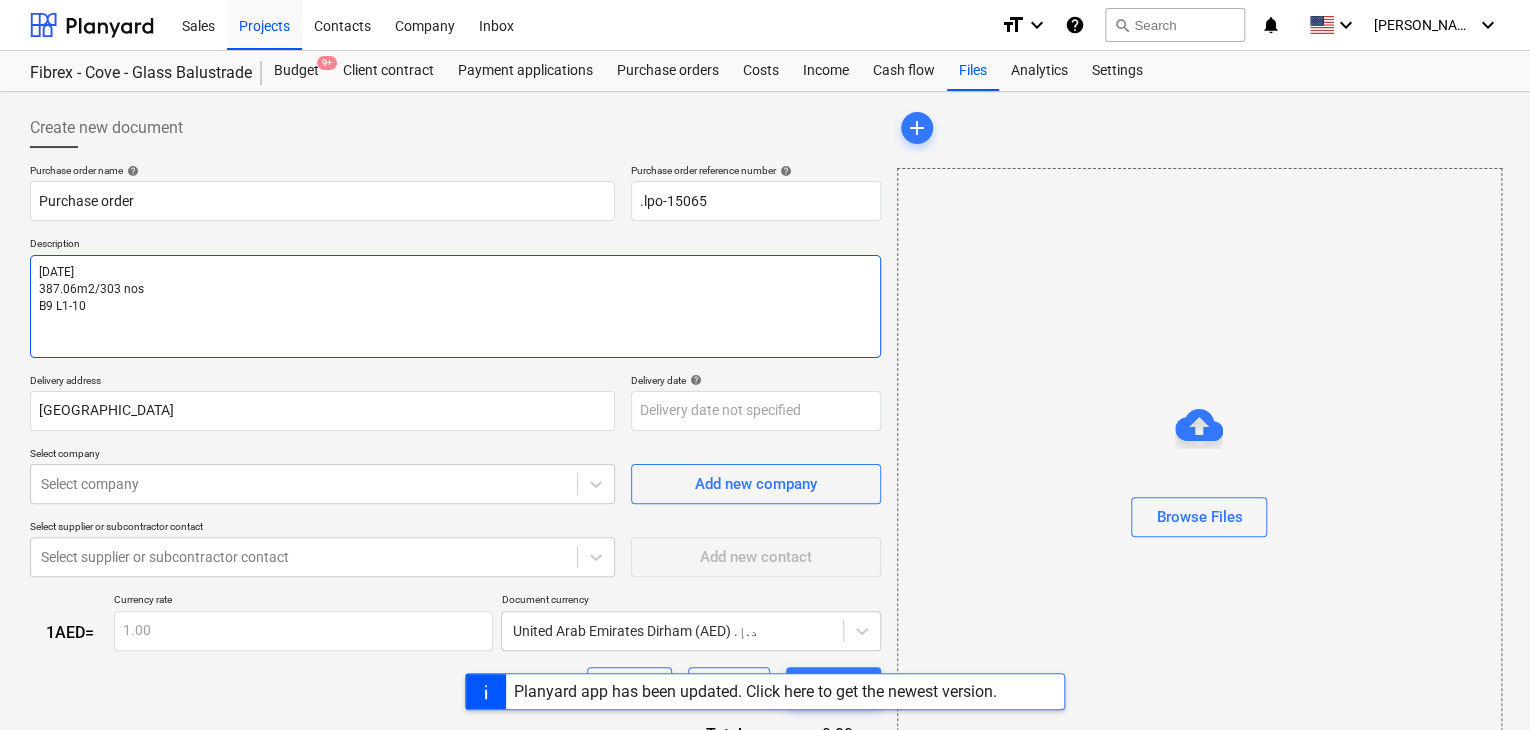 type on "[DATE]
387.06m2/303 nos
B9 L1-10-" 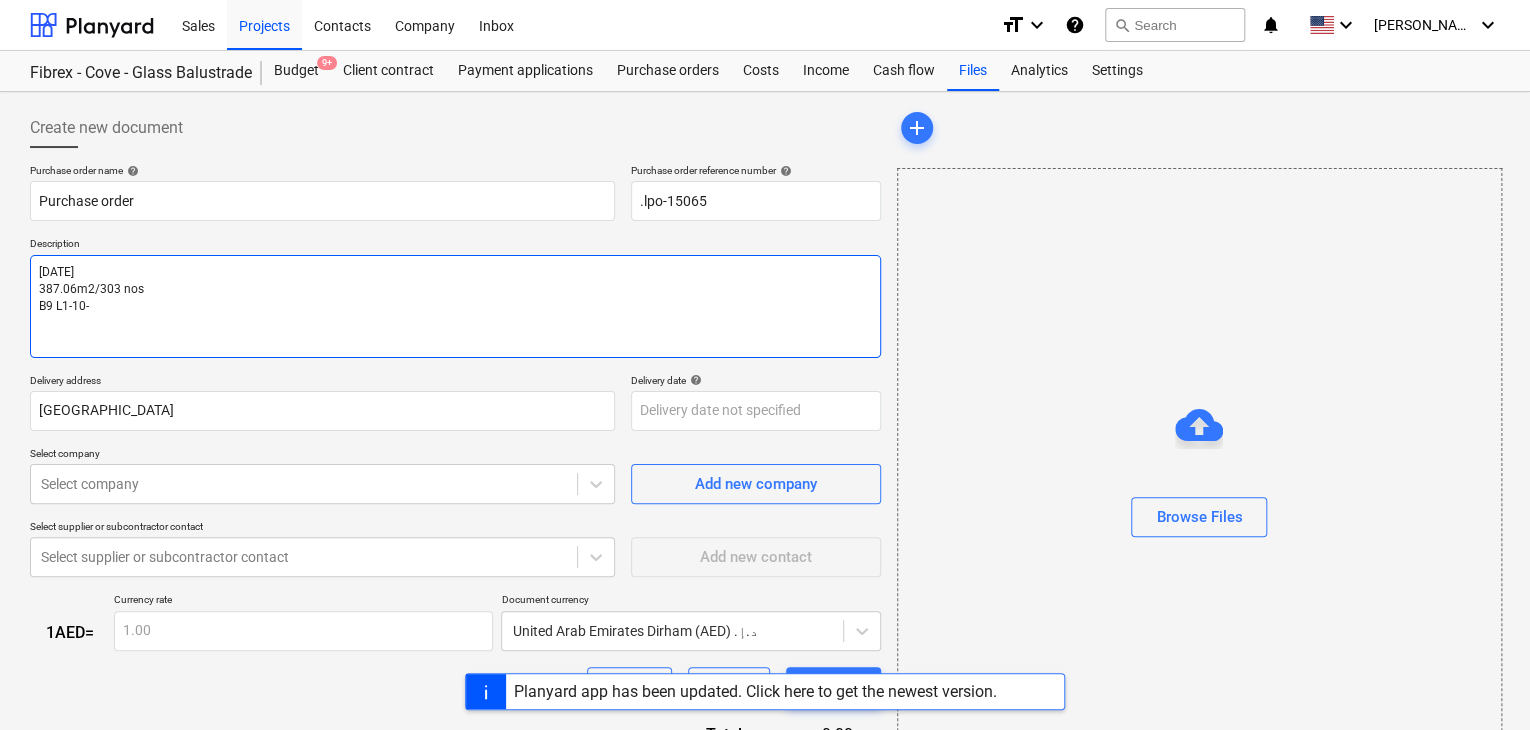 type on "x" 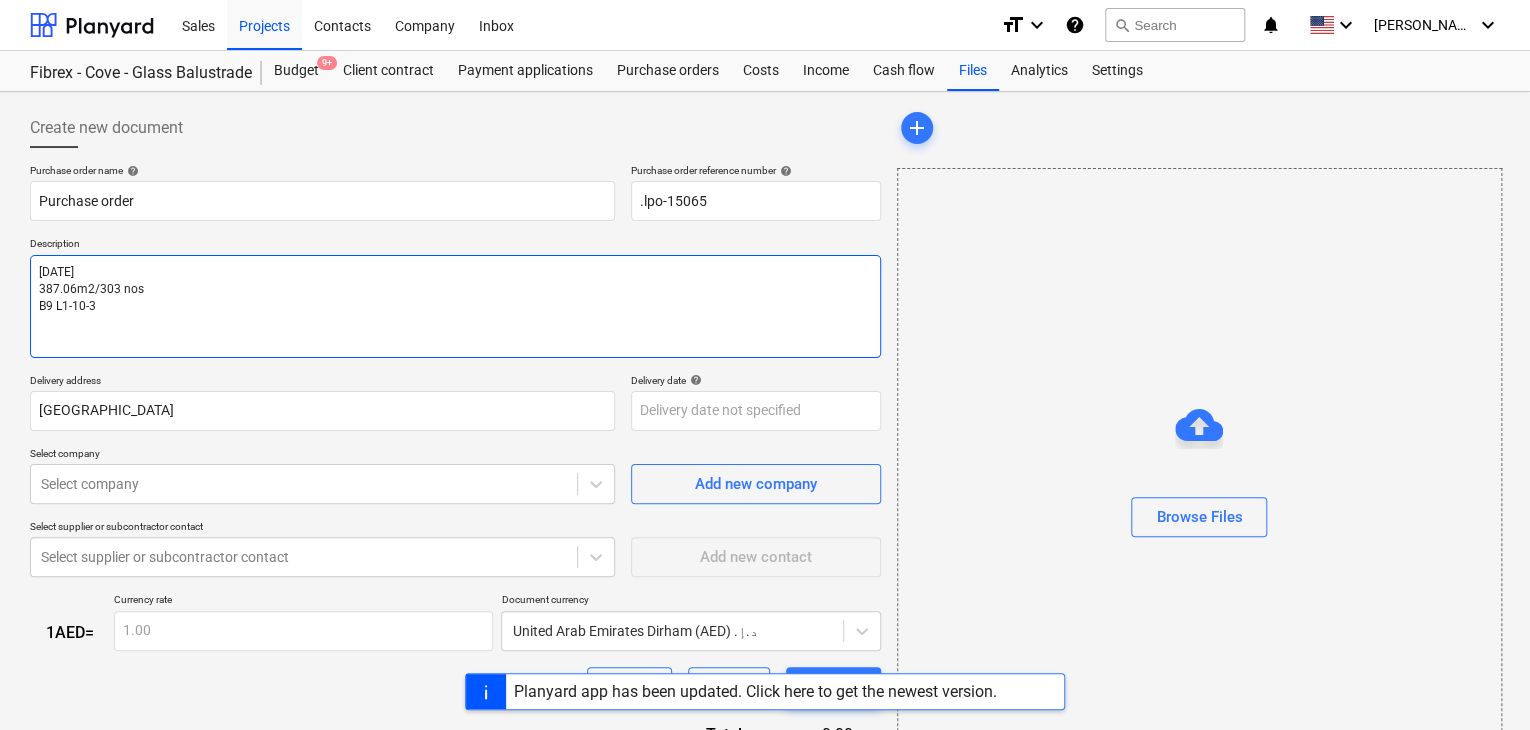 type on "x" 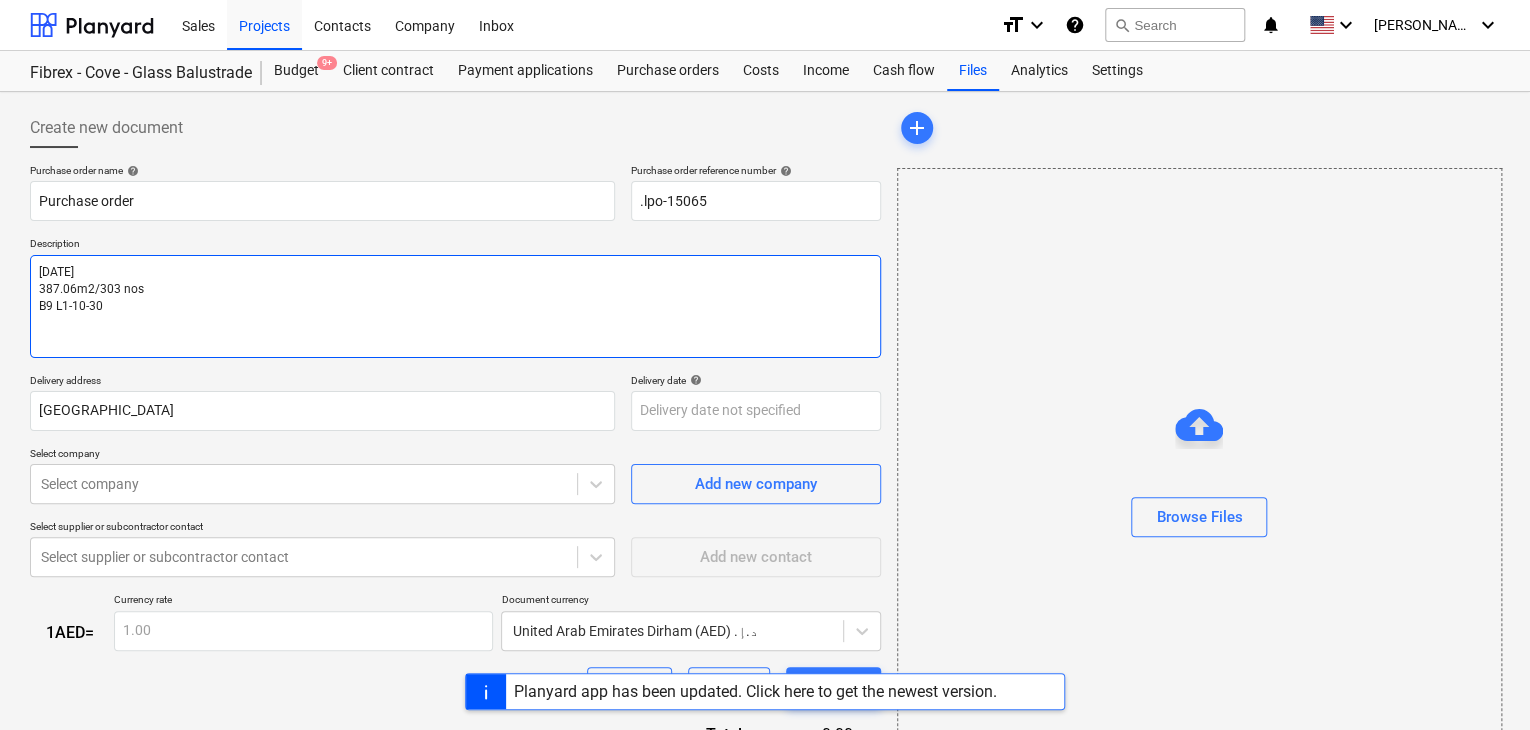 type on "x" 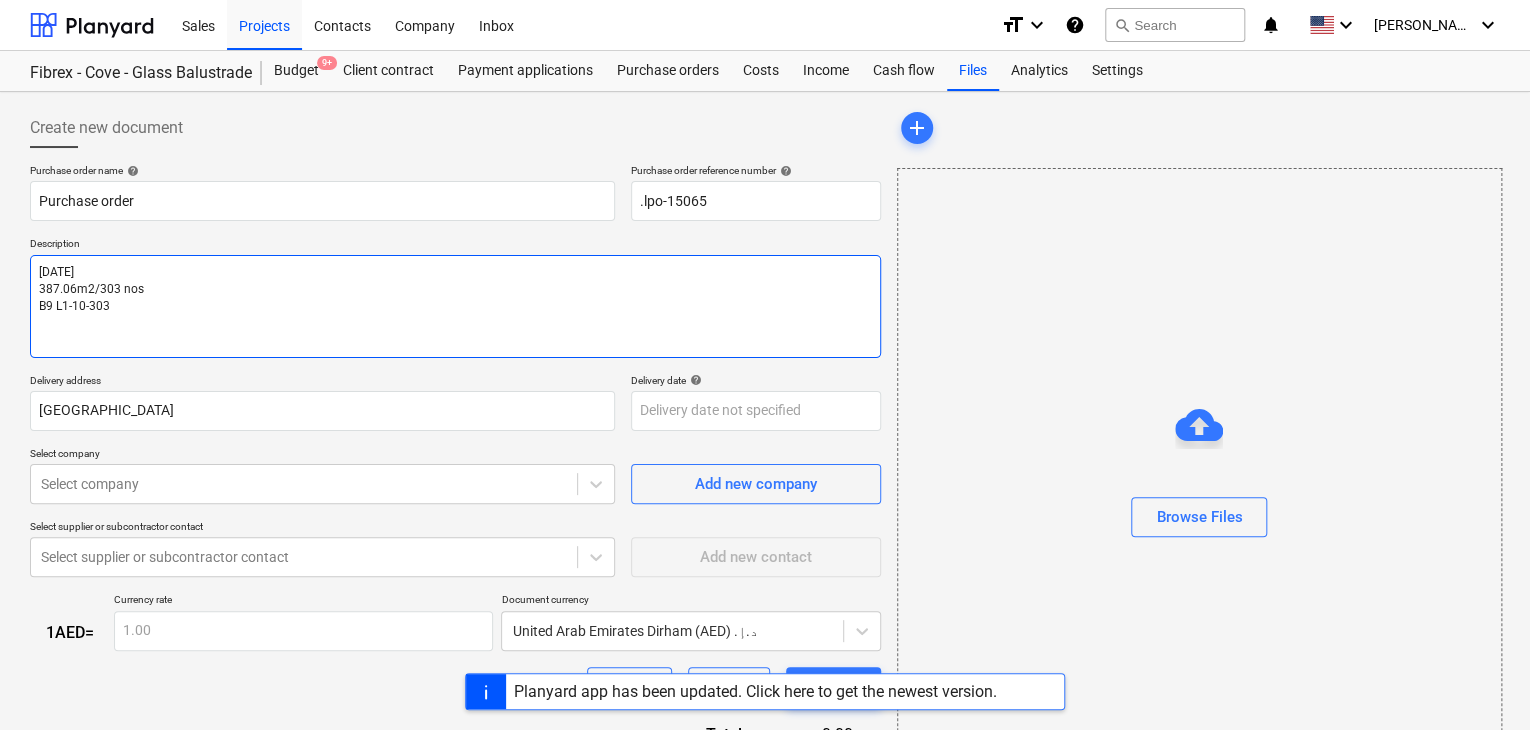 type on "x" 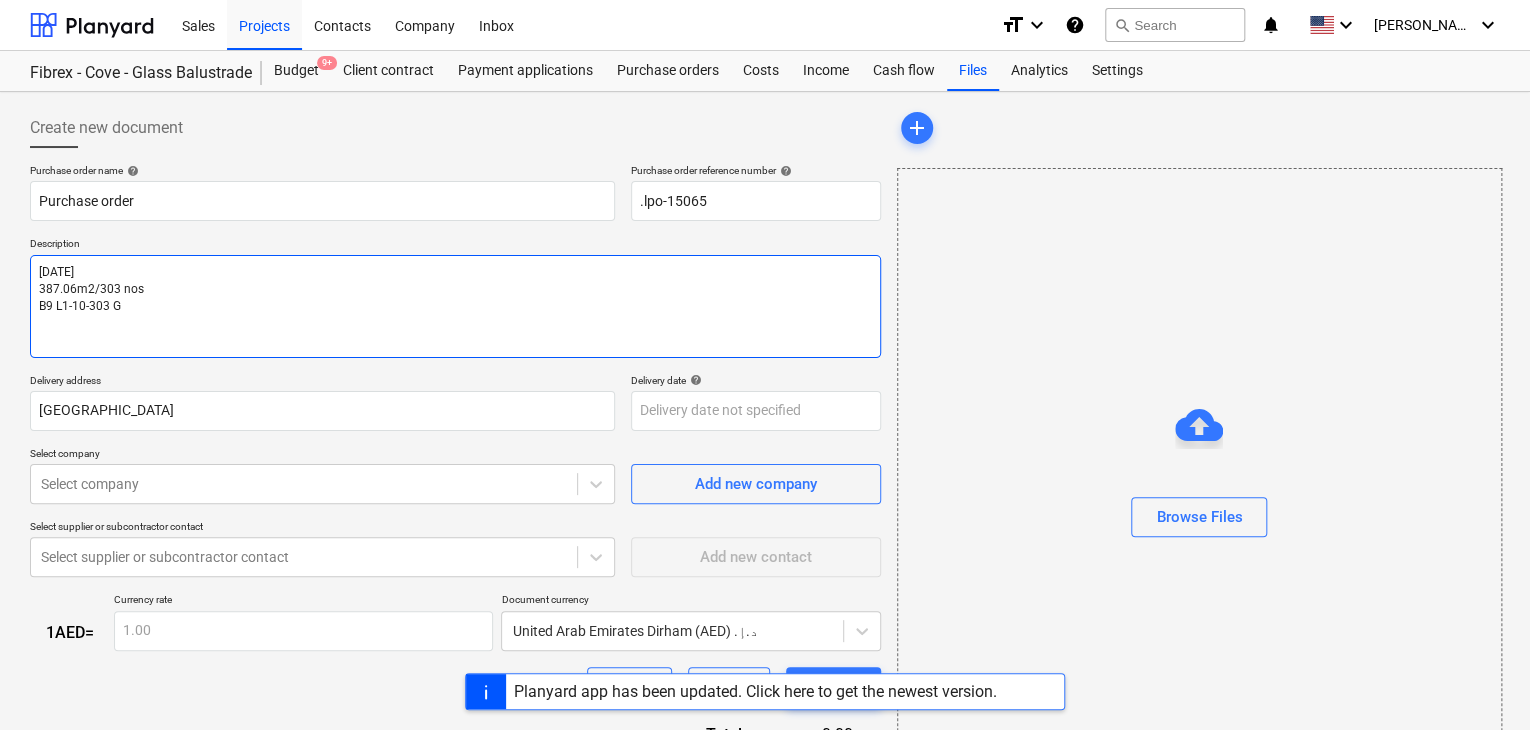type on "x" 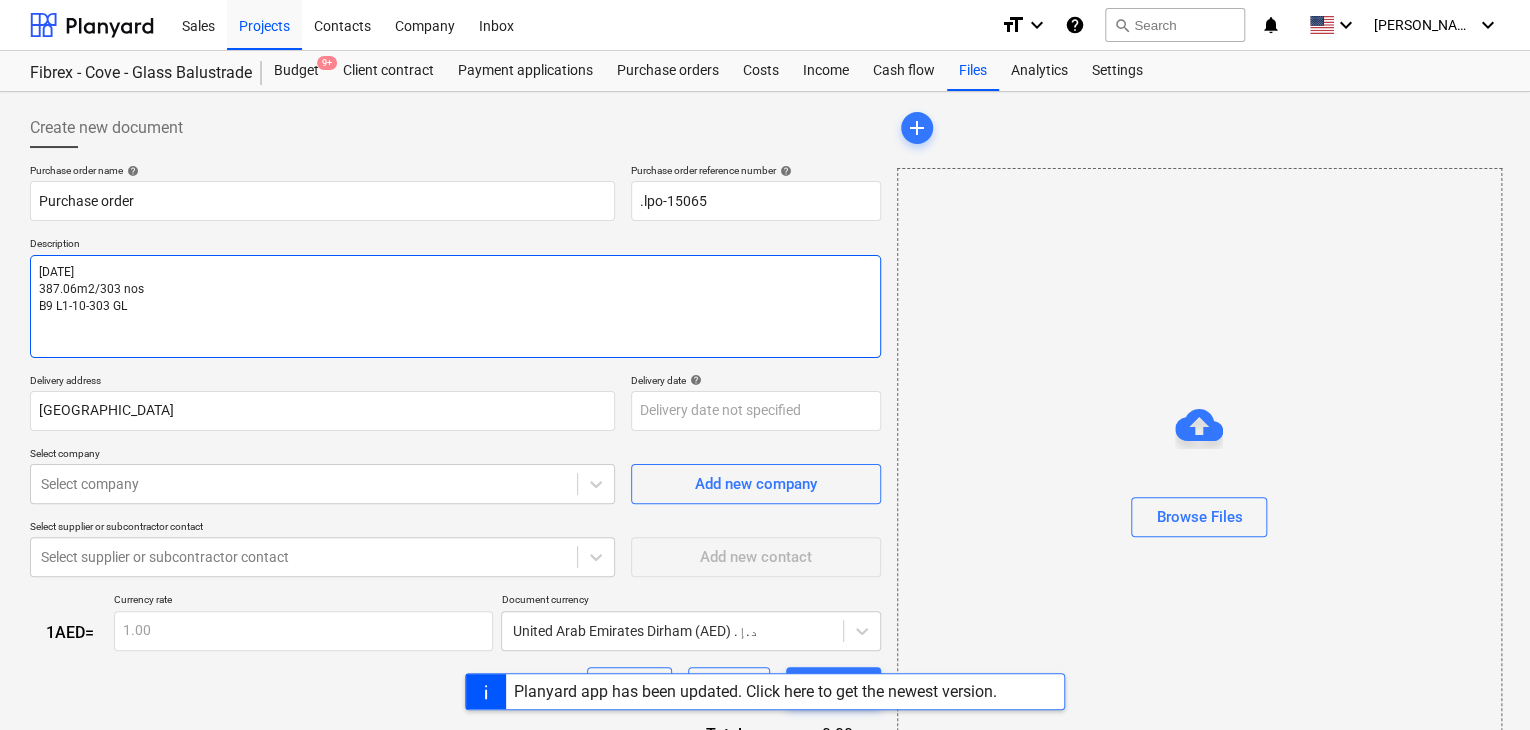type on "x" 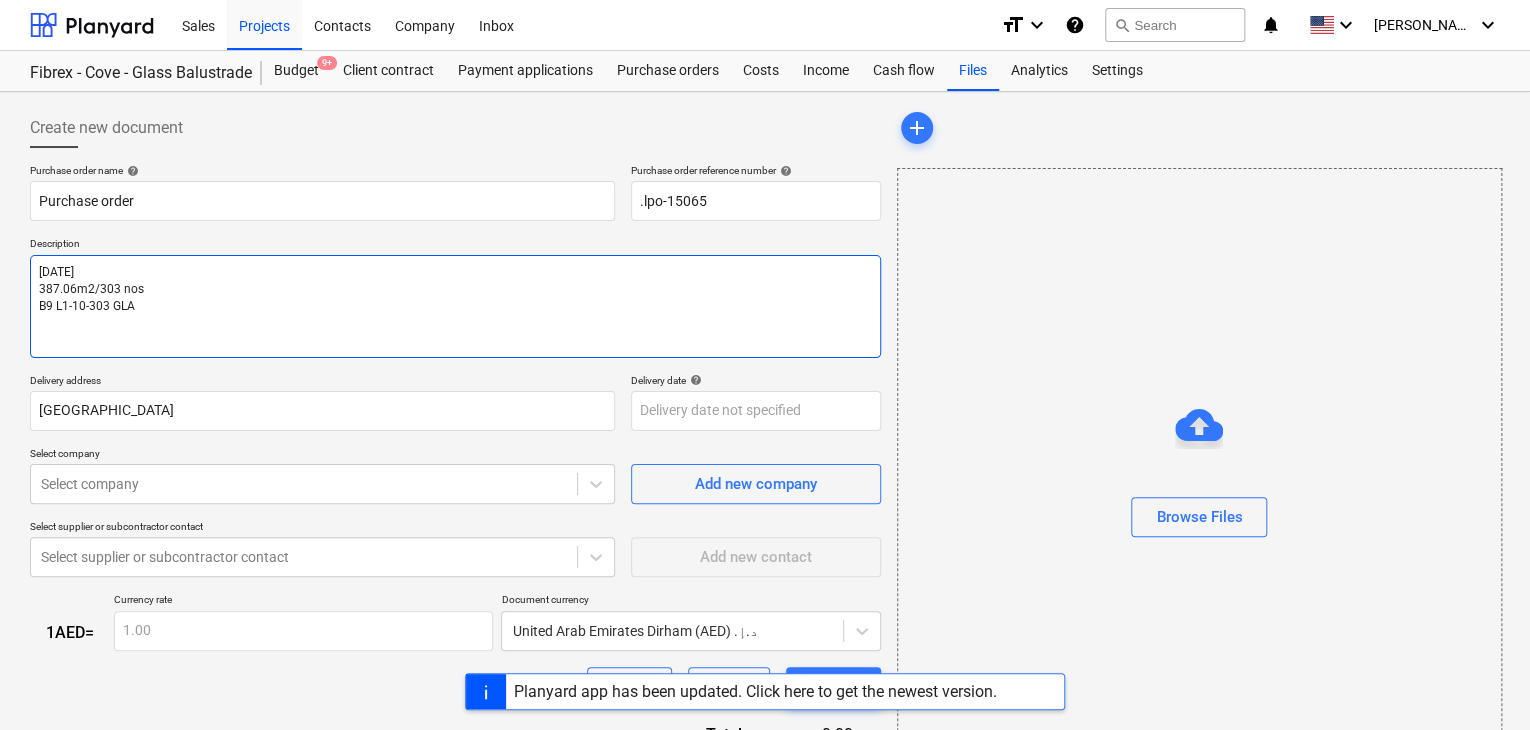 type on "x" 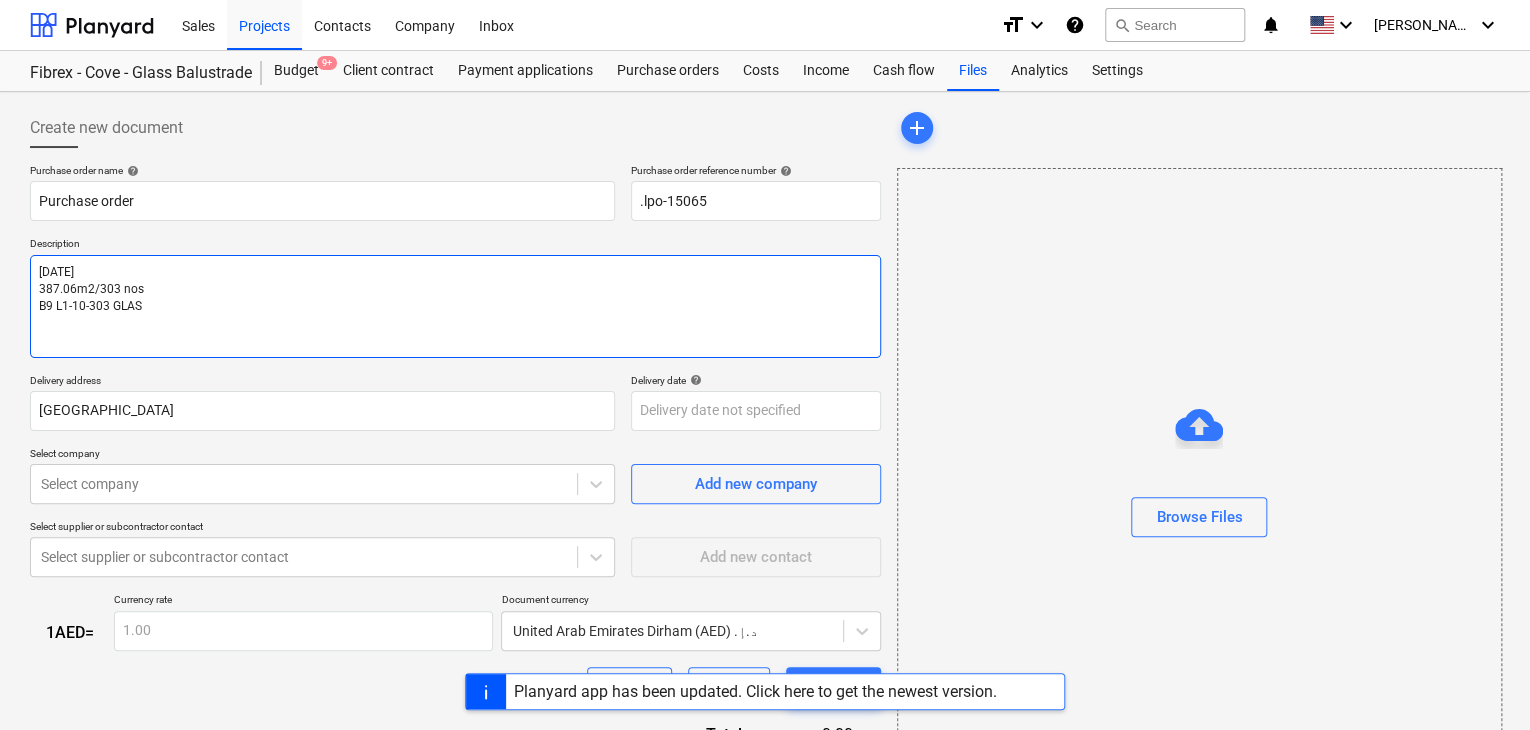 type on "x" 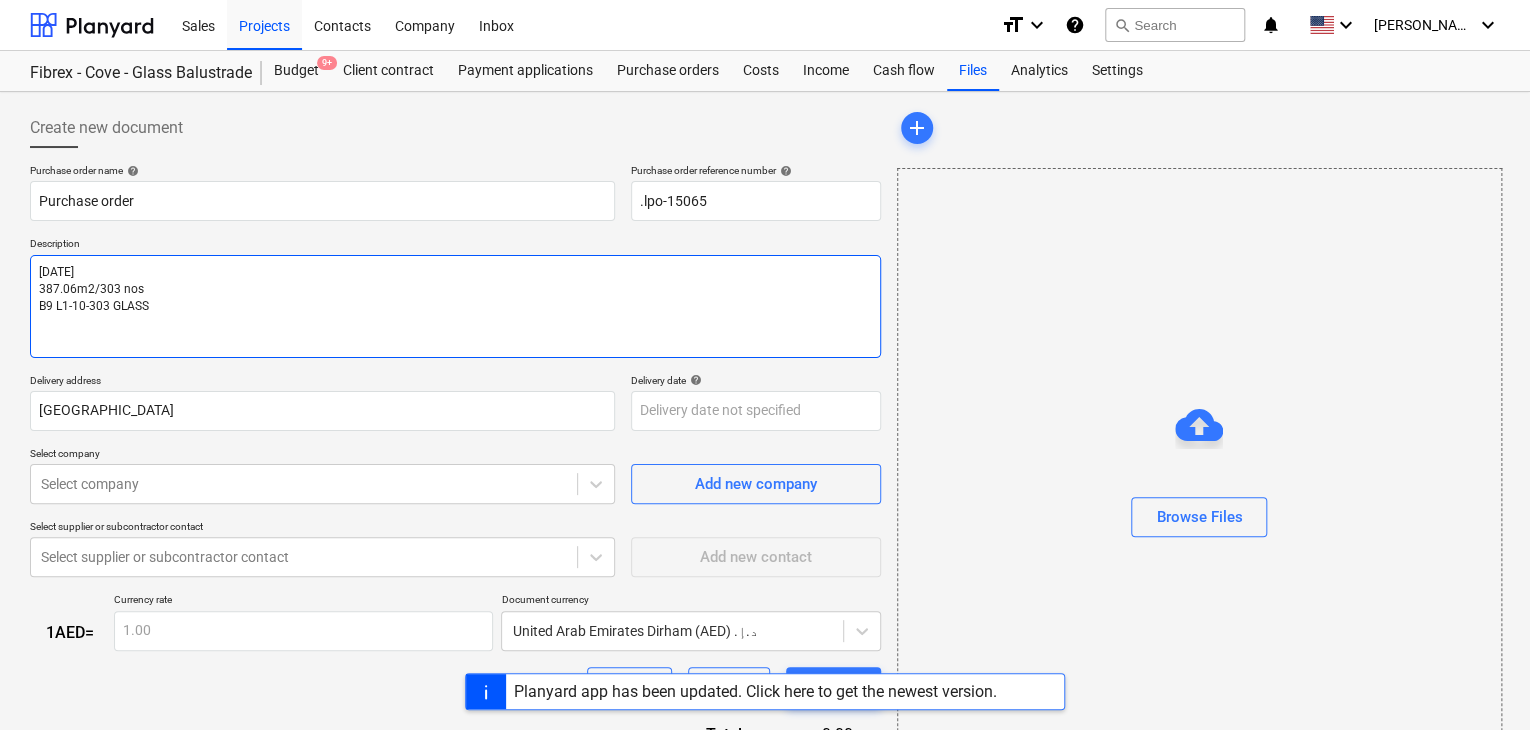 type on "x" 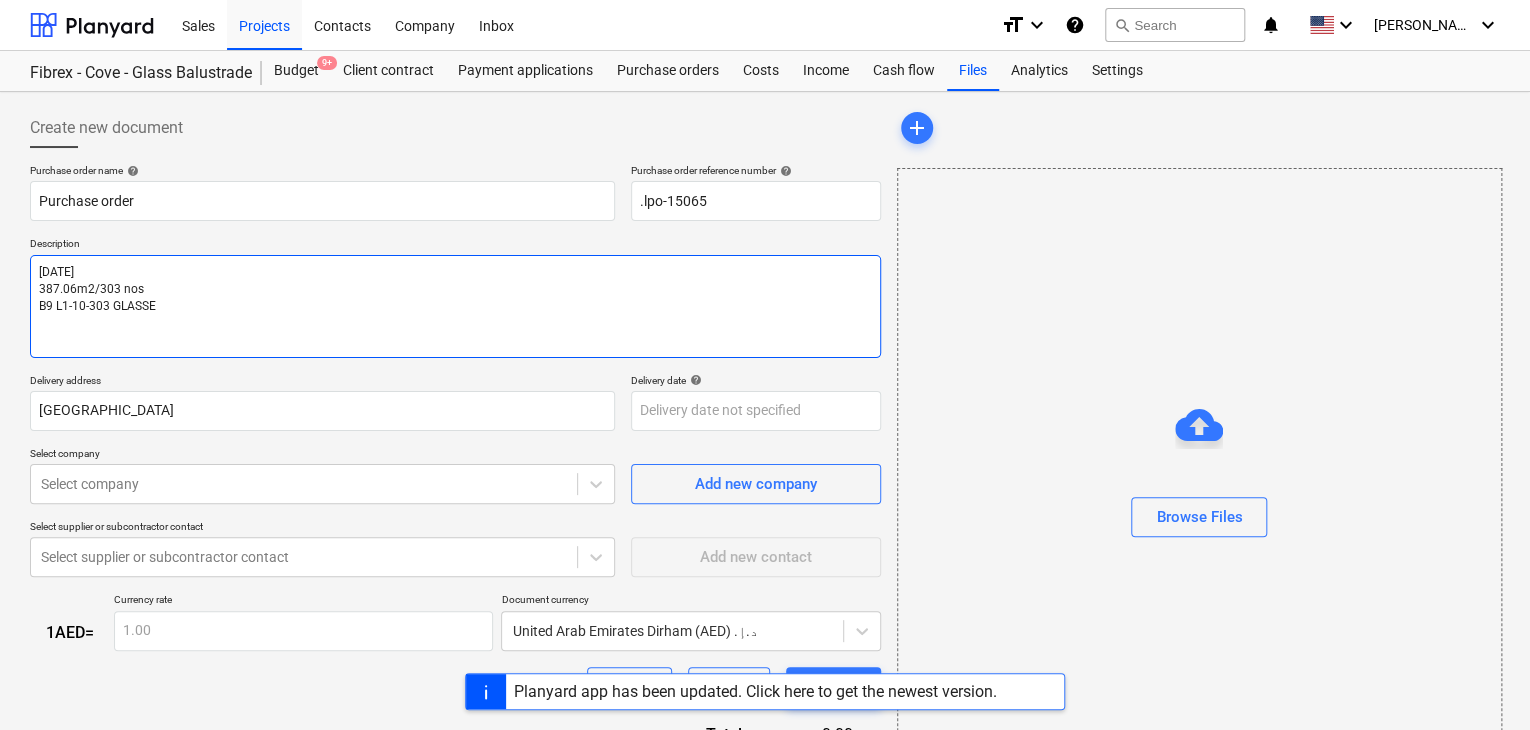 type on "x" 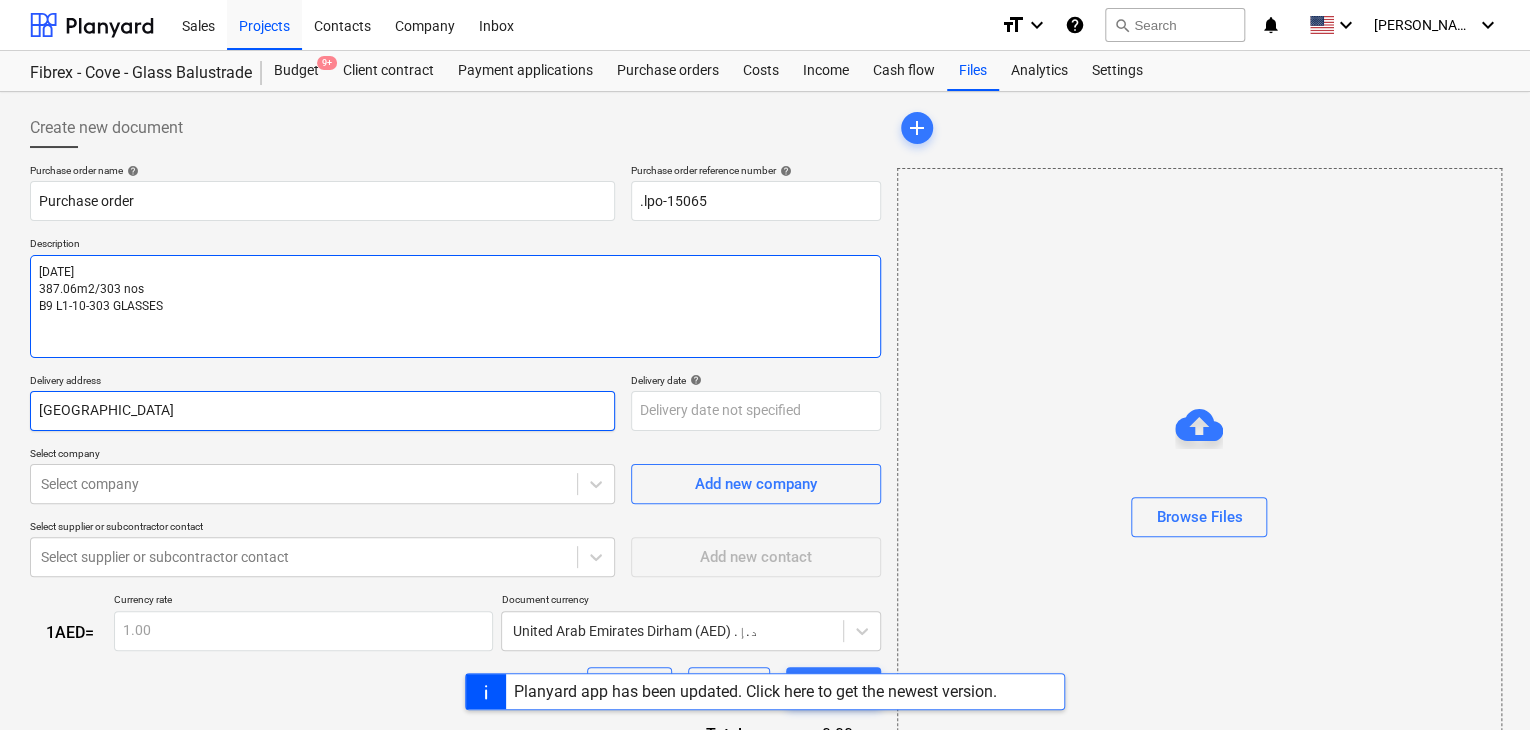 type on "[DATE]
387.06m2/303 nos
B9 L1-10-303 GLASSES" 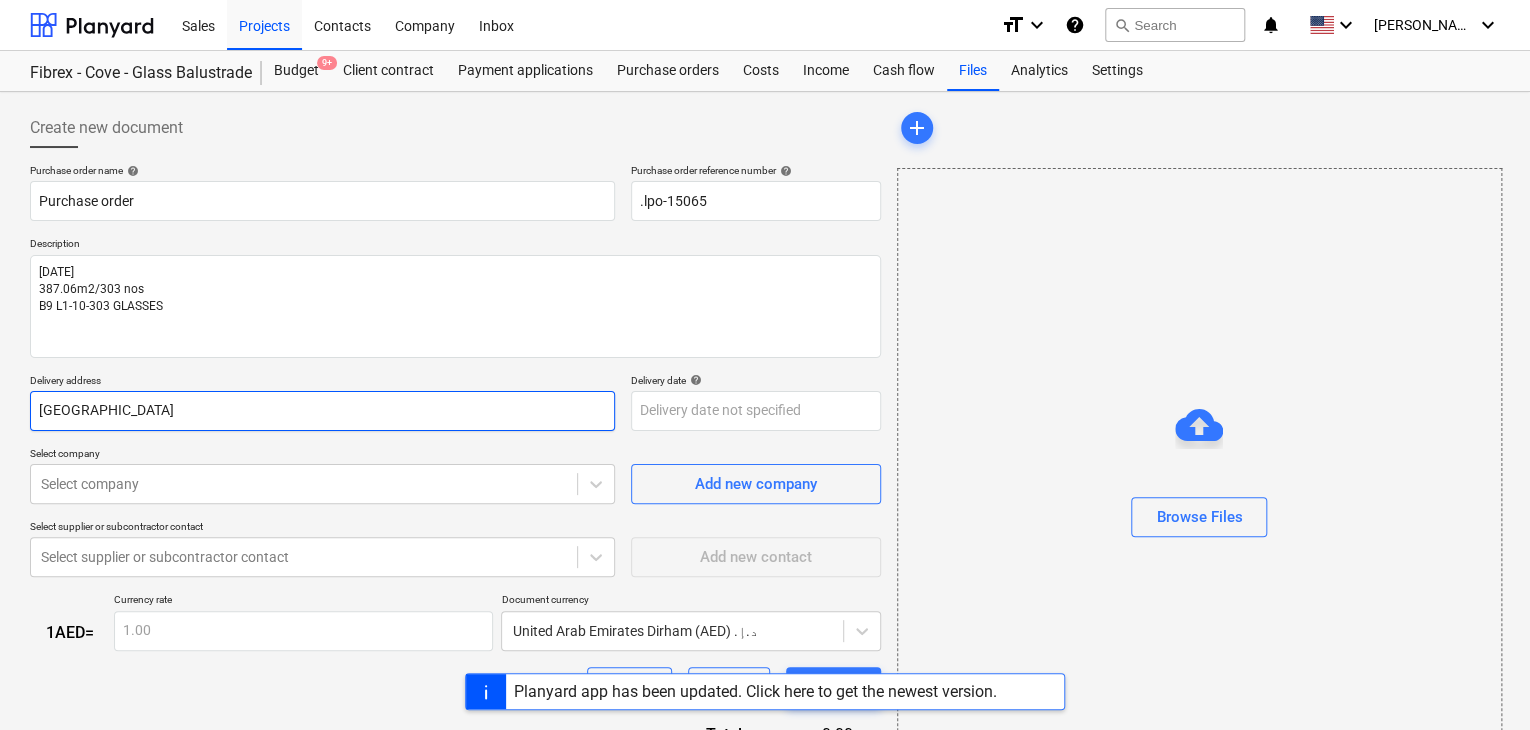 click on "[GEOGRAPHIC_DATA]" at bounding box center (322, 411) 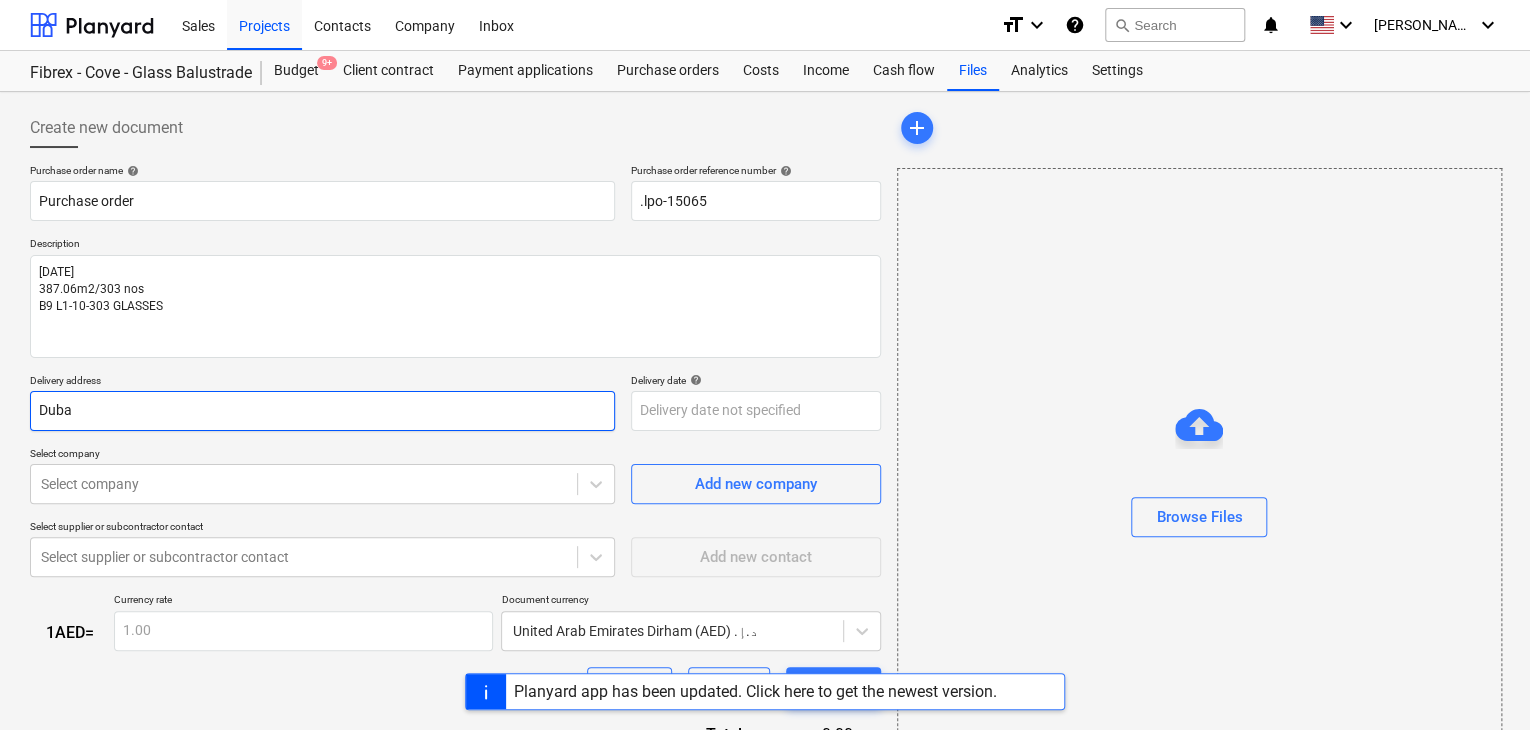 type on "x" 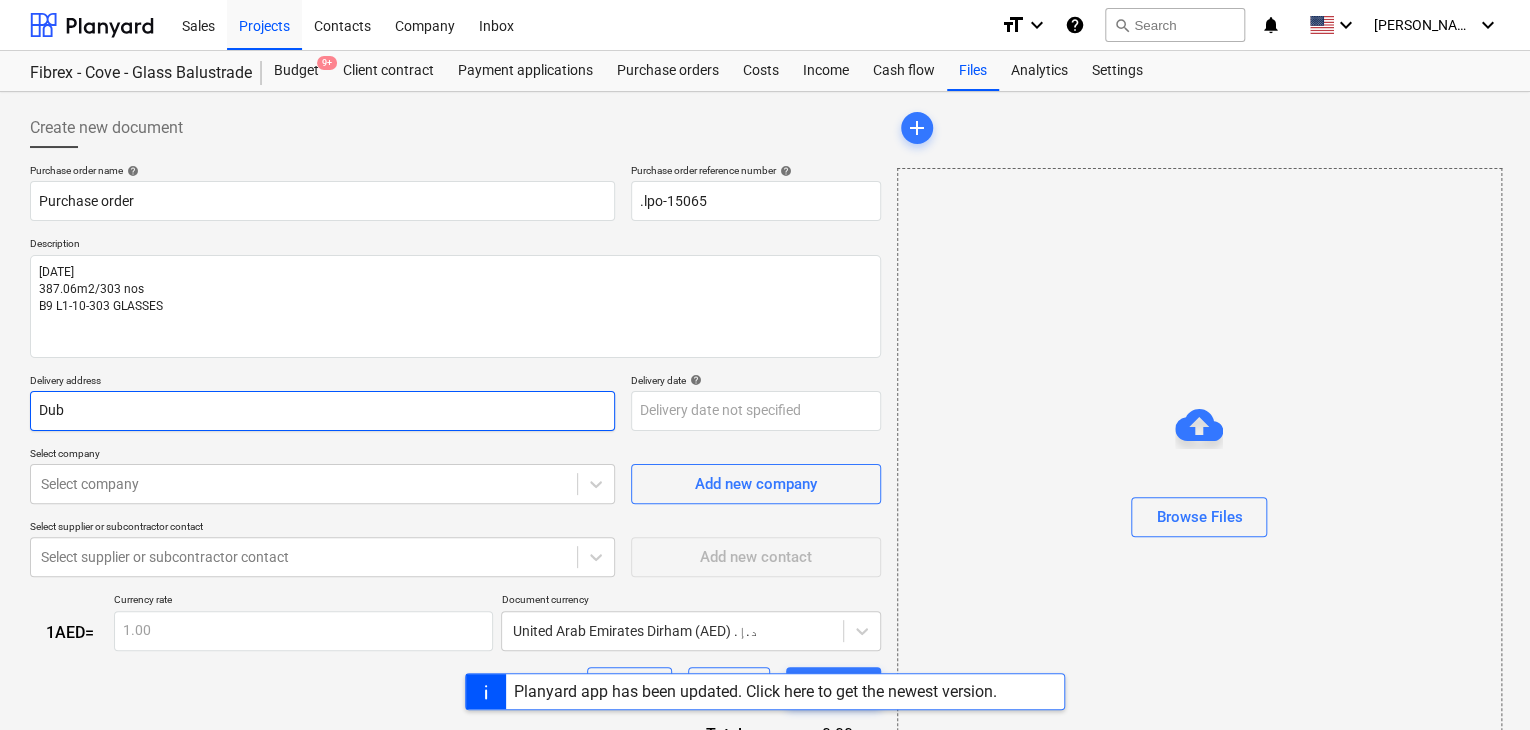 type on "x" 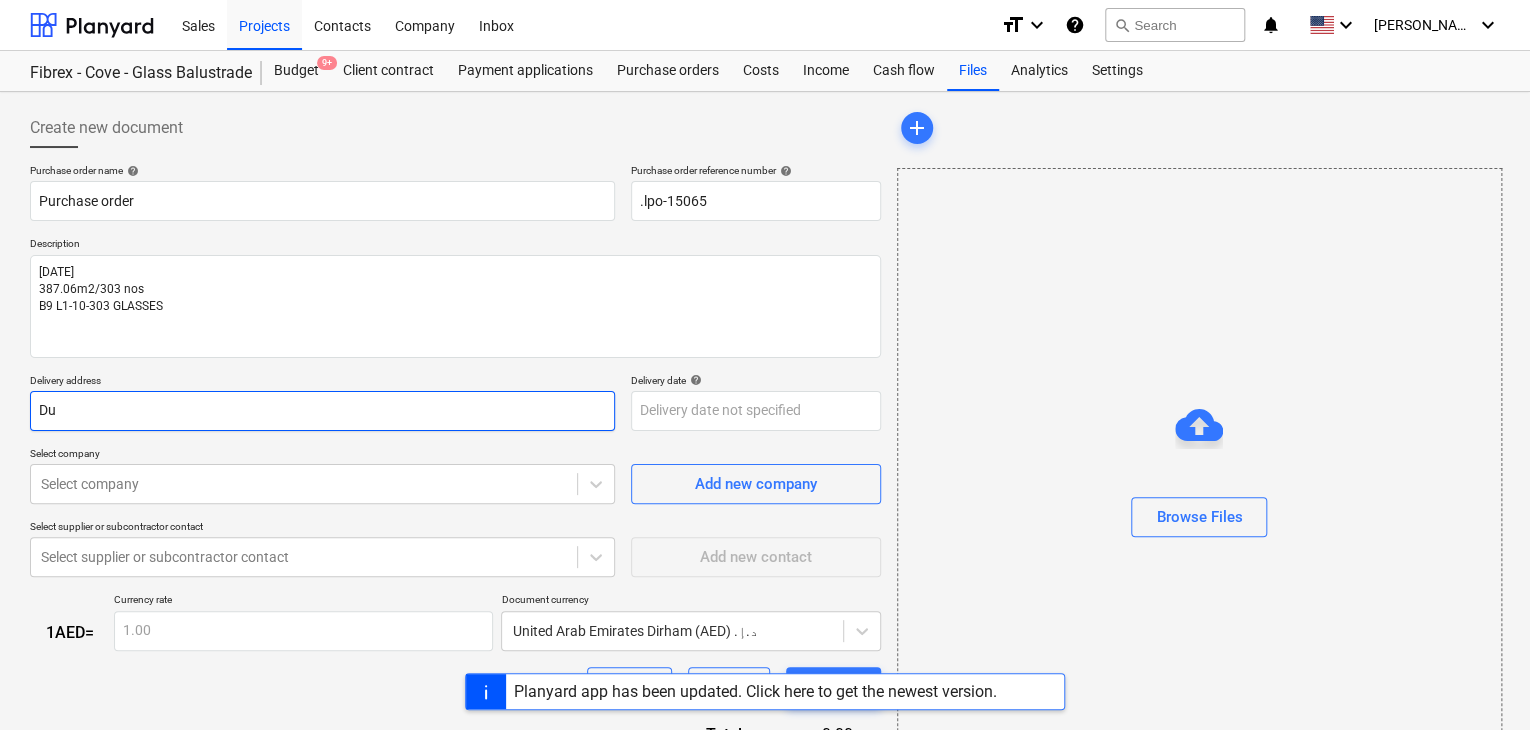 type on "x" 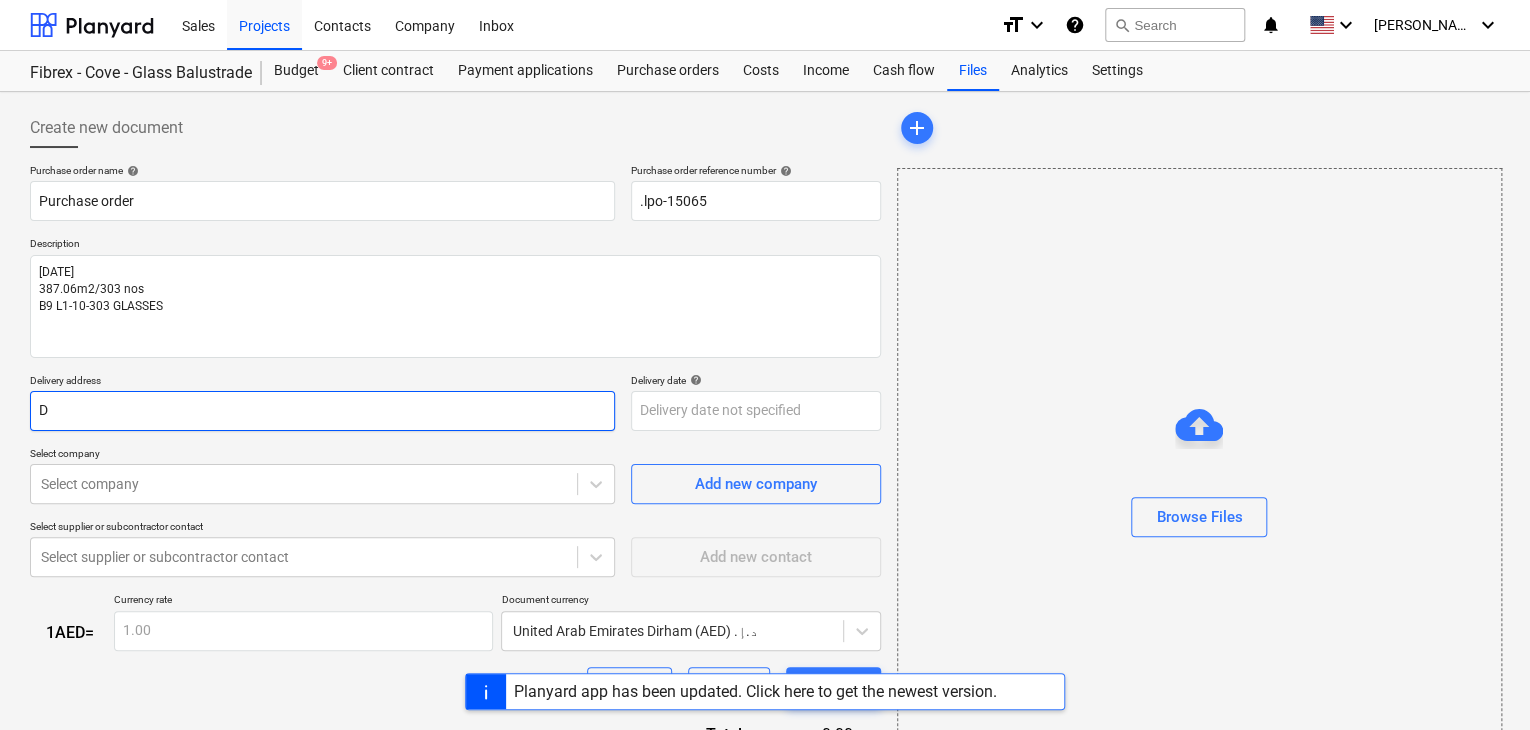 type 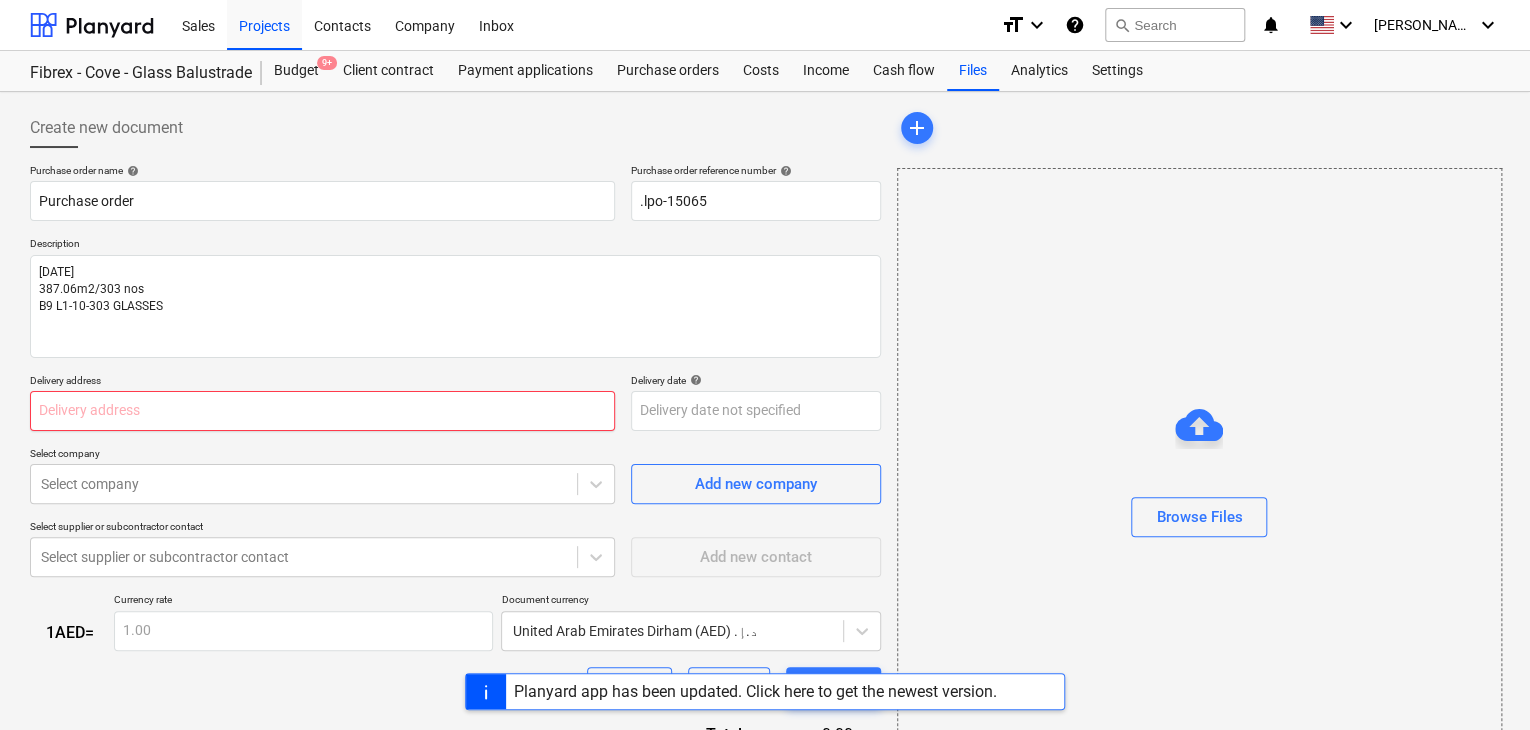 type on "x" 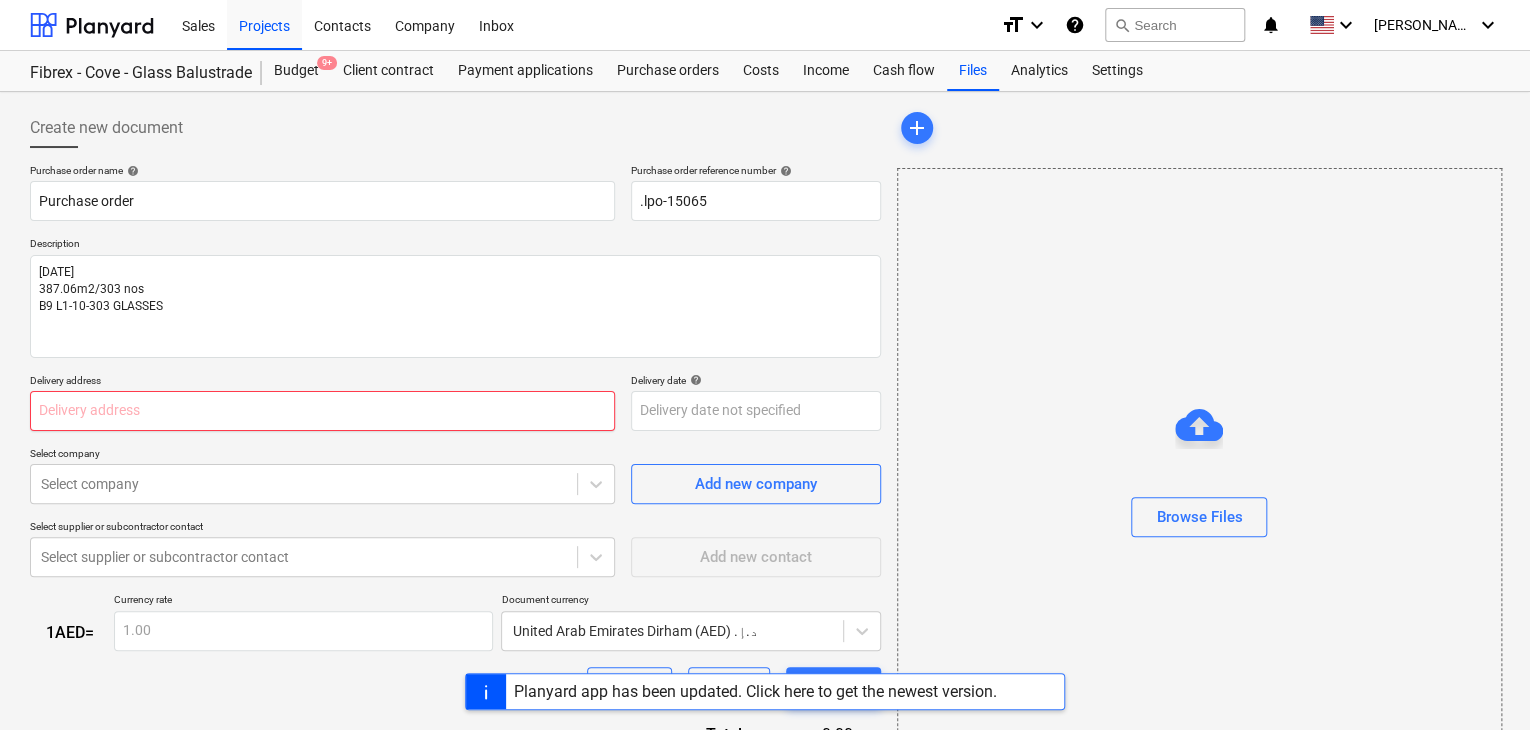 type on "L" 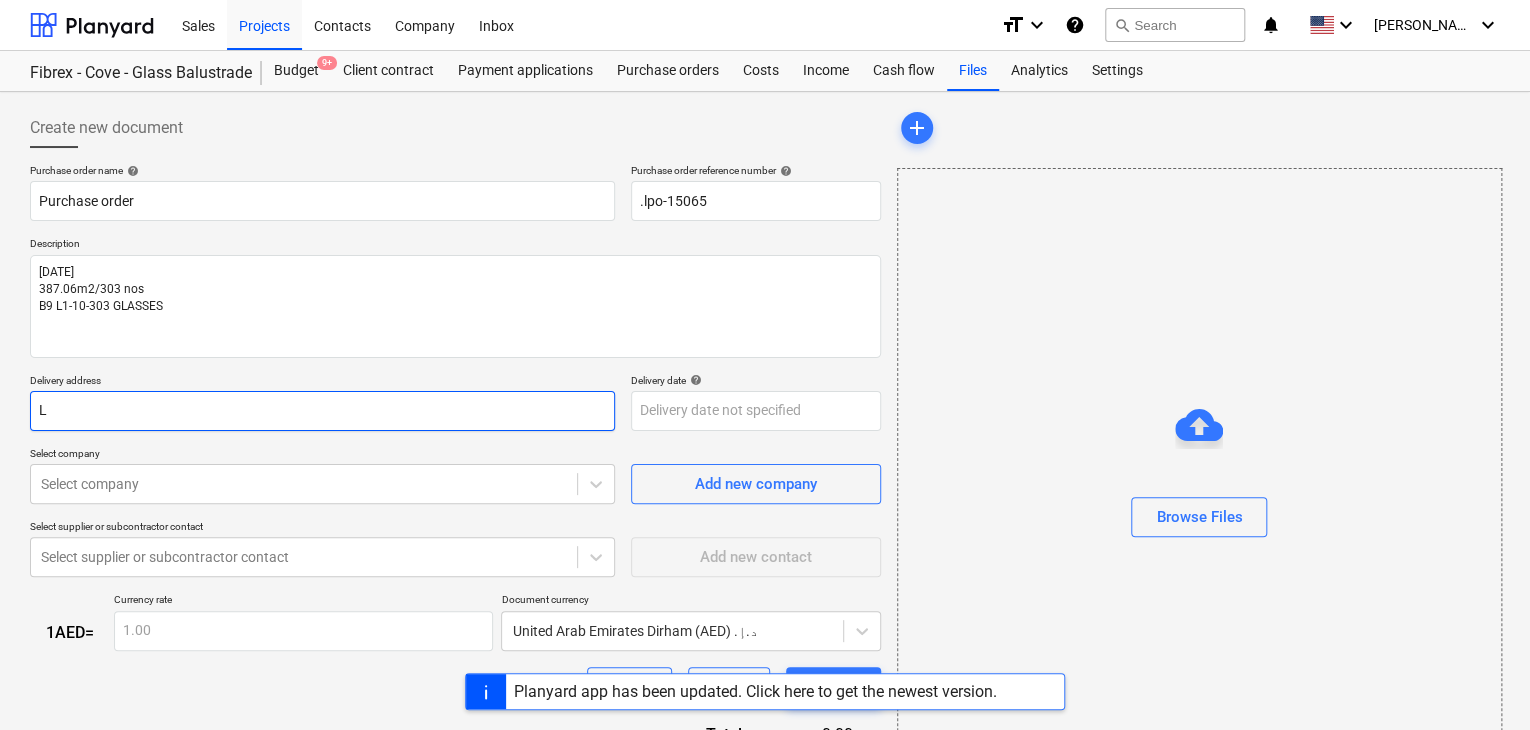 type on "x" 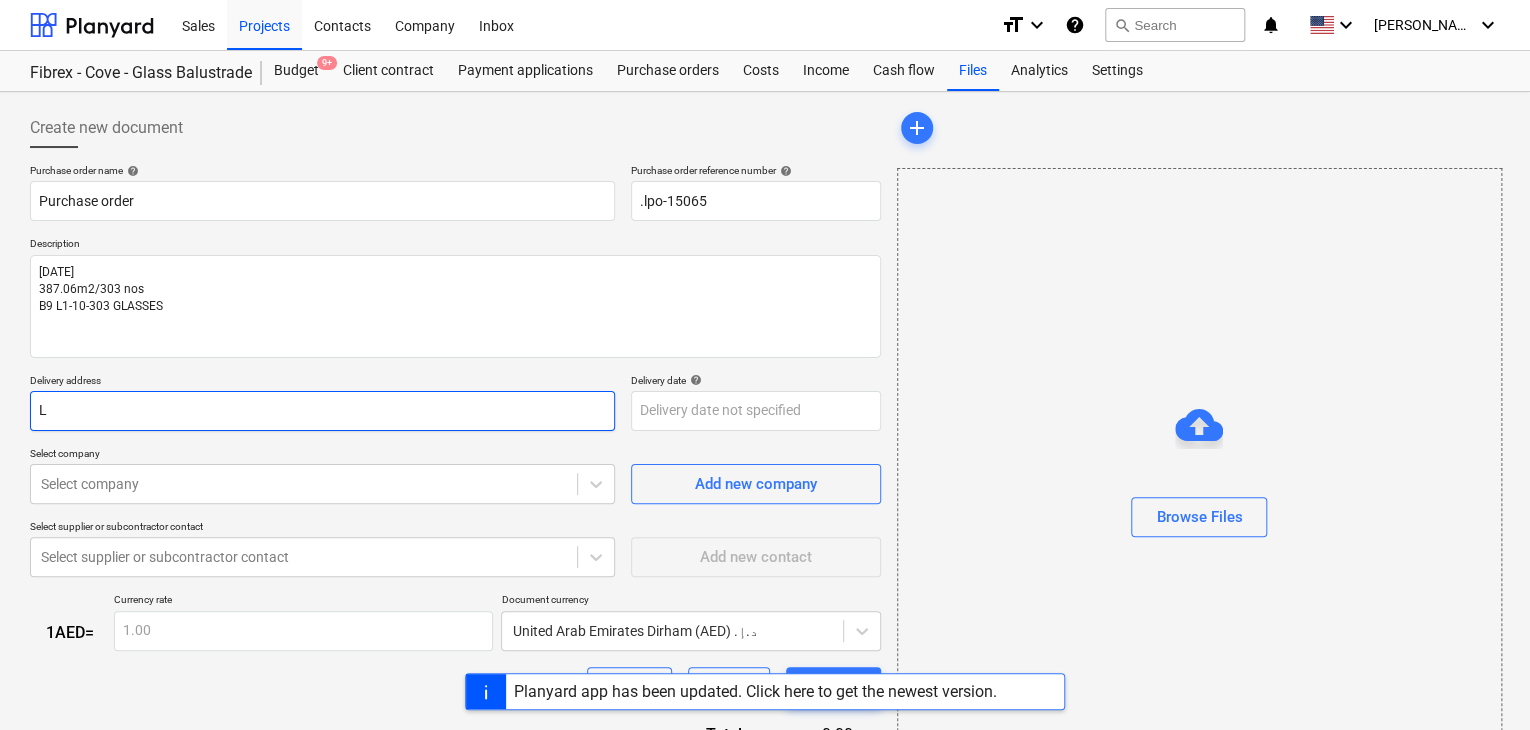 type on "LU" 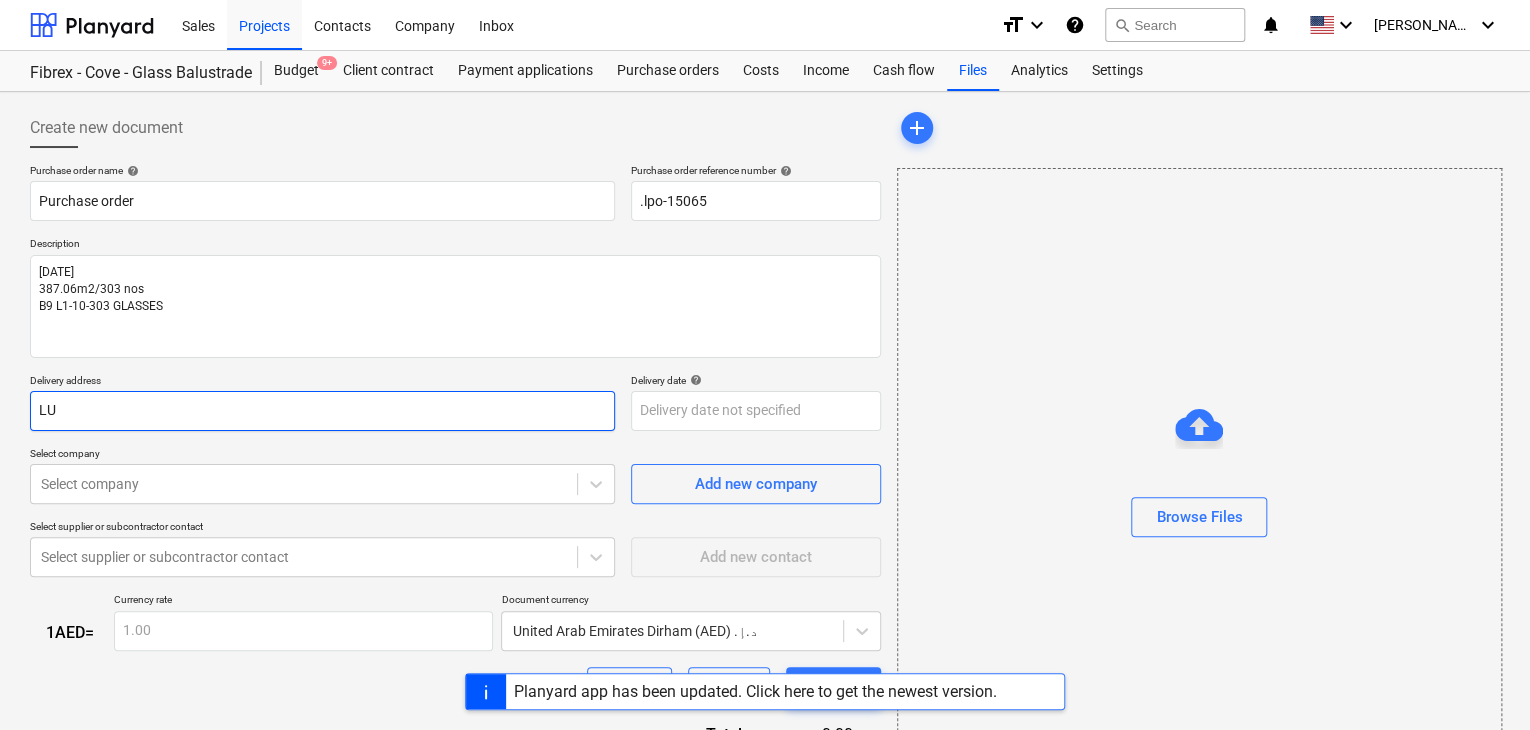 type on "x" 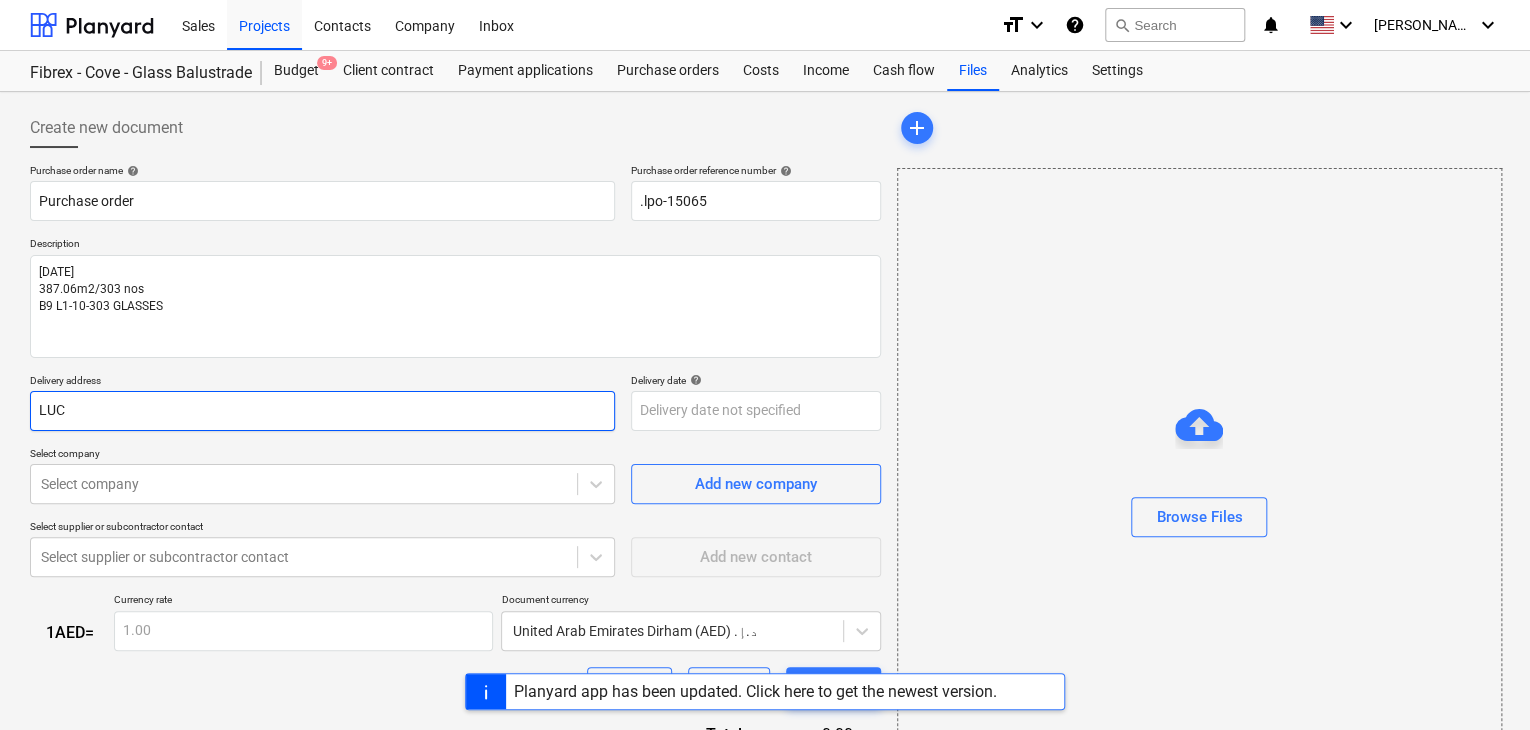 type on "x" 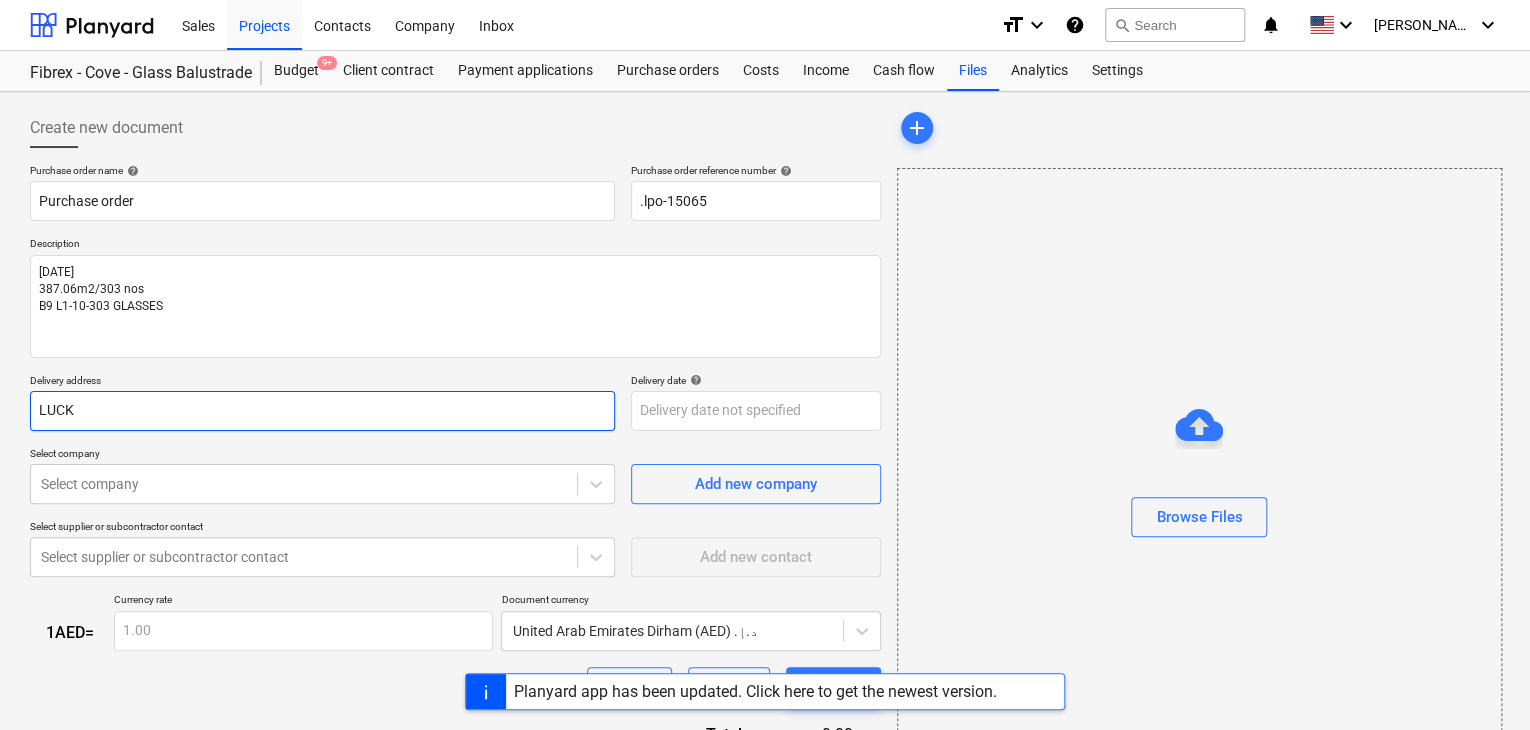 type on "x" 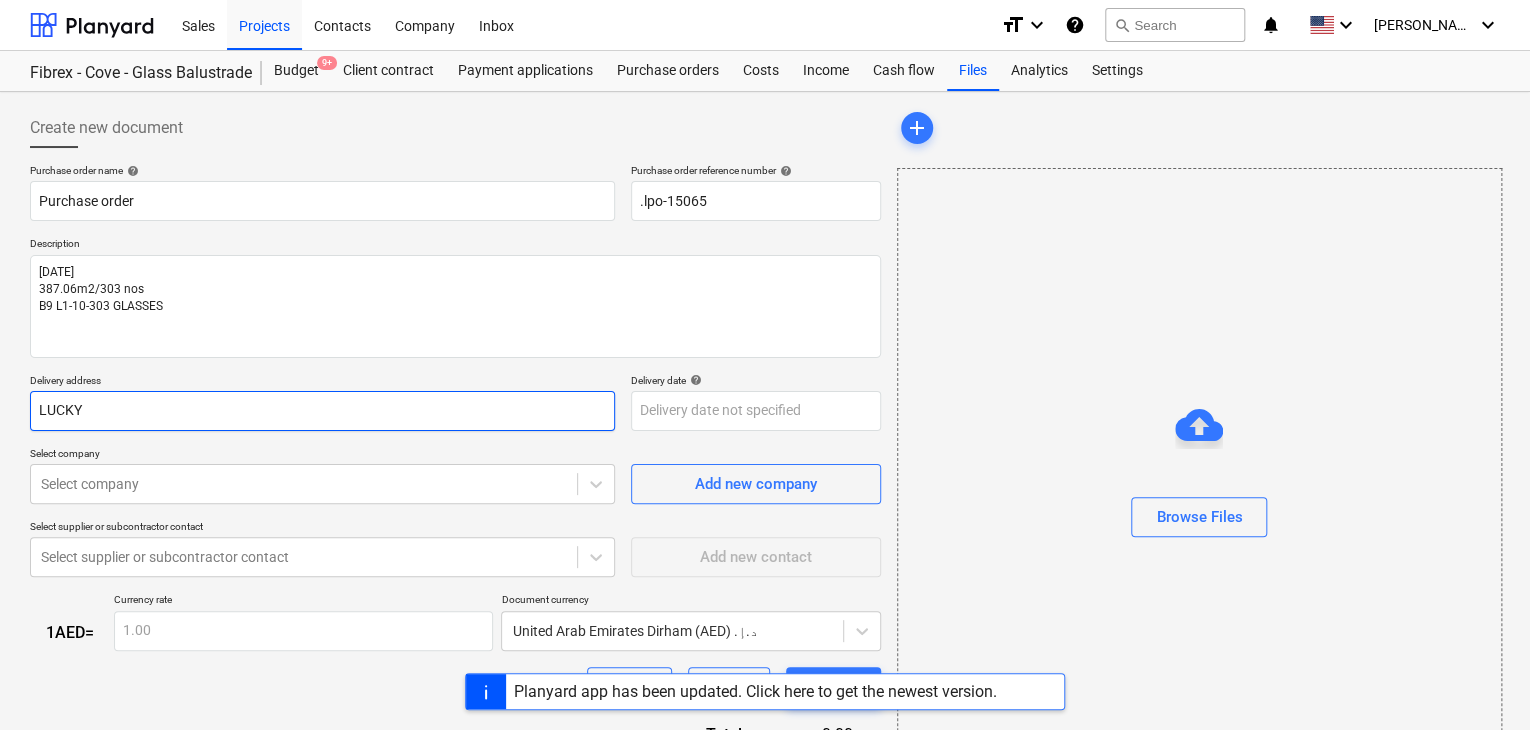 type on "x" 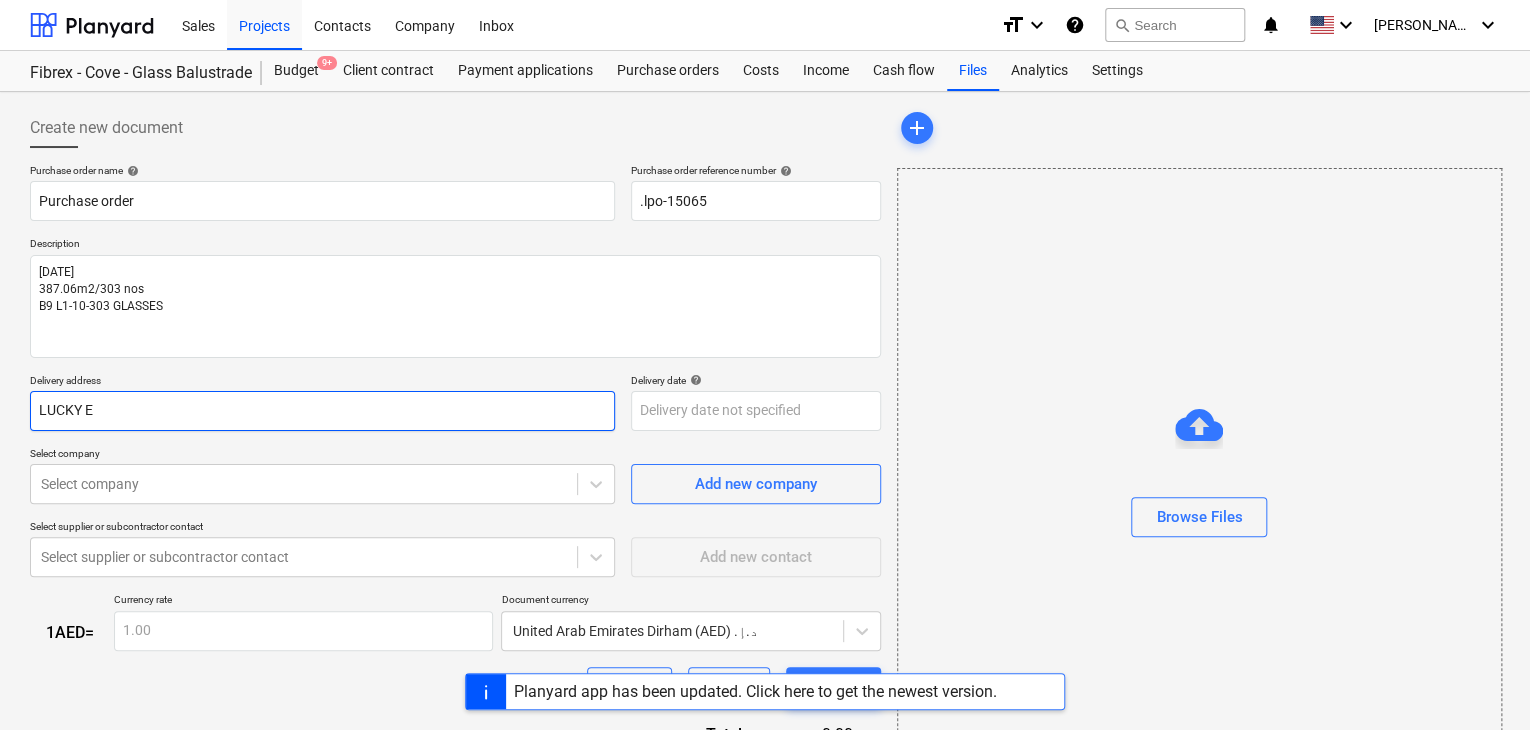 type on "x" 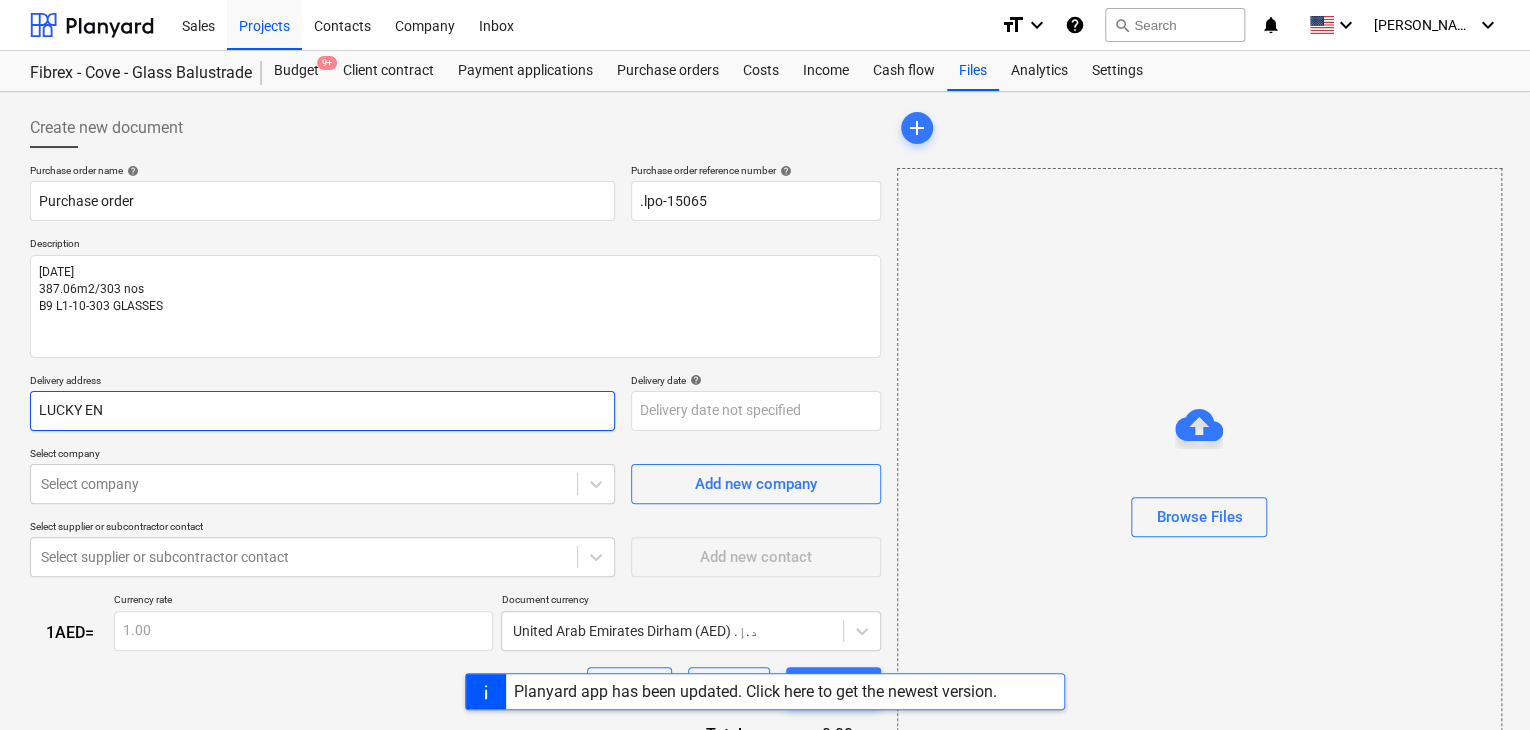 type on "x" 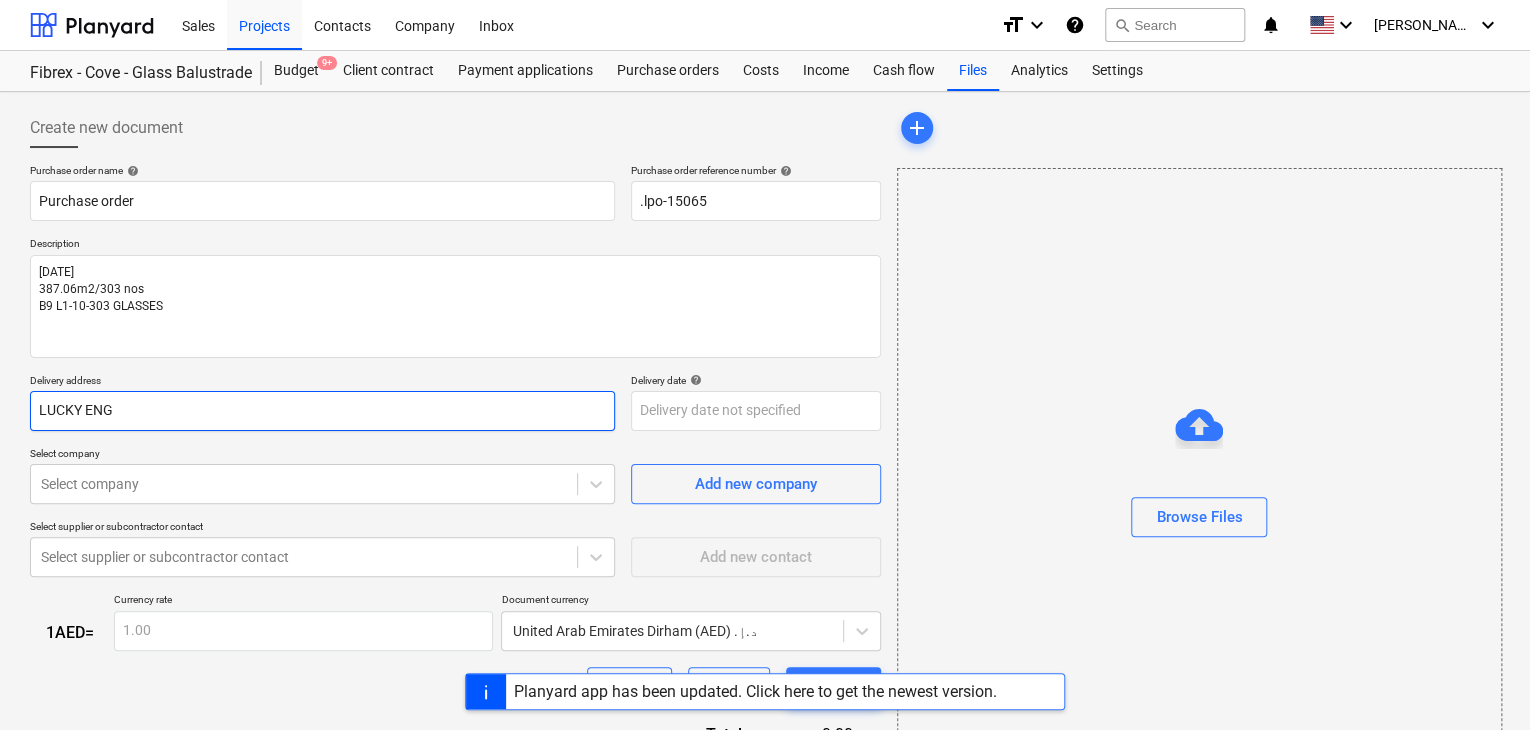 type on "x" 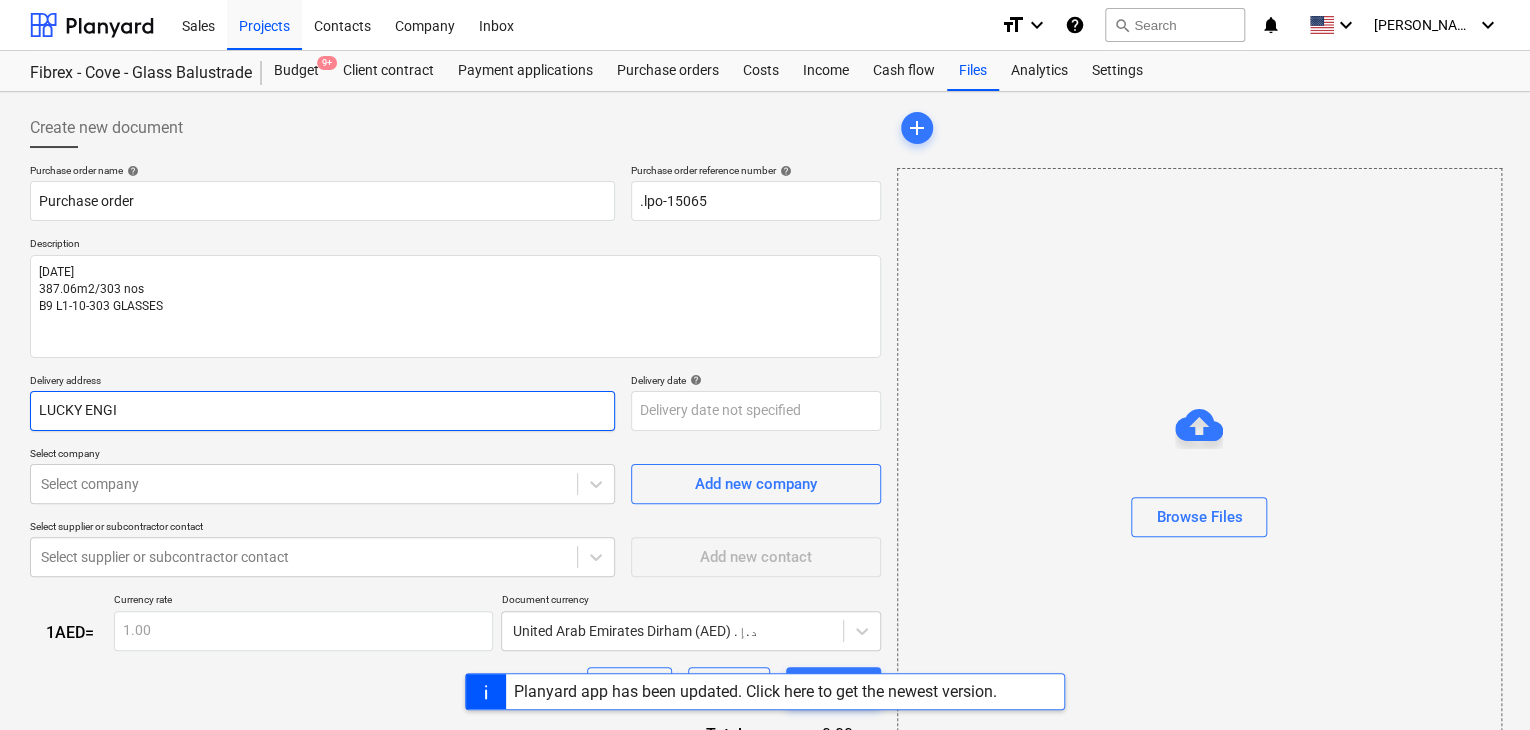 type on "x" 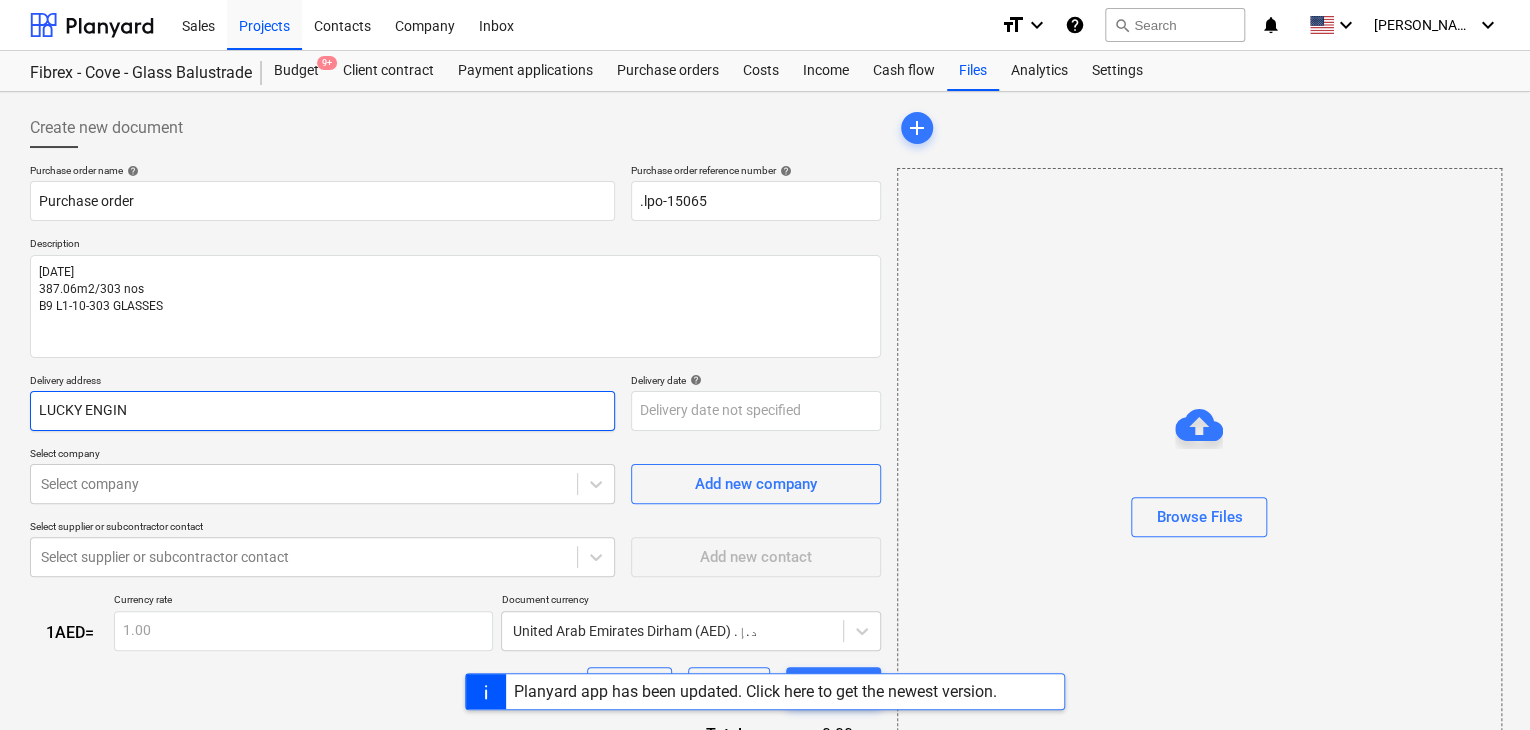type on "LUCKY ENGINE" 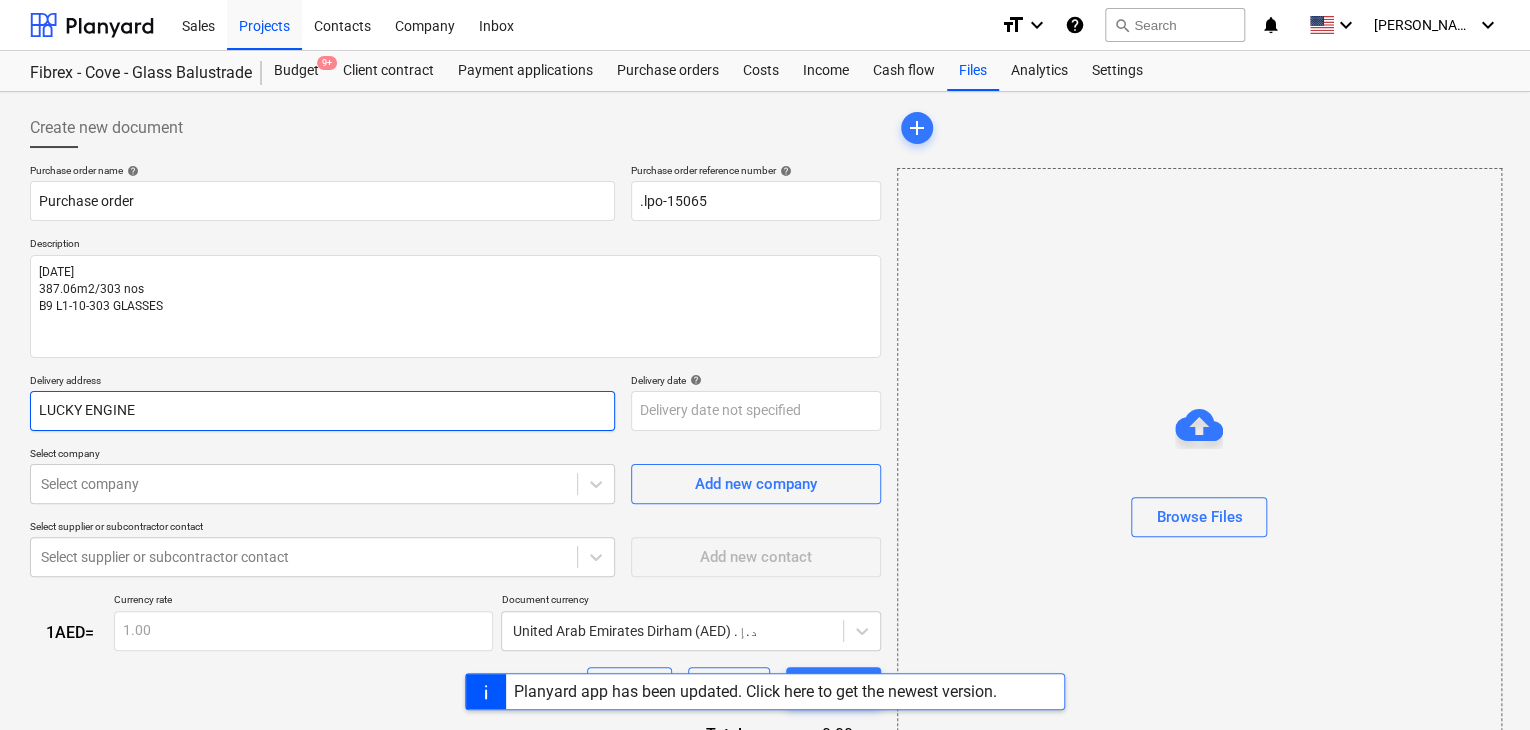 type on "x" 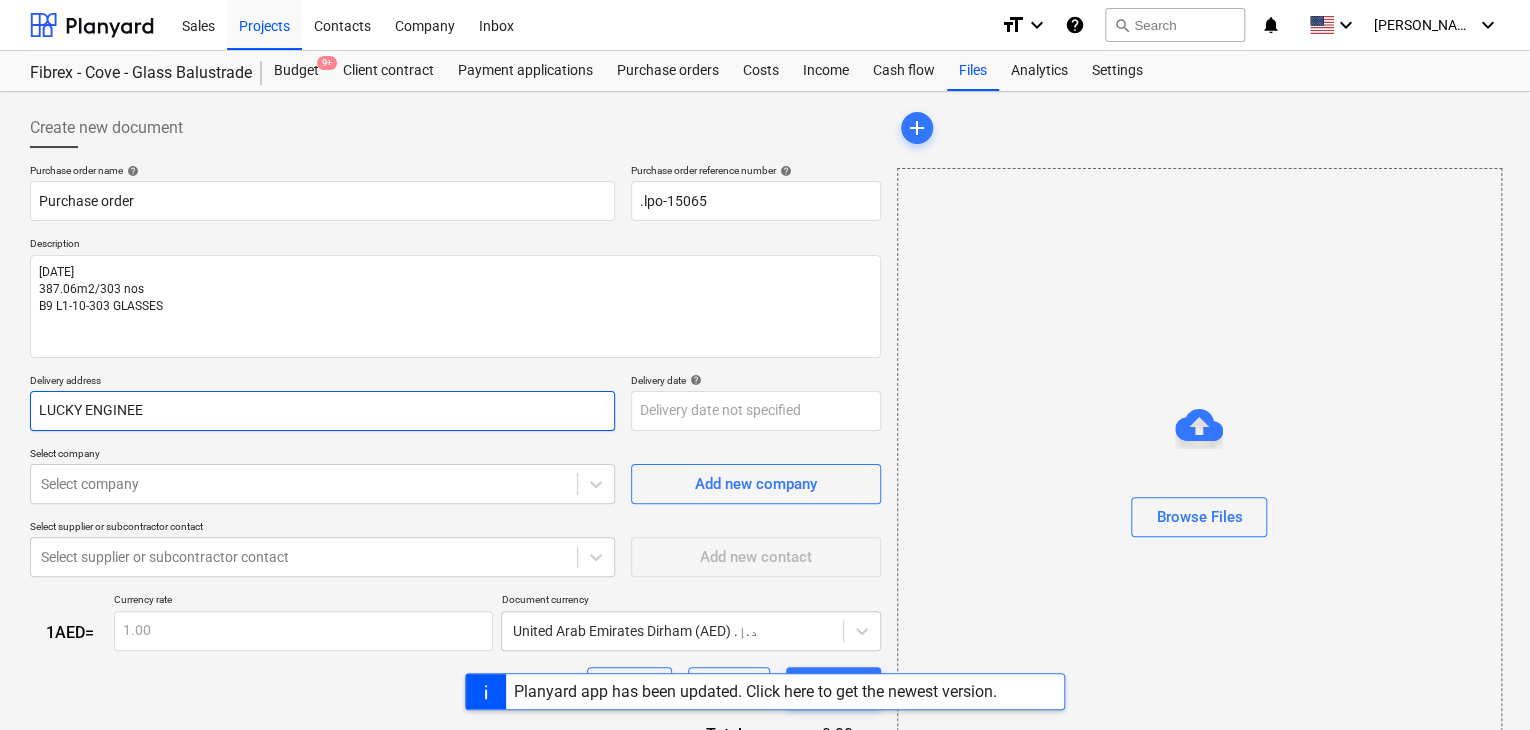 type on "x" 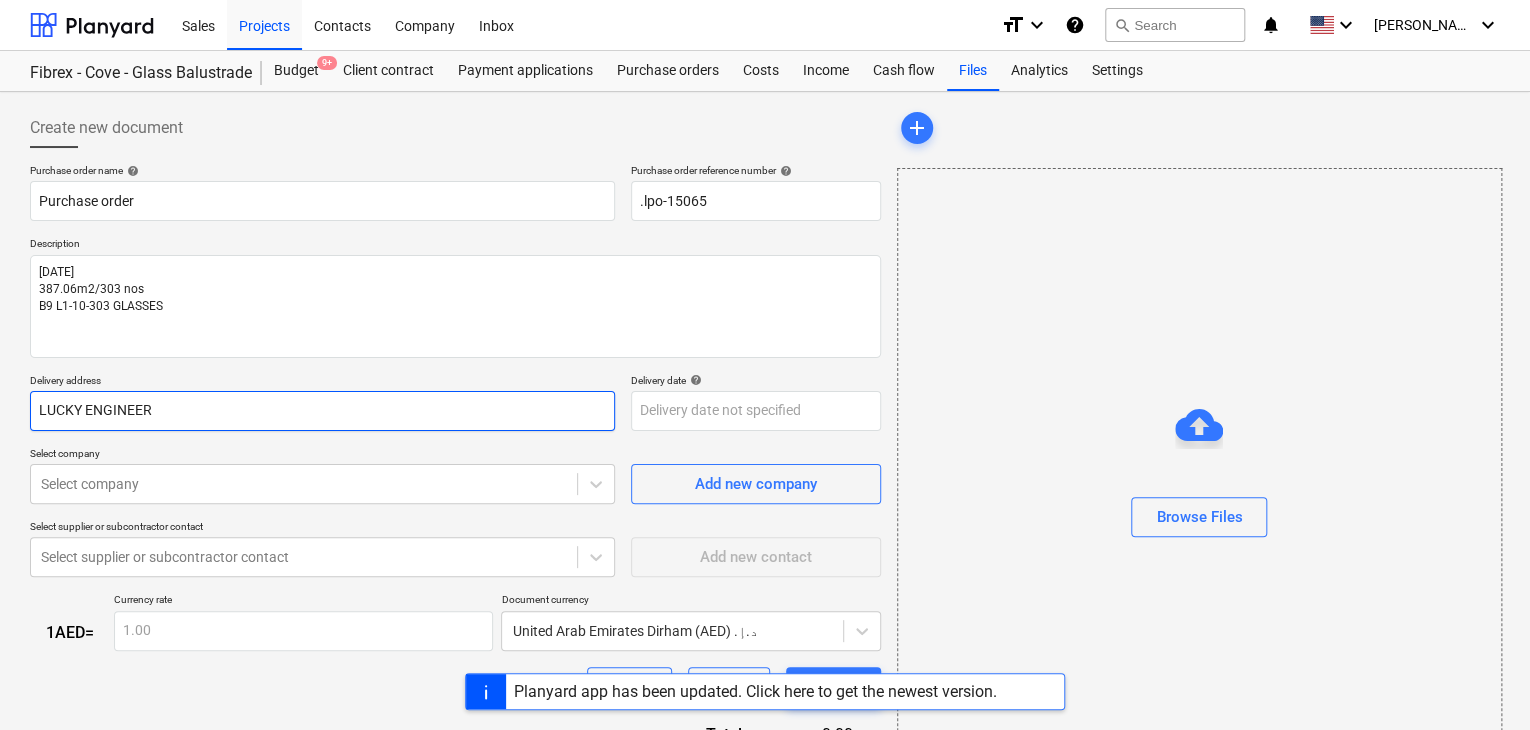 type on "x" 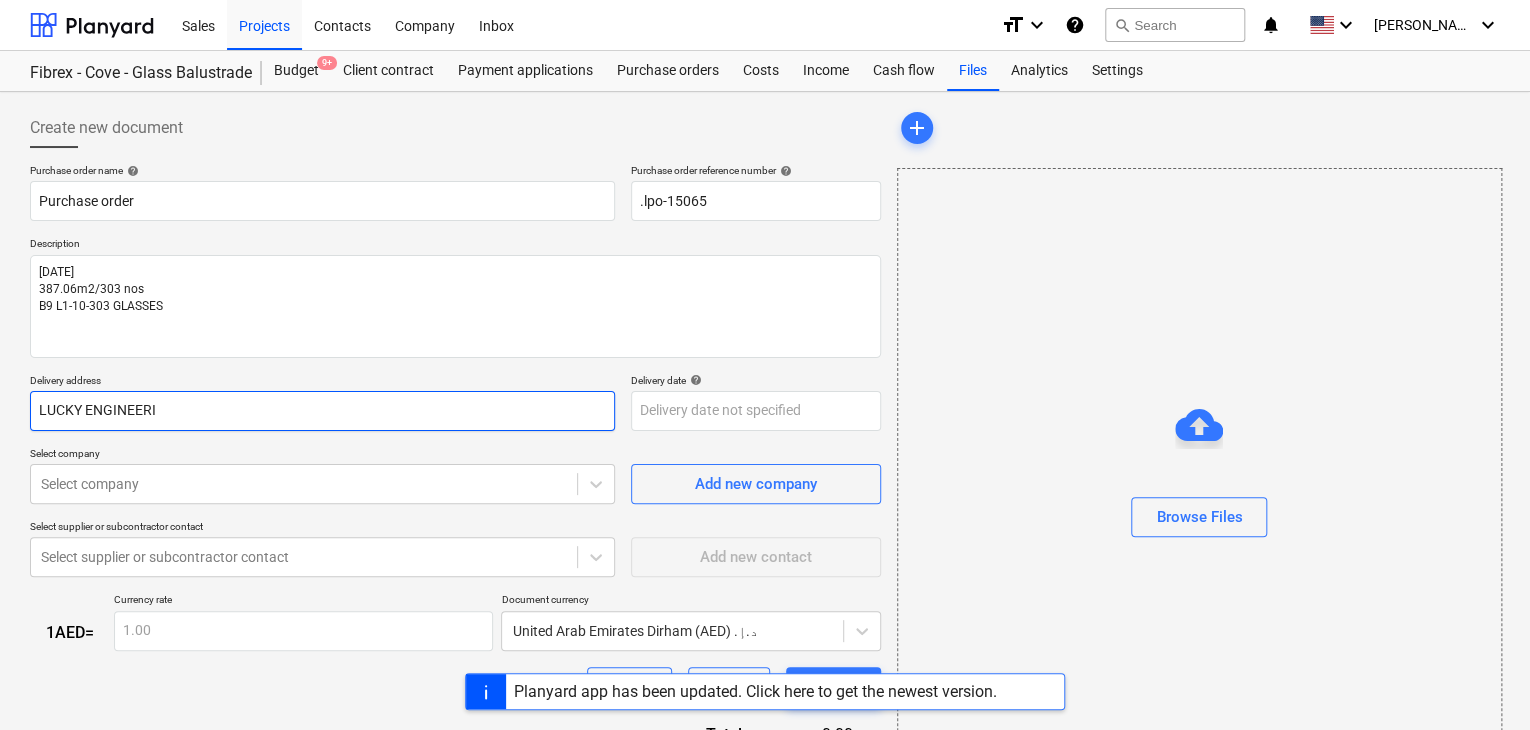 type on "x" 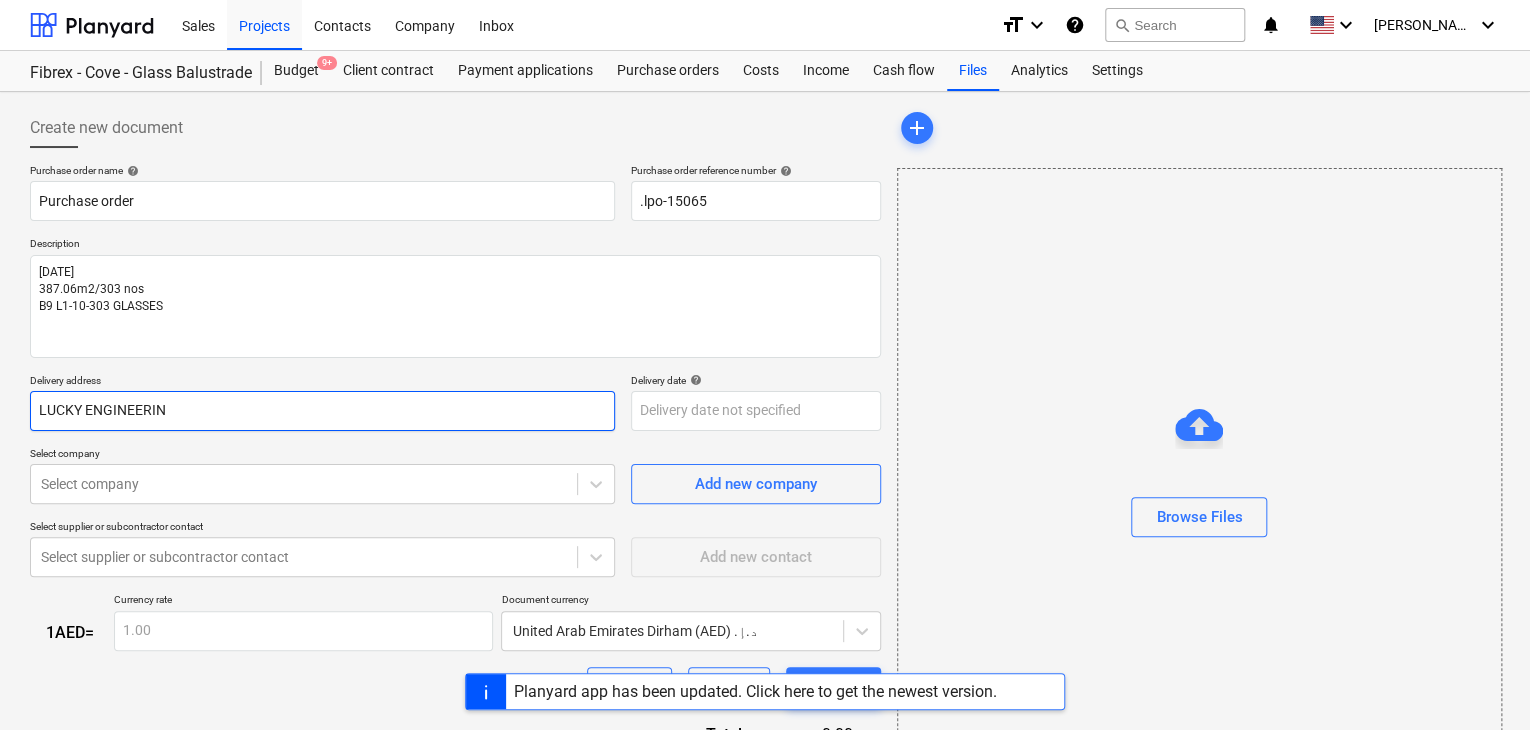 type on "x" 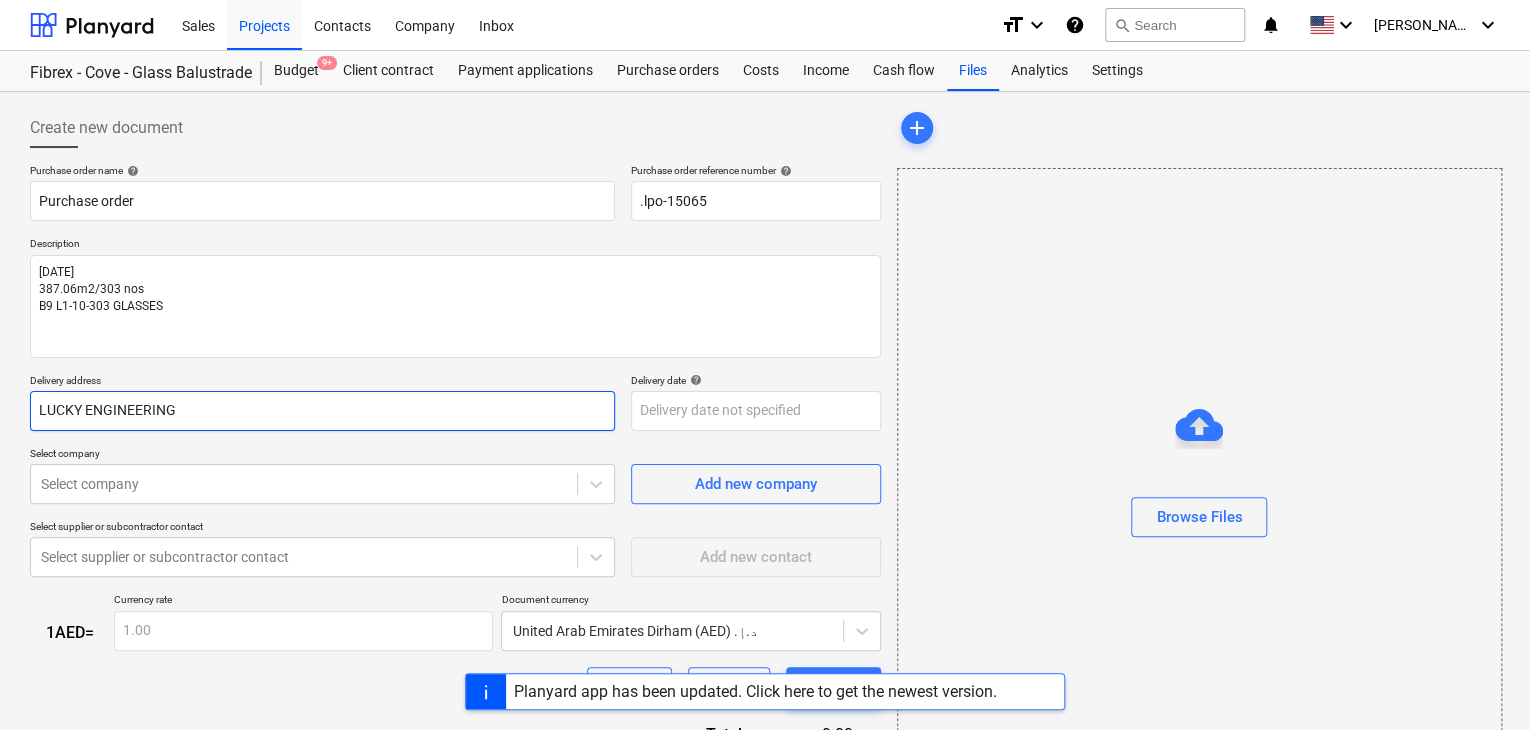 type on "x" 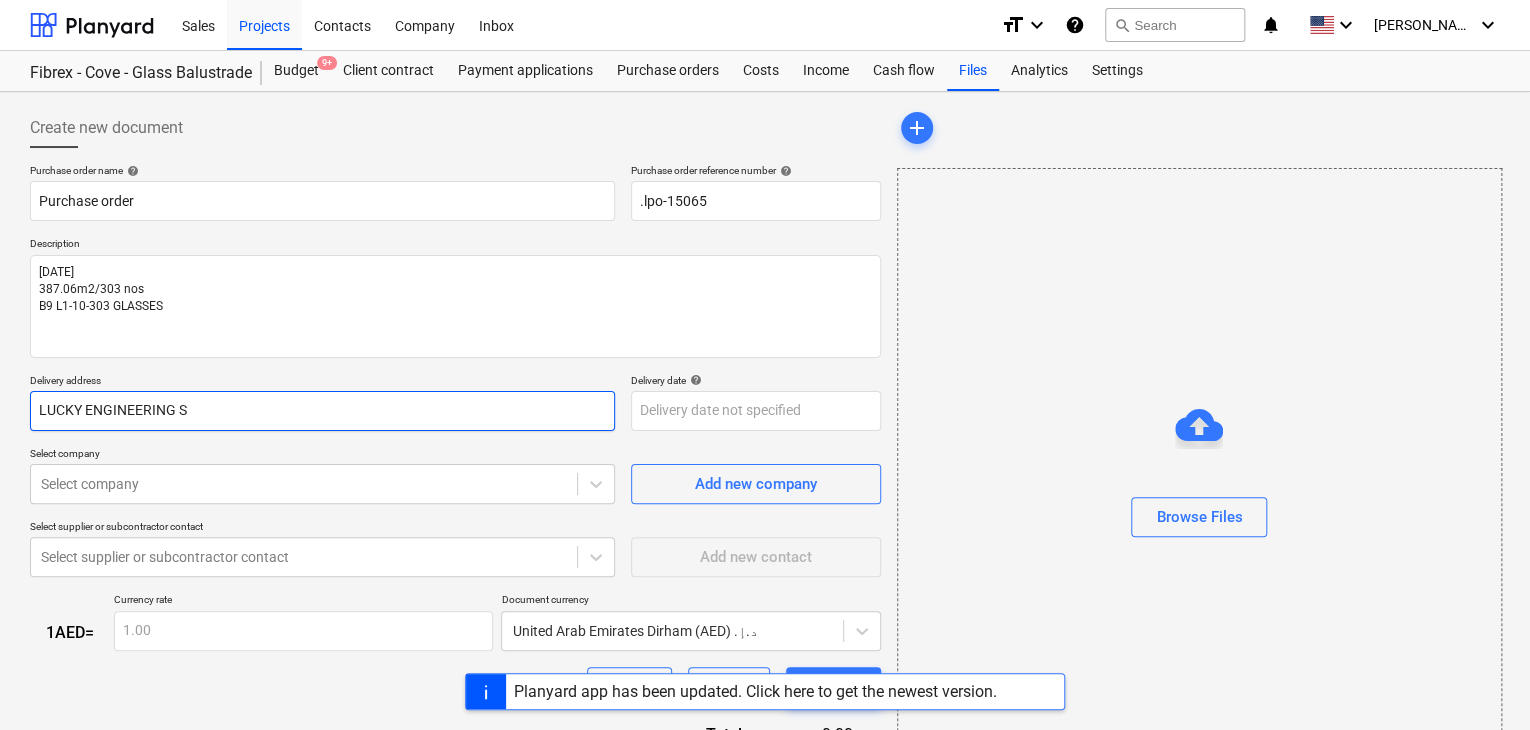 type on "x" 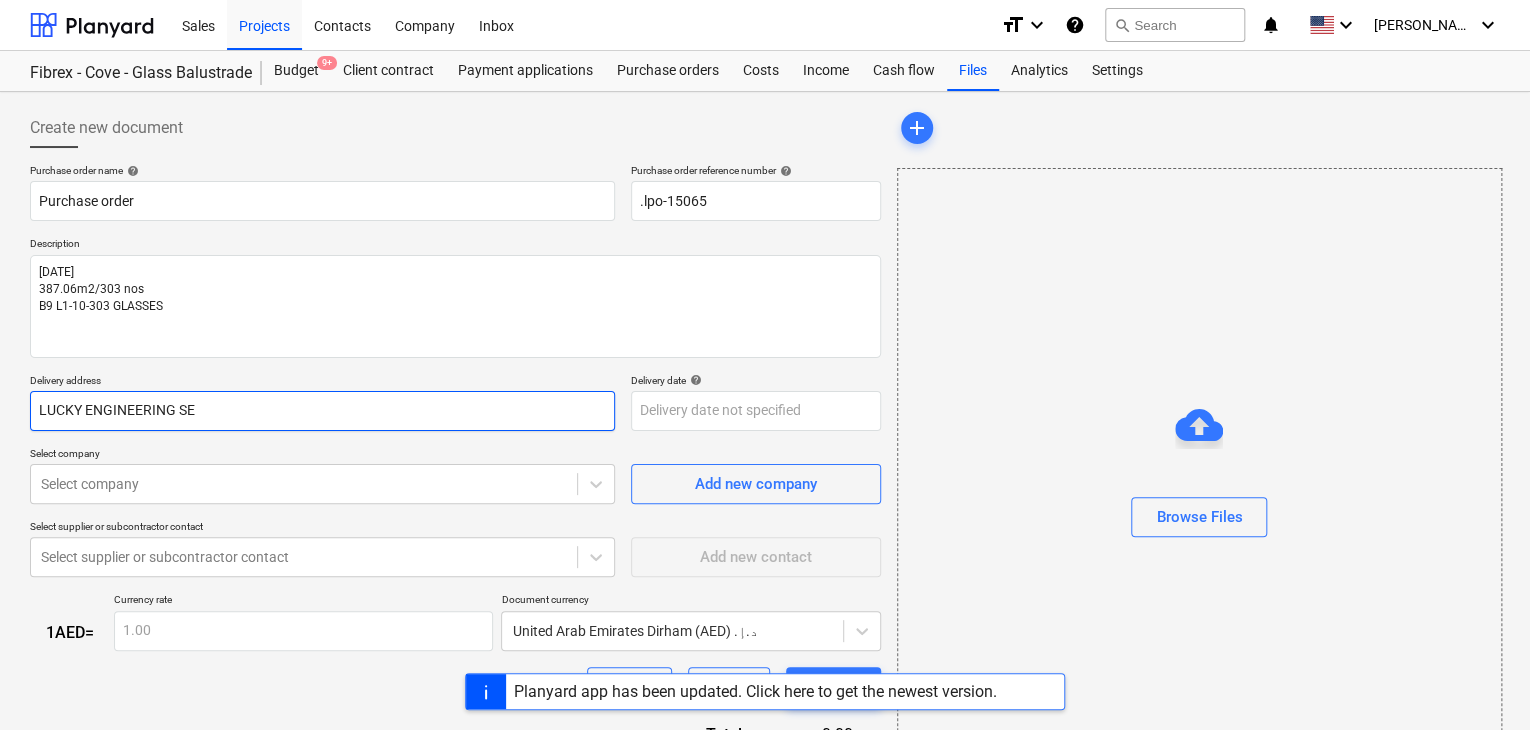 type on "x" 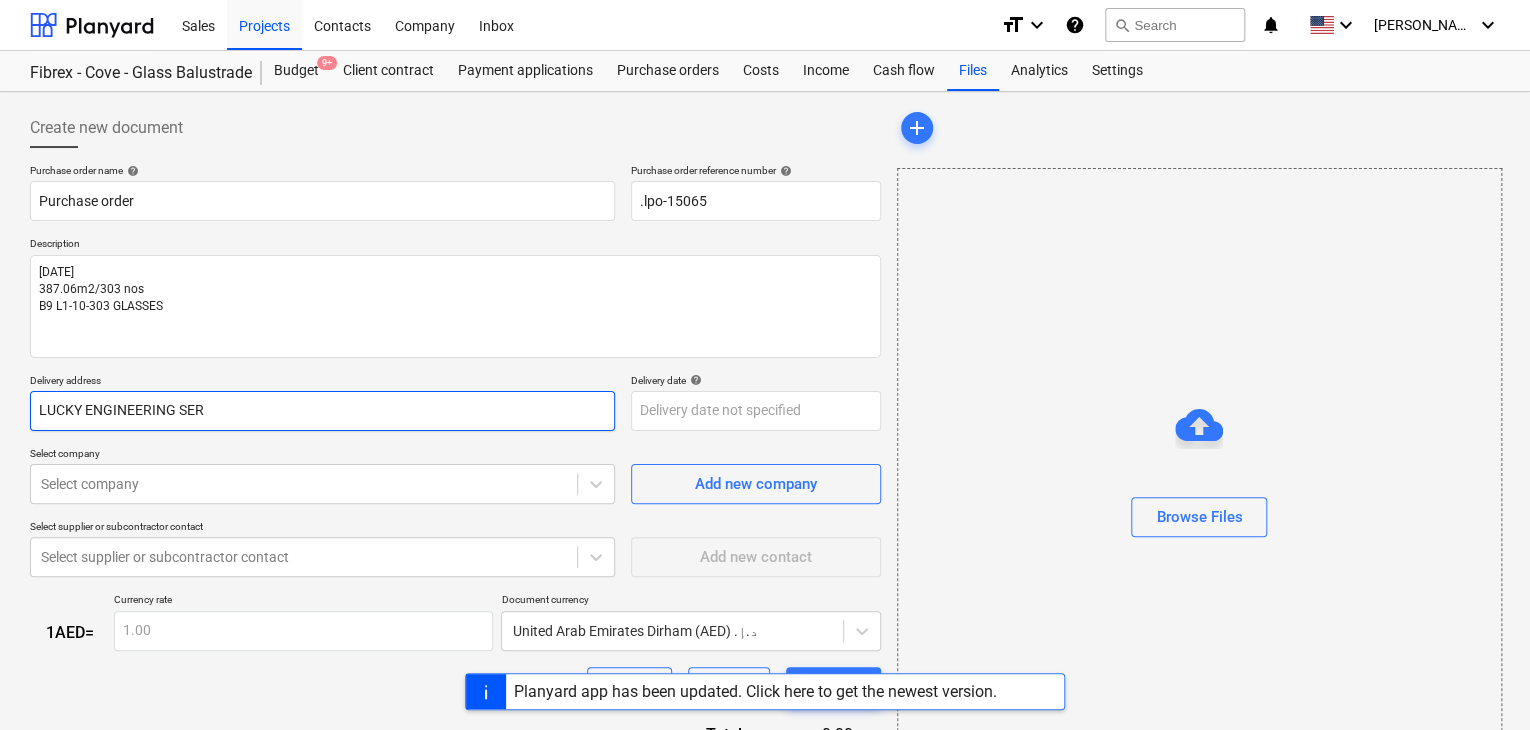 type on "x" 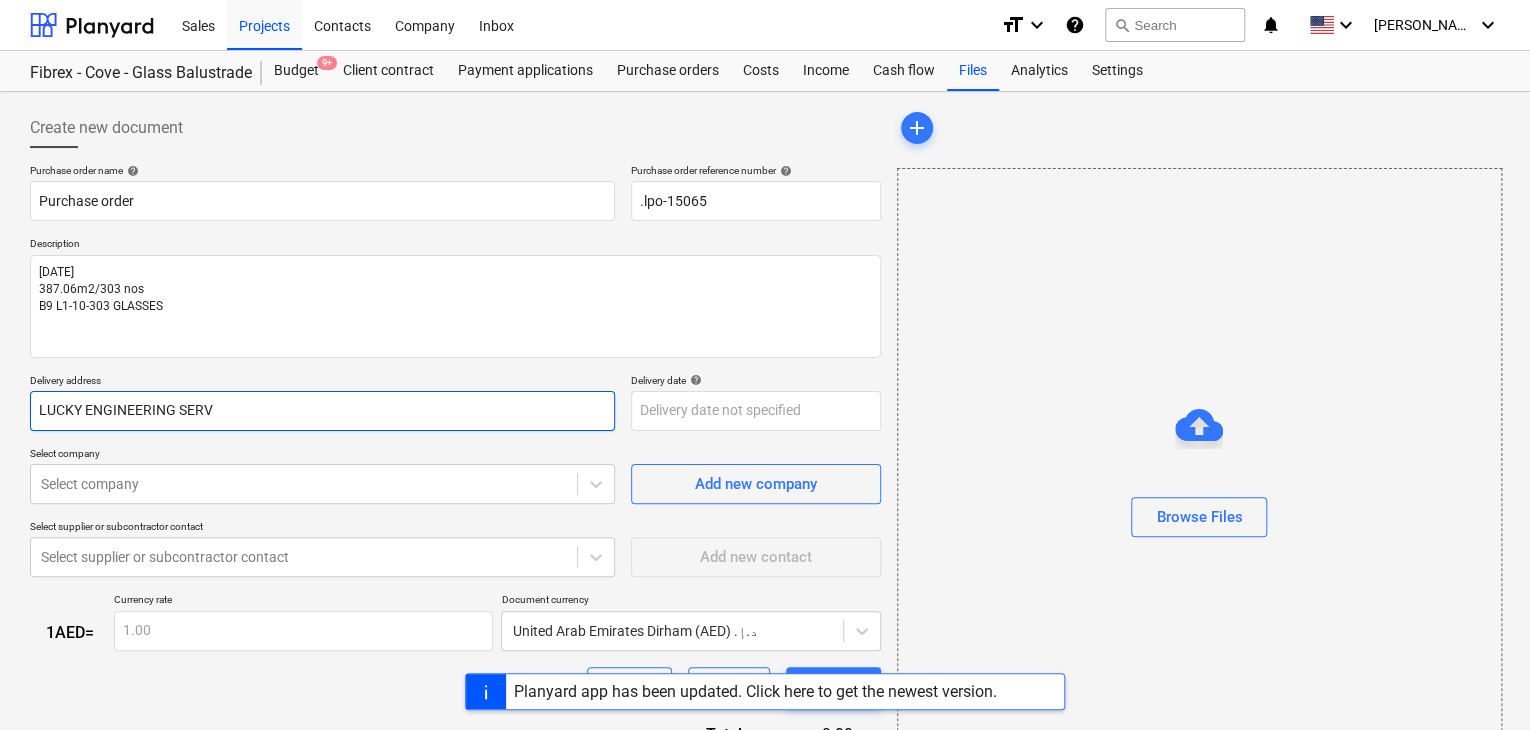 type on "x" 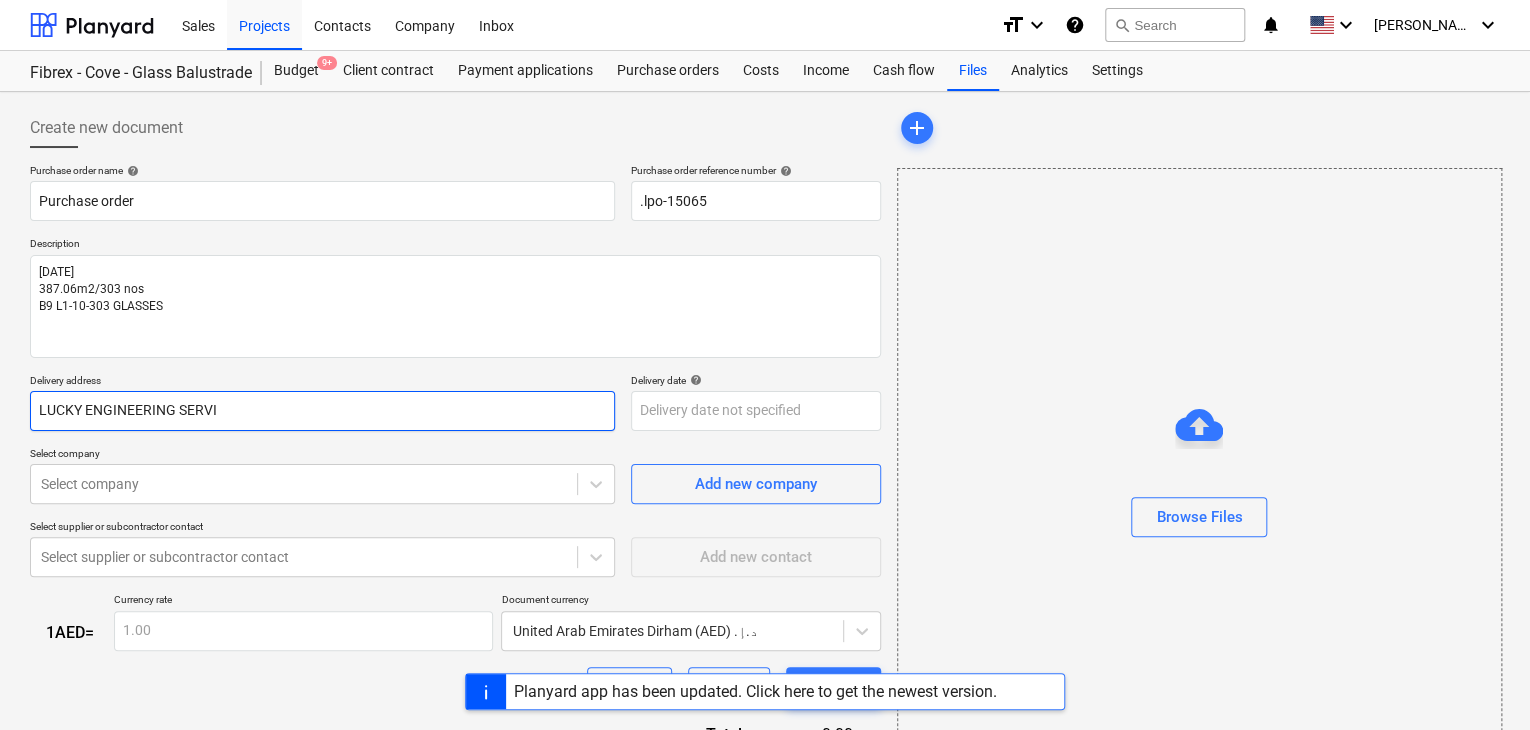 type on "x" 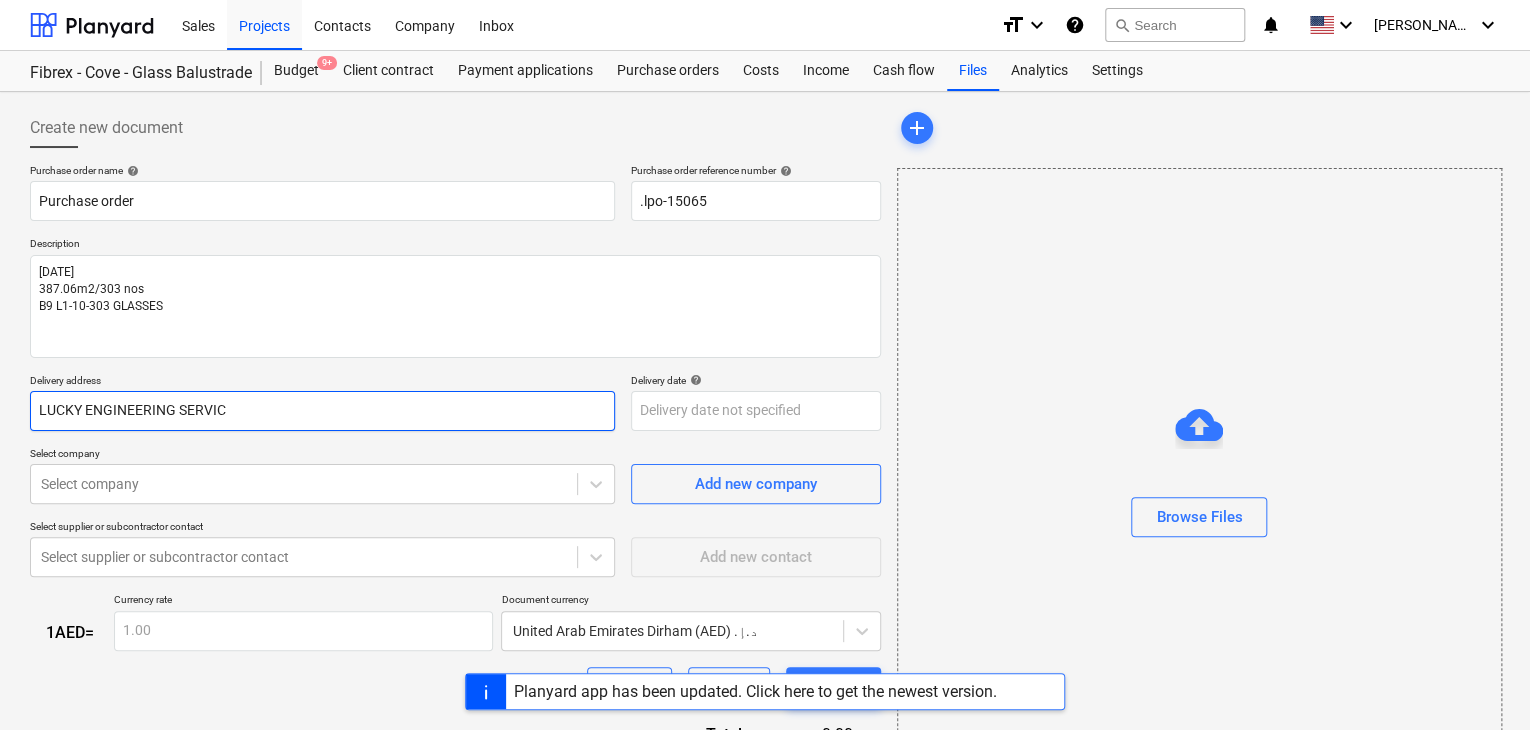 type on "x" 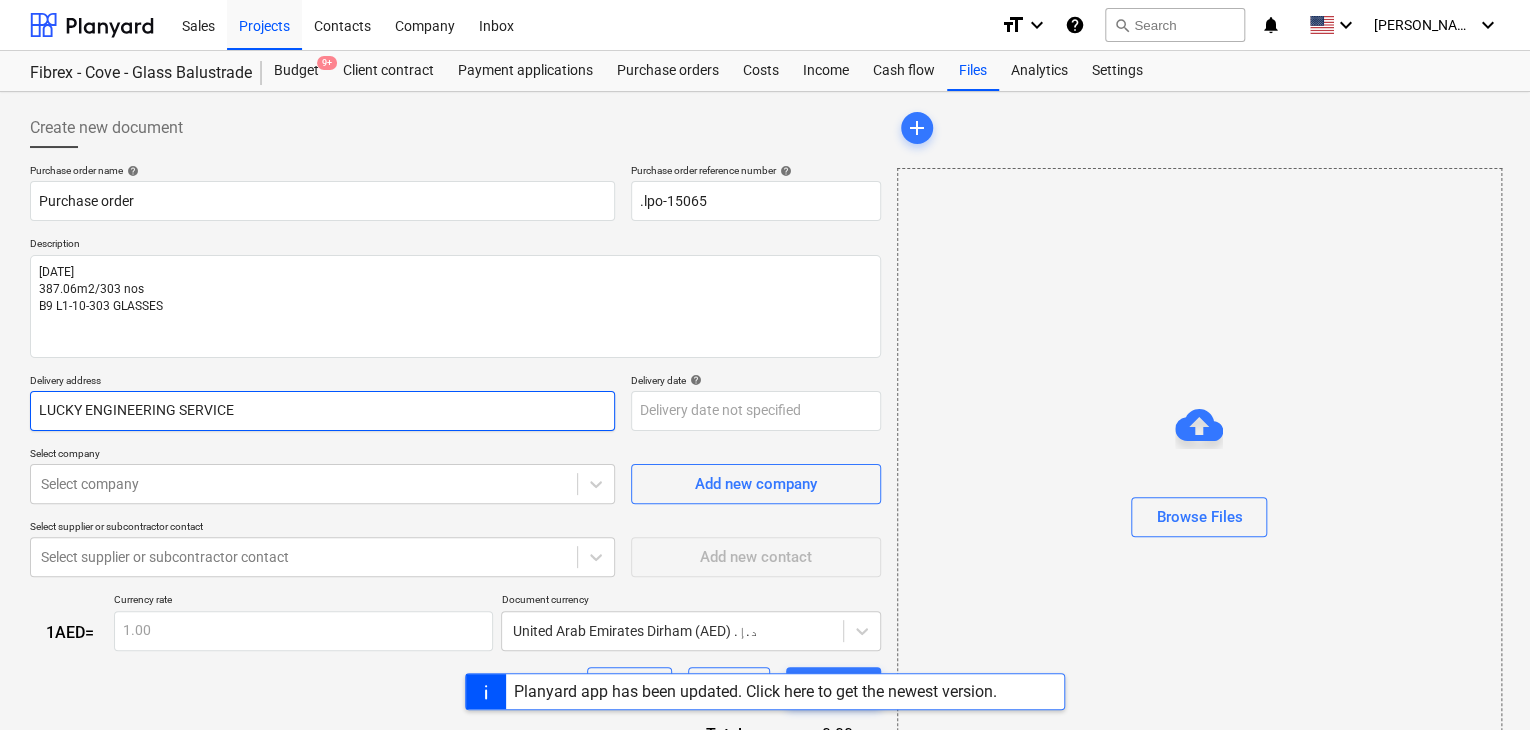 type on "x" 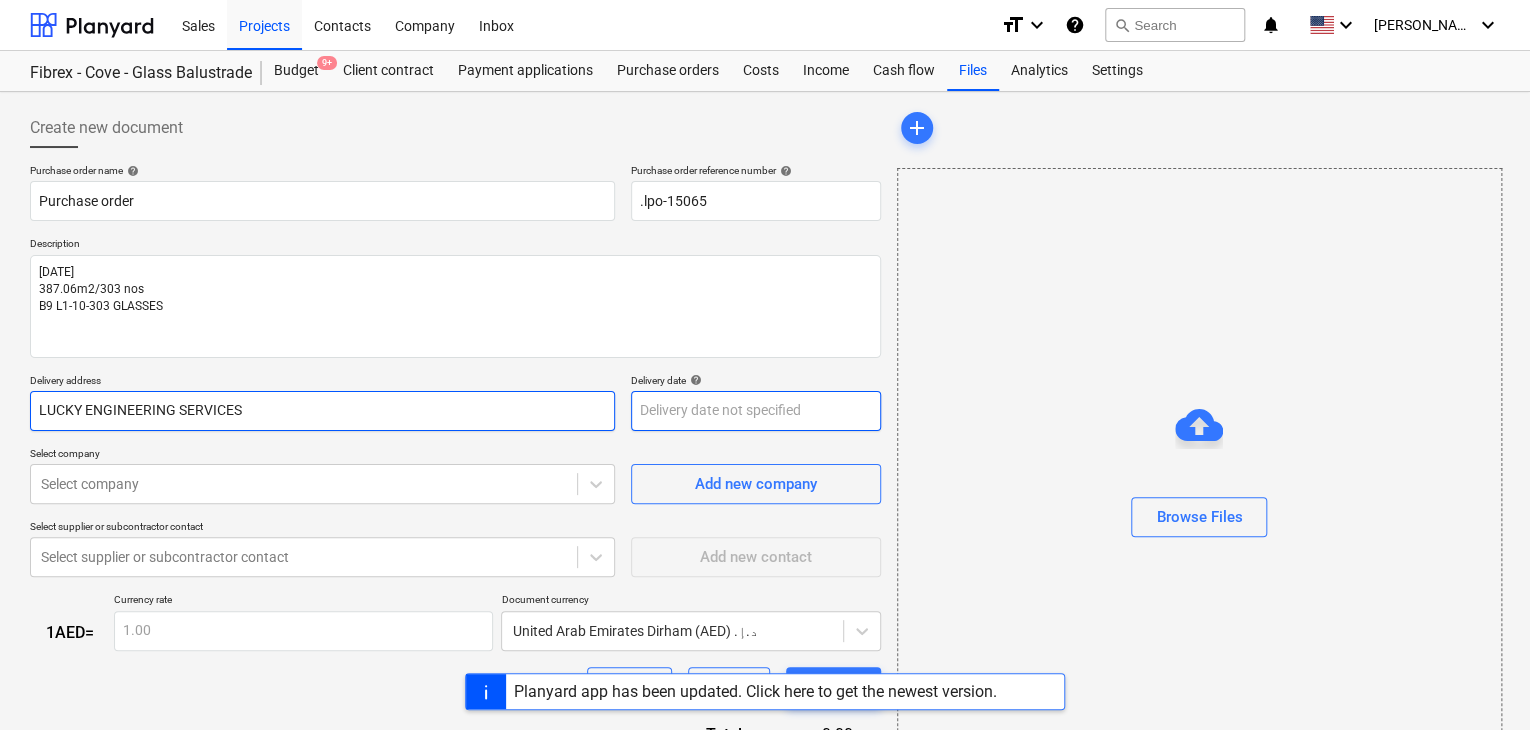 type on "LUCKY ENGINEERING SERVICES" 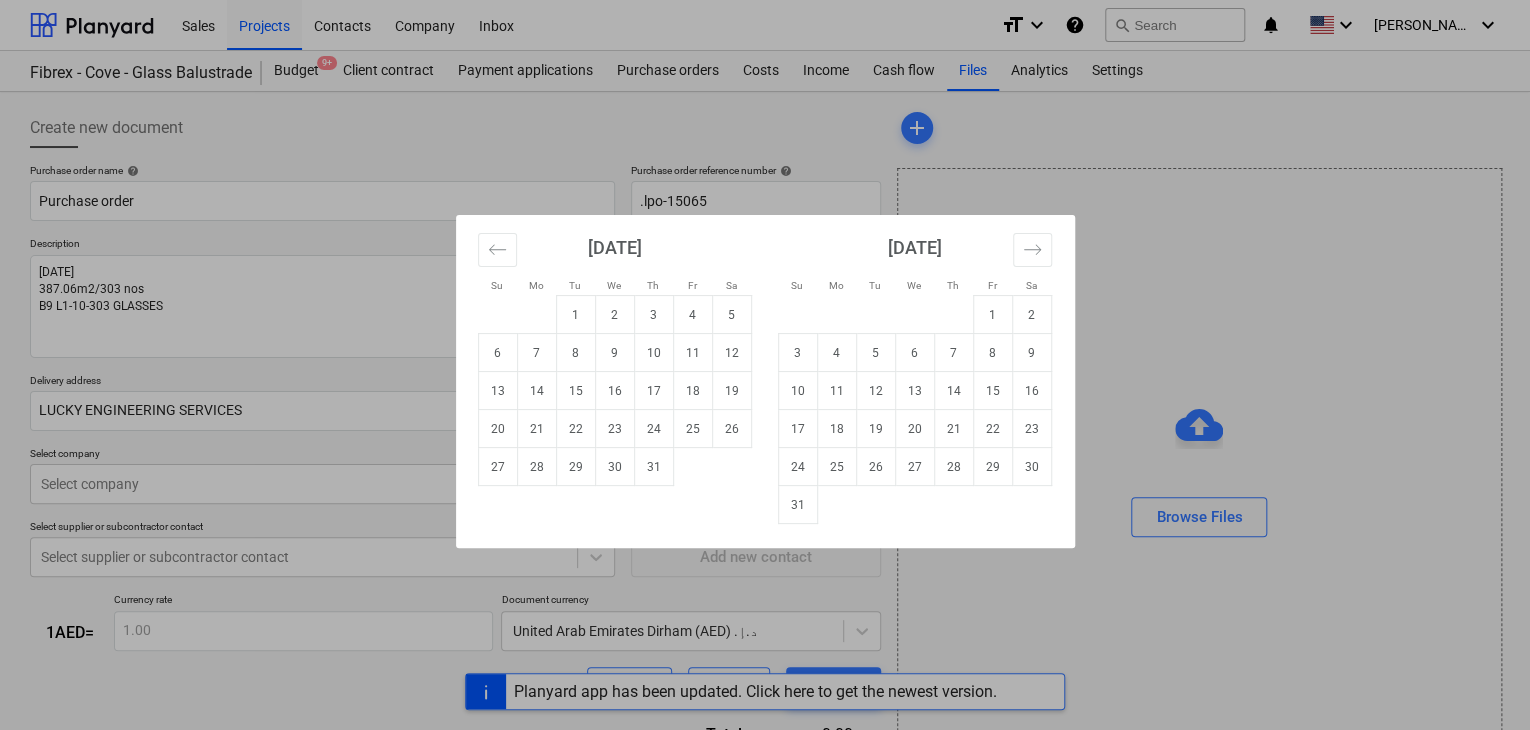 click on "Sales Projects Contacts Company Inbox format_size keyboard_arrow_down help search Search notifications 0 keyboard_arrow_down [PERSON_NAME] keyboard_arrow_down Fibrex - Cove - Glass Balustrade Fibrex - Cove - Glass Balustrade Budget 9+ Client contract Payment applications Purchase orders Costs Income Cash flow Files Analytics Settings Create new document Purchase order name help Purchase order Purchase order reference number help .lpo-15065 Description [DATE]
387.06m2/303 nos
B9 L1-10-303 GLASSES Delivery address LUCKY ENGINEERING SERVICES Delivery date help Press the down arrow key to interact with the calendar and
select a date. Press the question mark key to get the keyboard shortcuts for changing dates. Select company Select company Add new company Select supplier or subcontractor contact Select supplier or subcontractor contact Add new contact 1  AED  = Currency rate 1.00 Document currency [GEOGRAPHIC_DATA] Dirham (AED) د.إ.‏ Clear Save Submit Total 0.00د.إ.‏ Select line-items to add" at bounding box center (765, 365) 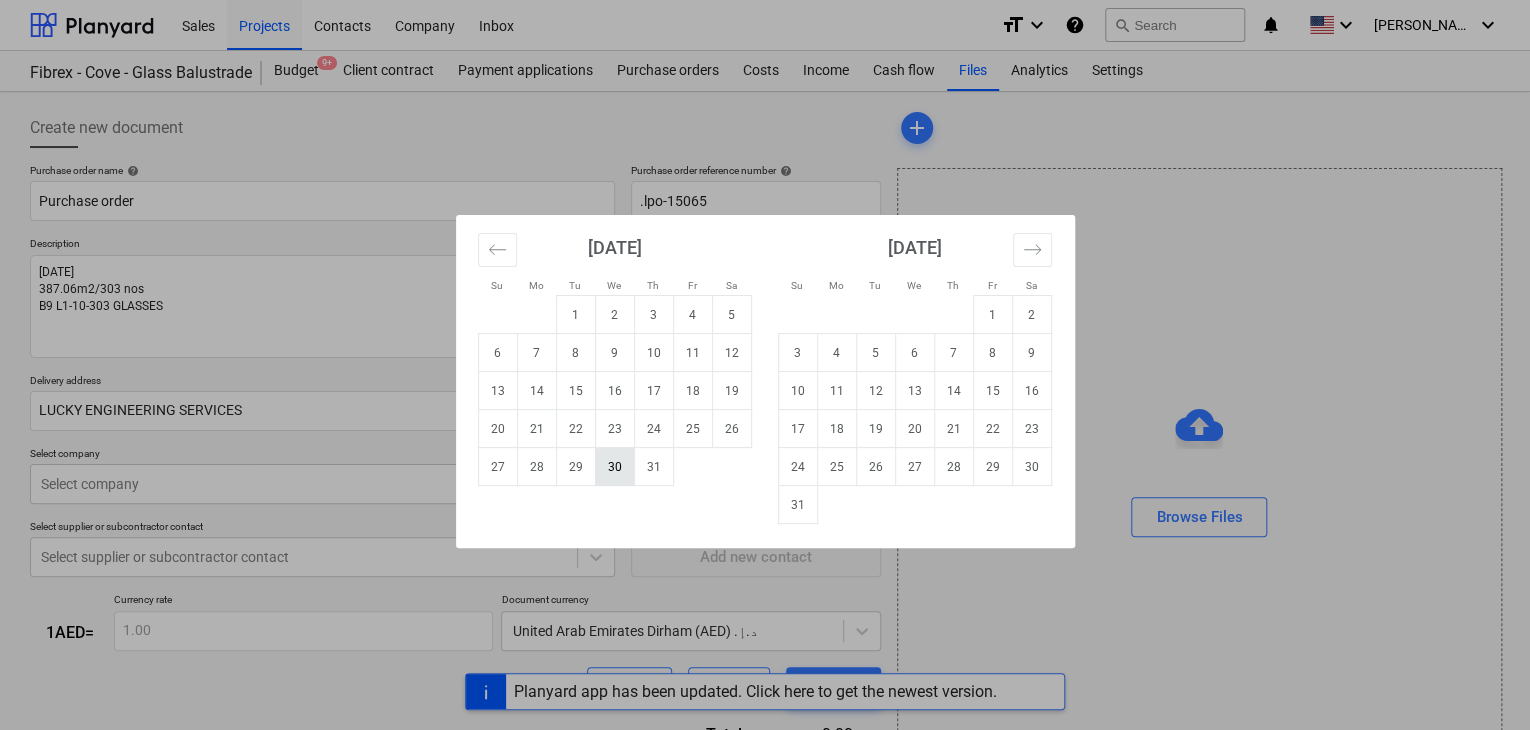 click on "30" at bounding box center [614, 467] 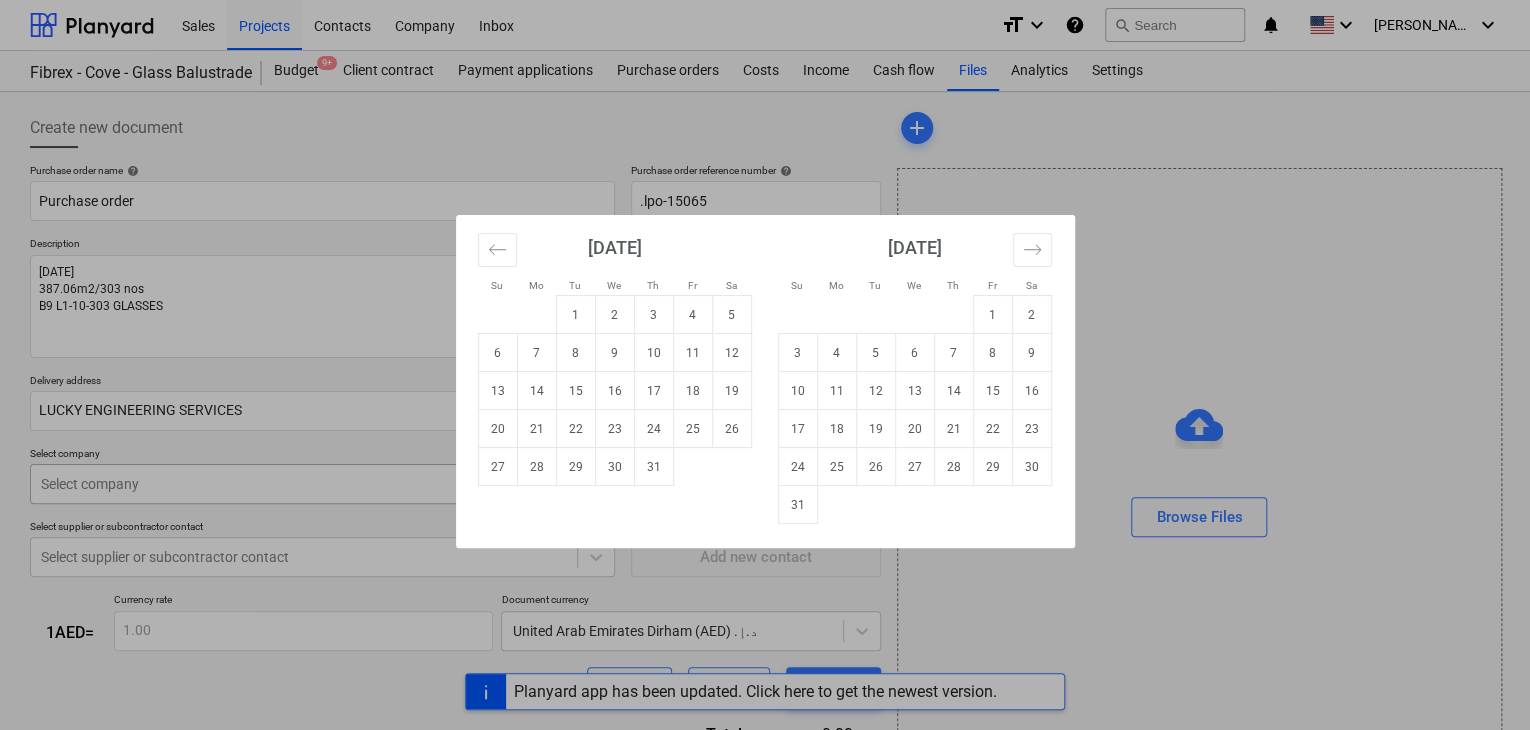 type on "x" 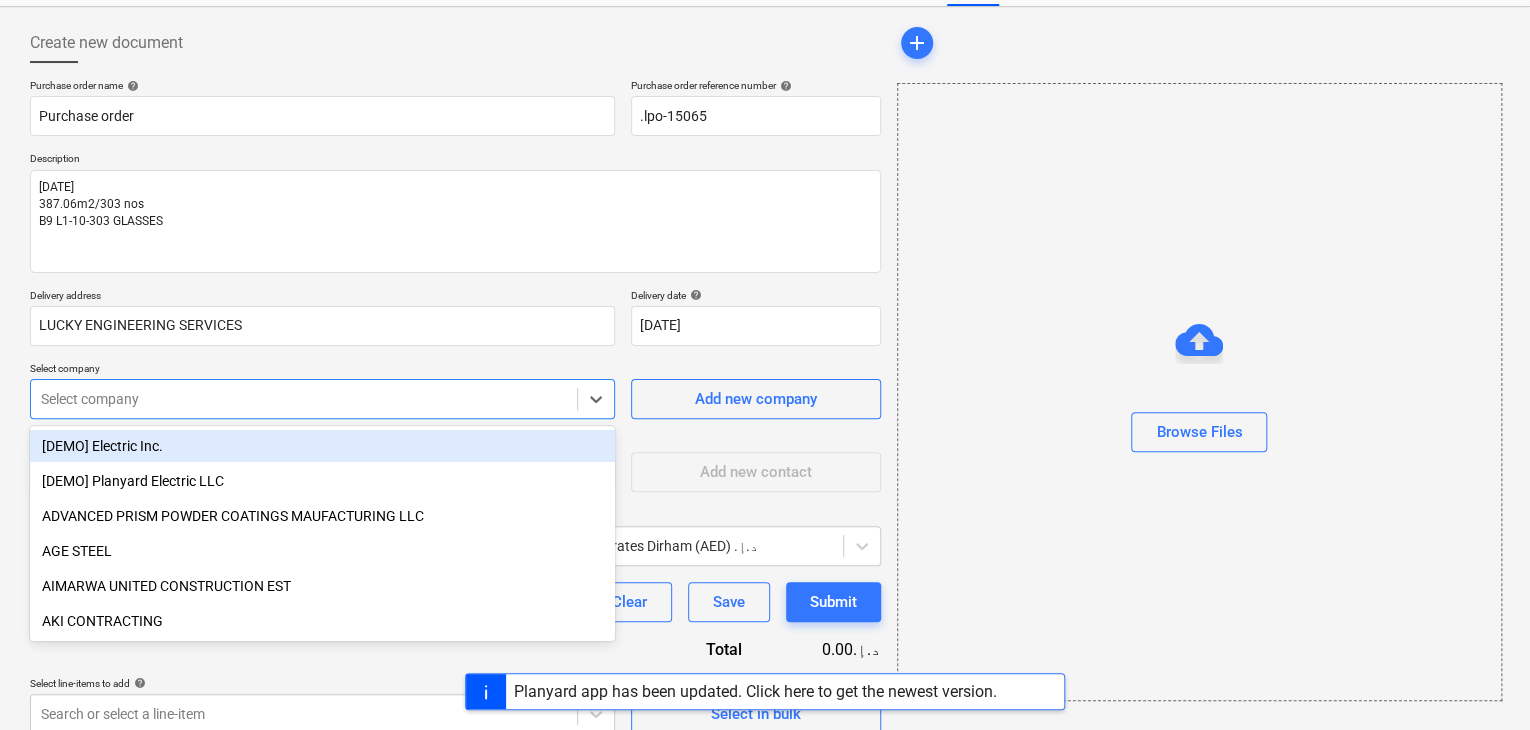 click on "Sales Projects Contacts Company Inbox format_size keyboard_arrow_down help search Search notifications 0 keyboard_arrow_down [PERSON_NAME] keyboard_arrow_down Fibrex - Cove - Glass Balustrade Fibrex - Cove - Glass Balustrade Budget 9+ Client contract Payment applications Purchase orders Costs Income Cash flow Files Analytics Settings Create new document Purchase order name help Purchase order Purchase order reference number help .lpo-15065 Description [DATE]
387.06m2/303 nos
B9 L1-10-303 GLASSES Delivery address LUCKY ENGINEERING SERVICES Delivery date help [DATE] [DATE] Press the down arrow key to interact with the calendar and
select a date. Press the question mark key to get the keyboard shortcuts for changing dates. Select company option [DEMO] Electric Inc.   focused, 1 of 201. 201 results available. Use Up and Down to choose options, press Enter to select the currently focused option, press Escape to exit the menu, press Tab to select the option and exit the menu. Select company 1  AED" at bounding box center (765, 280) 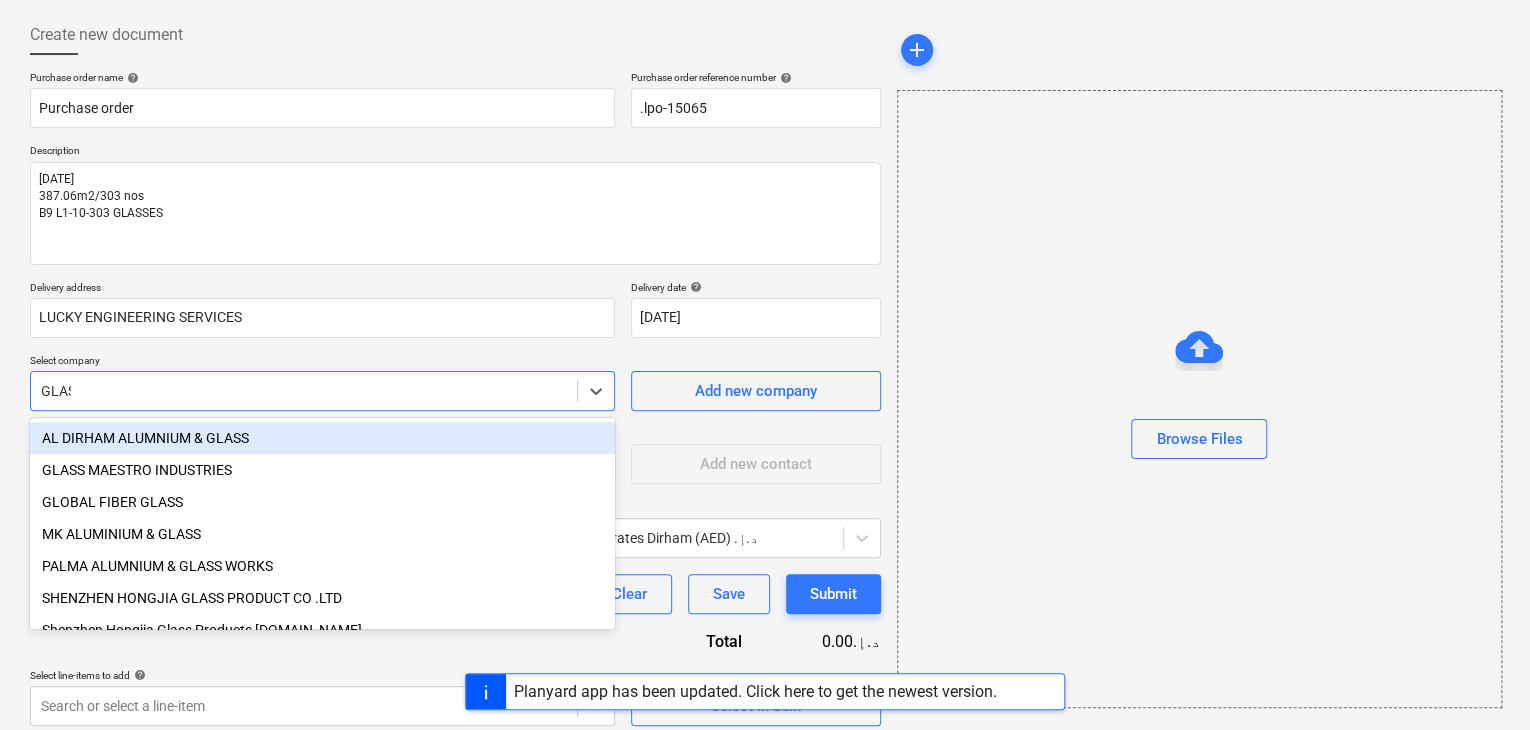 type on "GLASS" 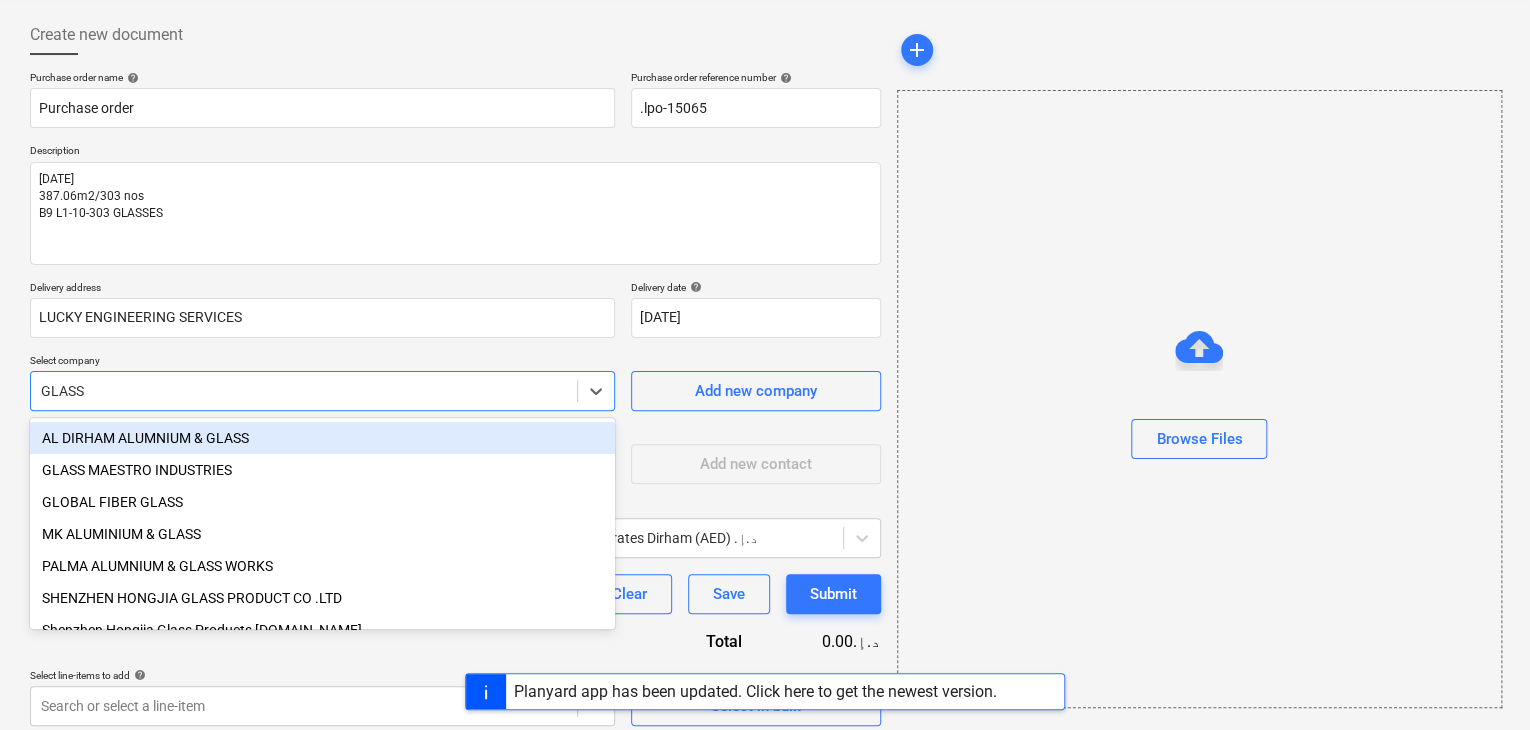 click on "GLASS MAESTRO INDUSTRIES" at bounding box center [322, 470] 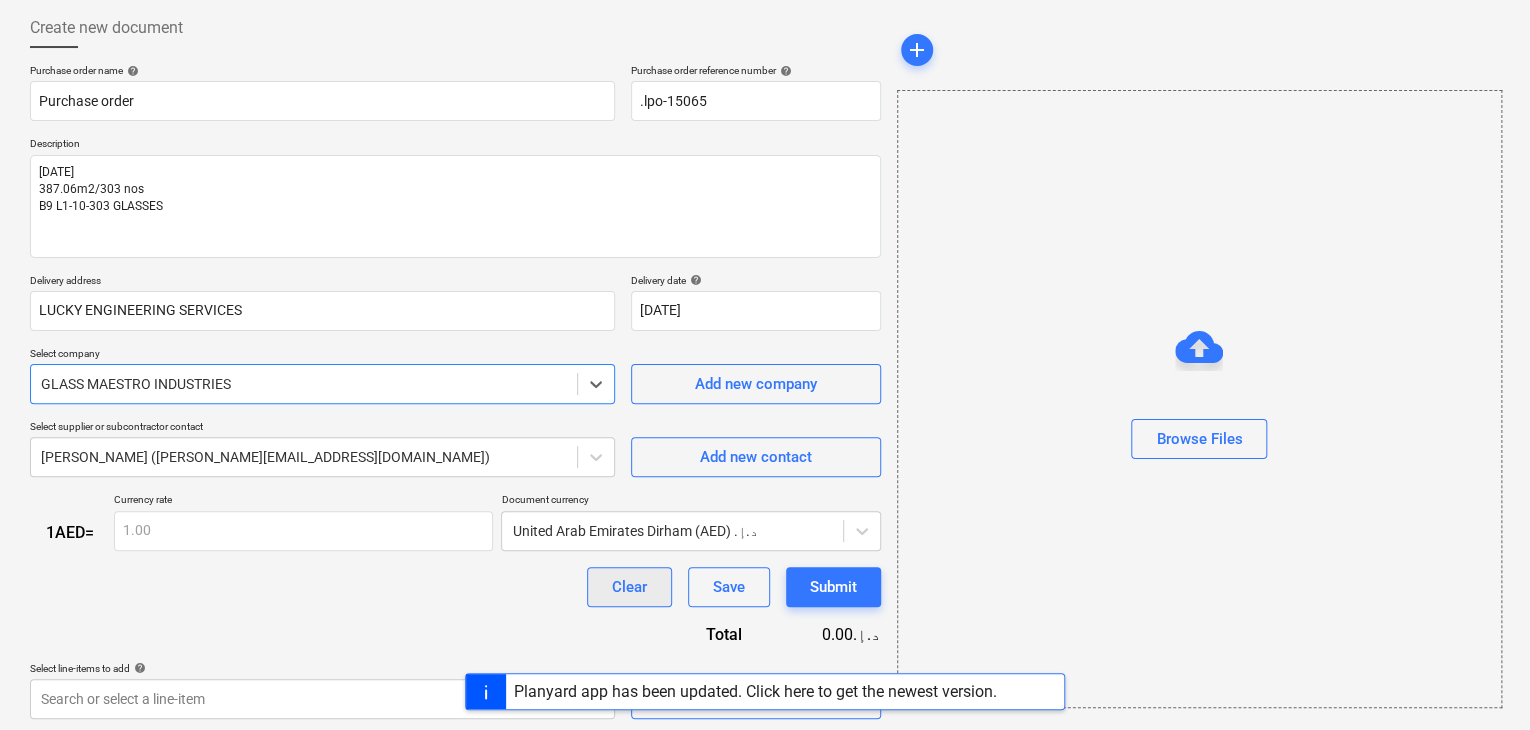 scroll, scrollTop: 104, scrollLeft: 0, axis: vertical 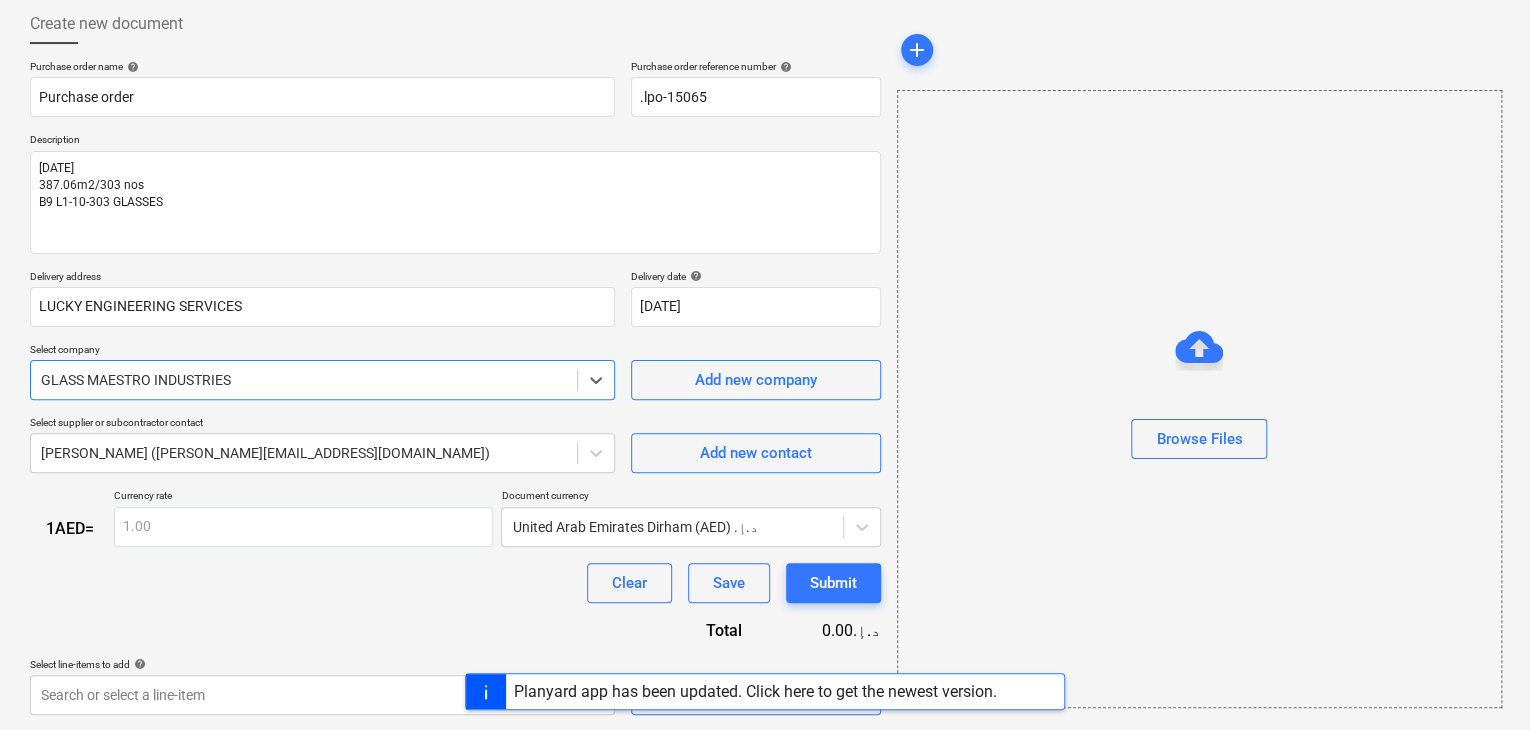 type on "x" 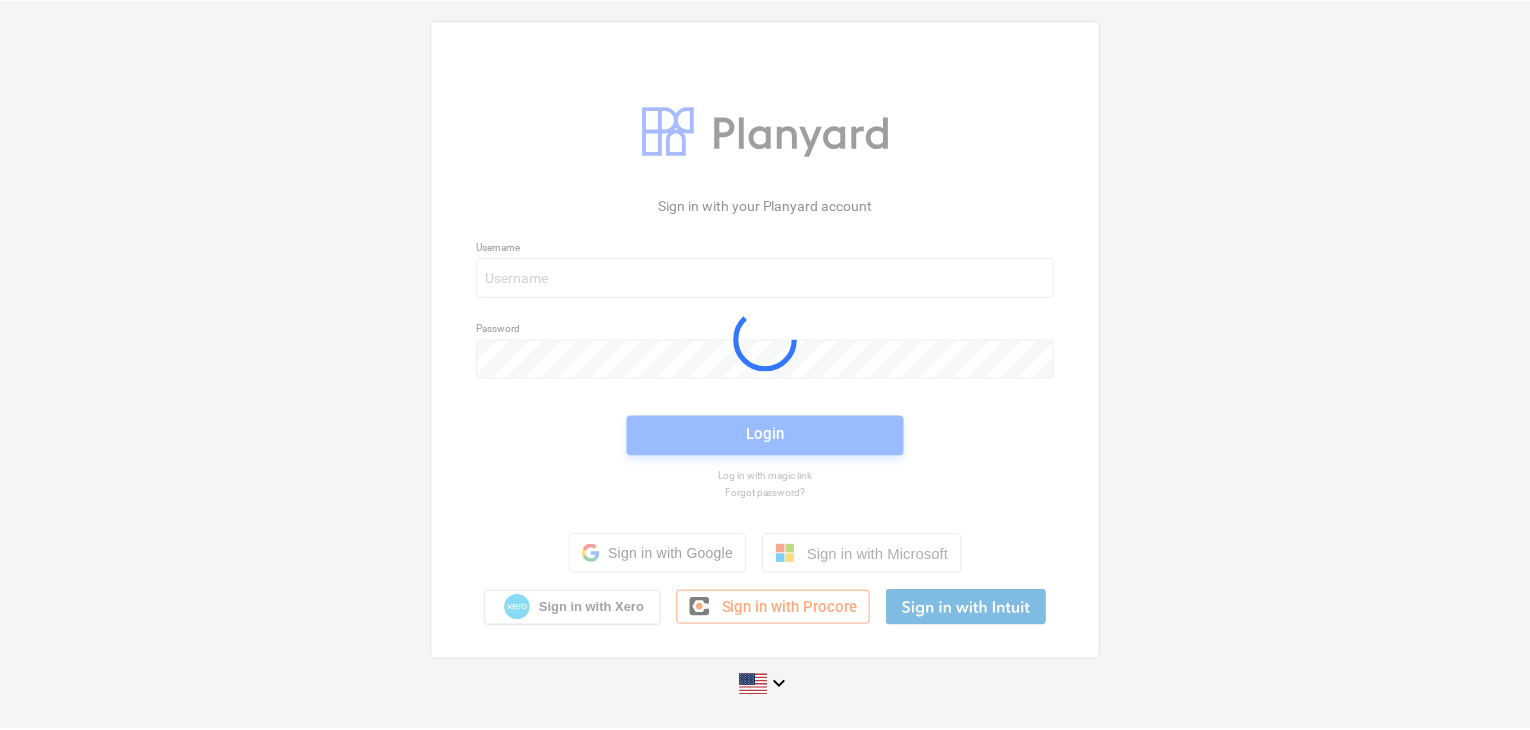 scroll, scrollTop: 0, scrollLeft: 0, axis: both 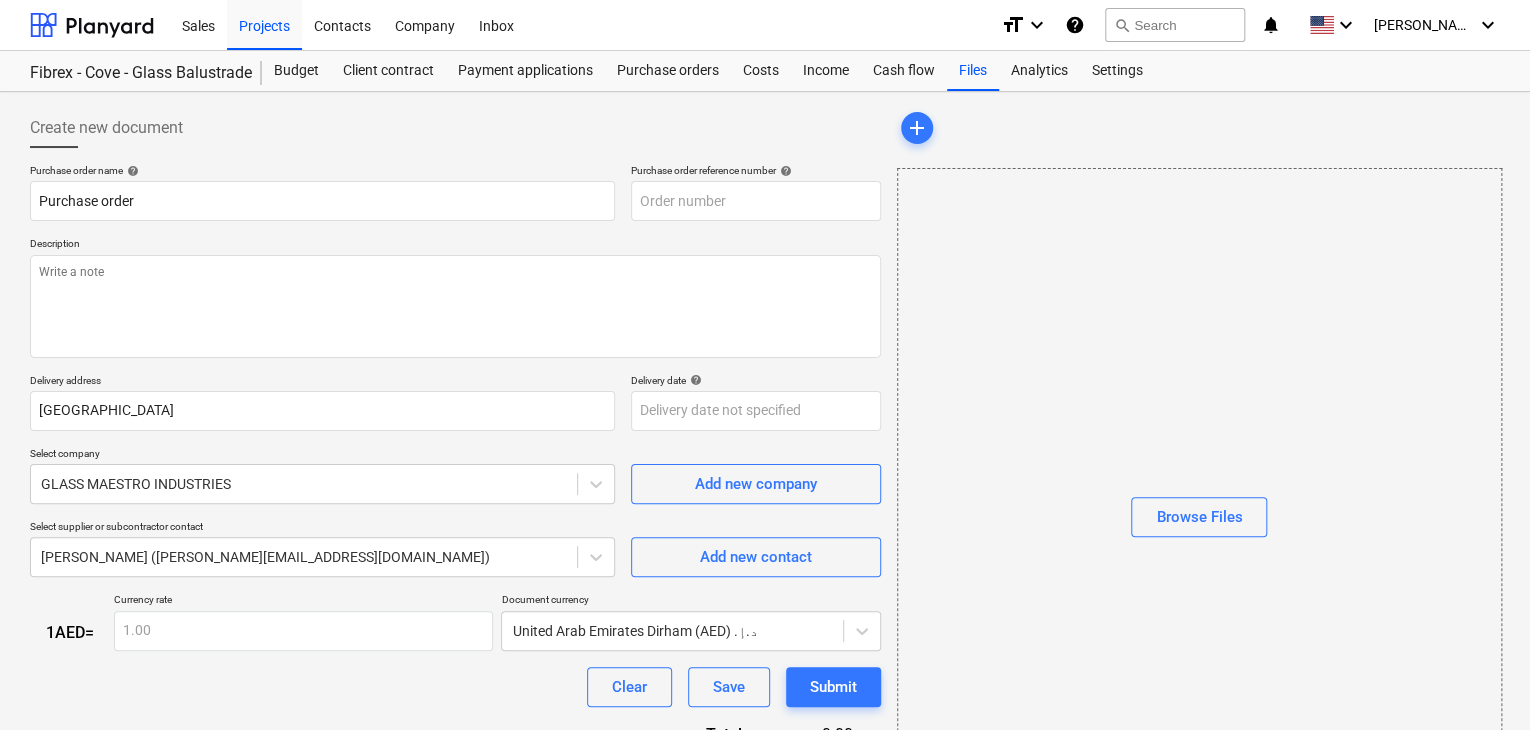 type on "x" 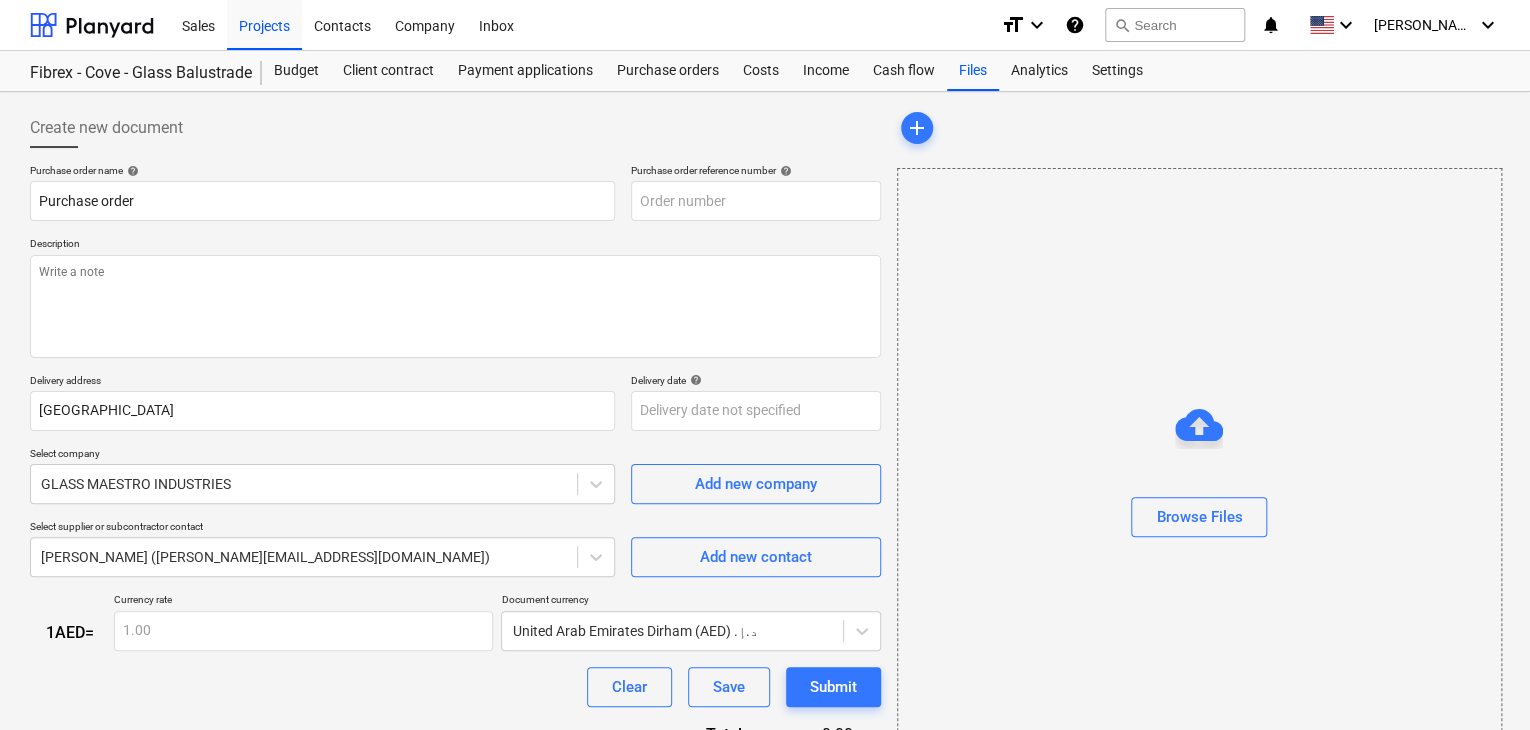 type on "F-Cove-Metal-01-PO-225" 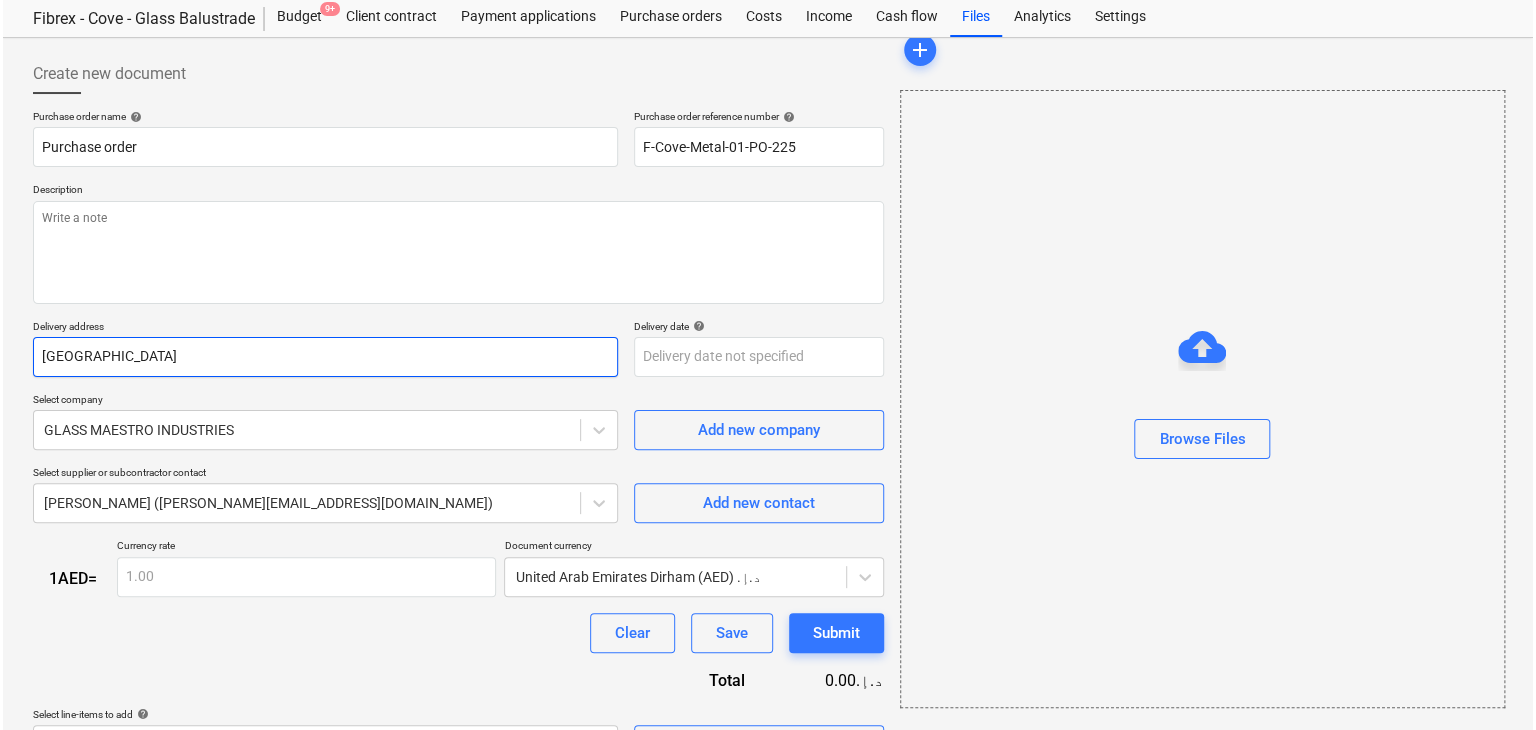 scroll, scrollTop: 104, scrollLeft: 0, axis: vertical 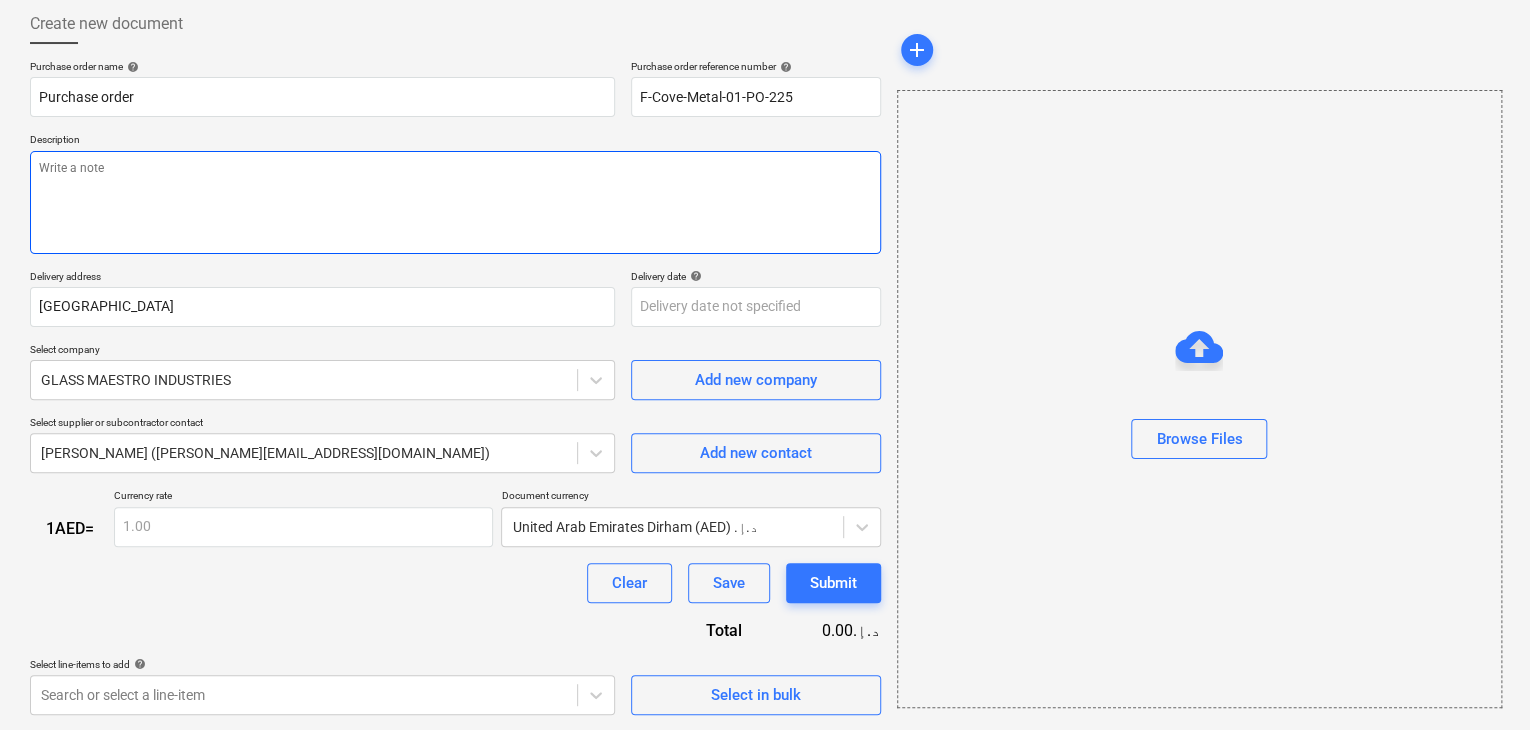 click at bounding box center (455, 202) 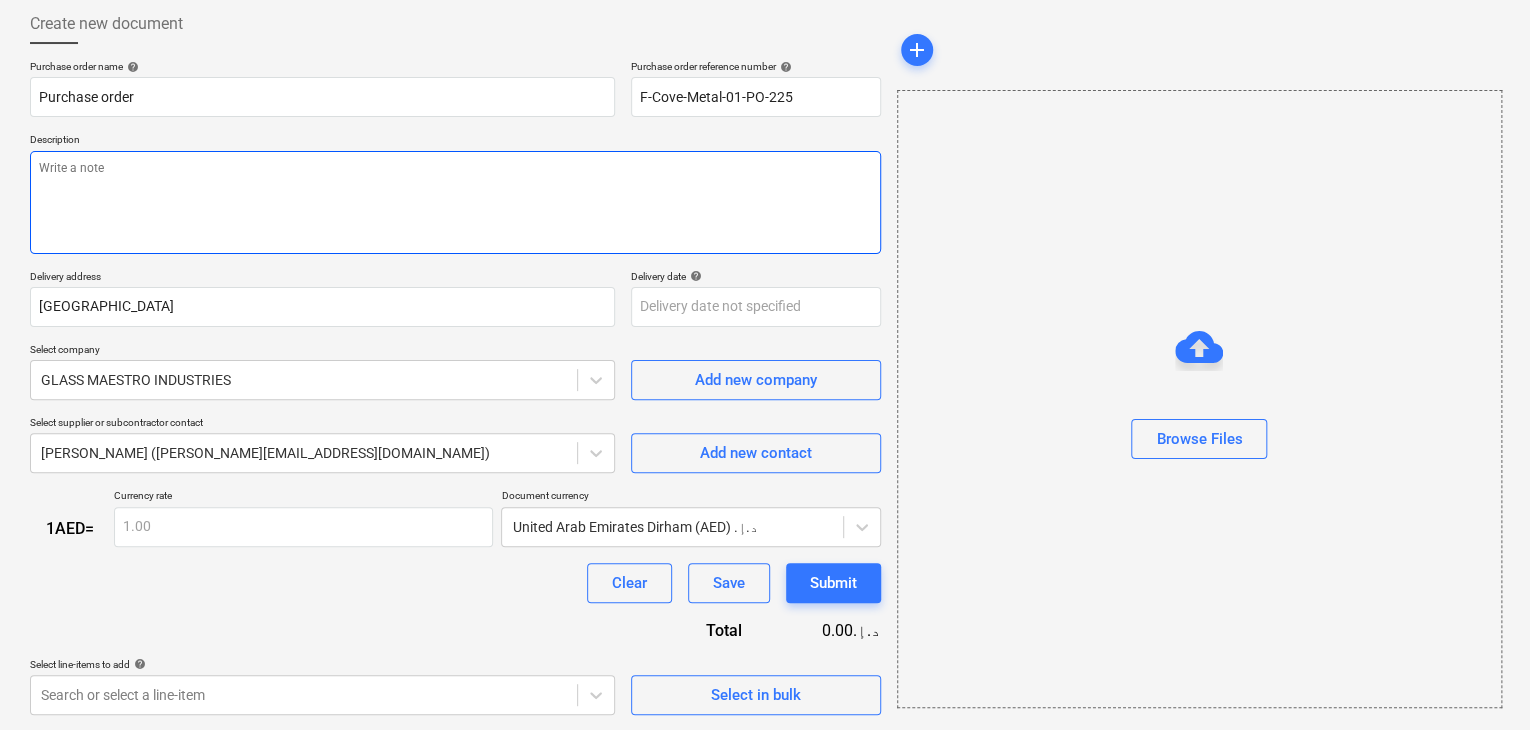 type on "x" 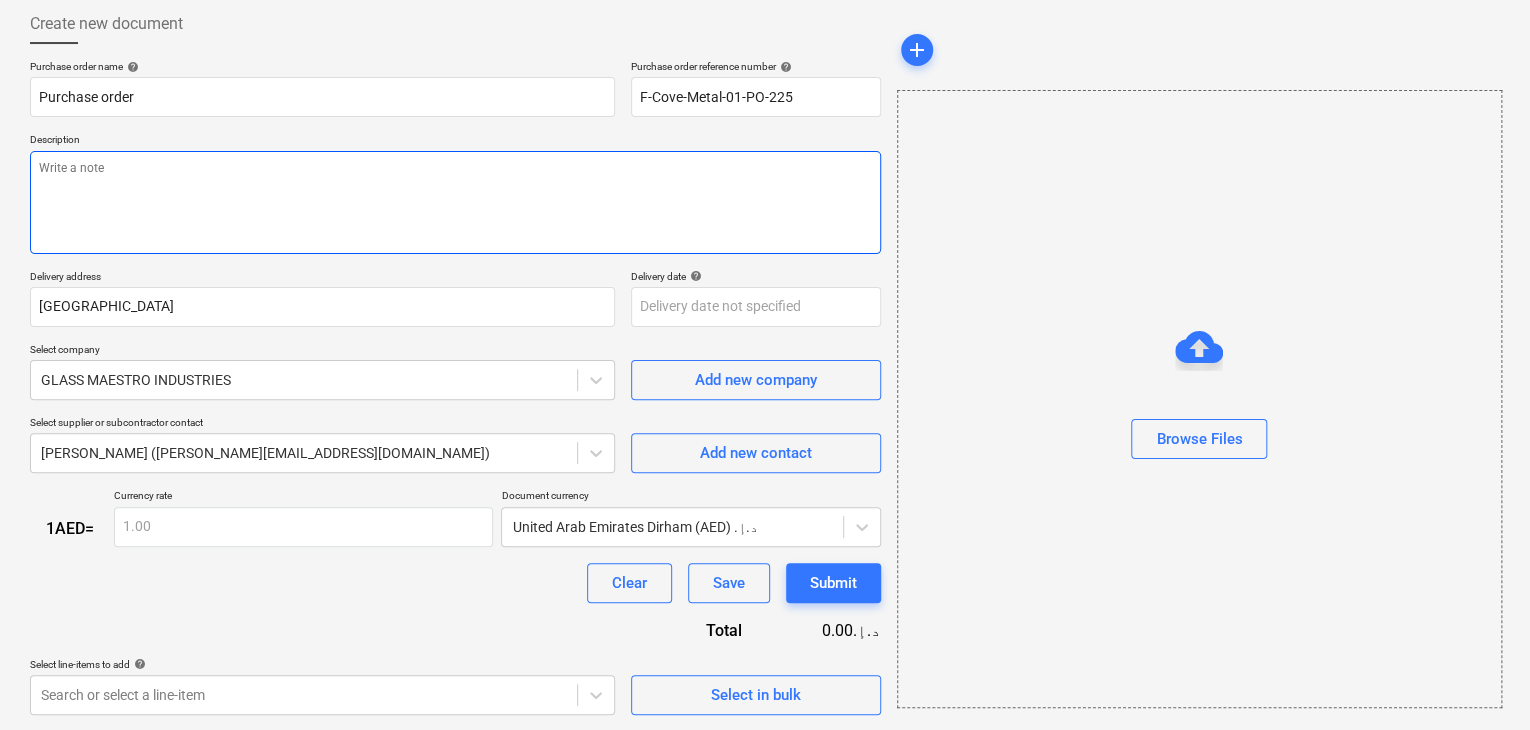 type on "T" 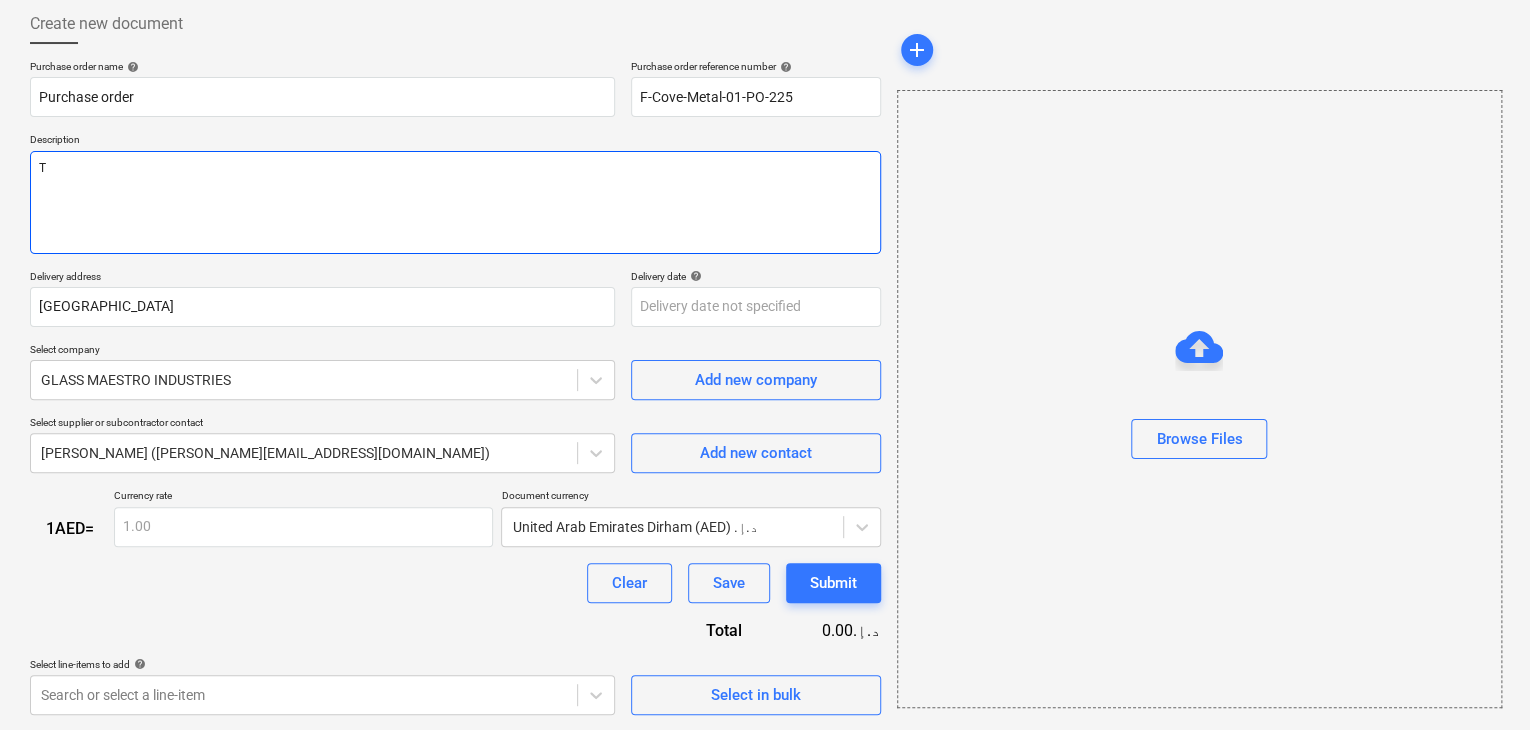 type on "x" 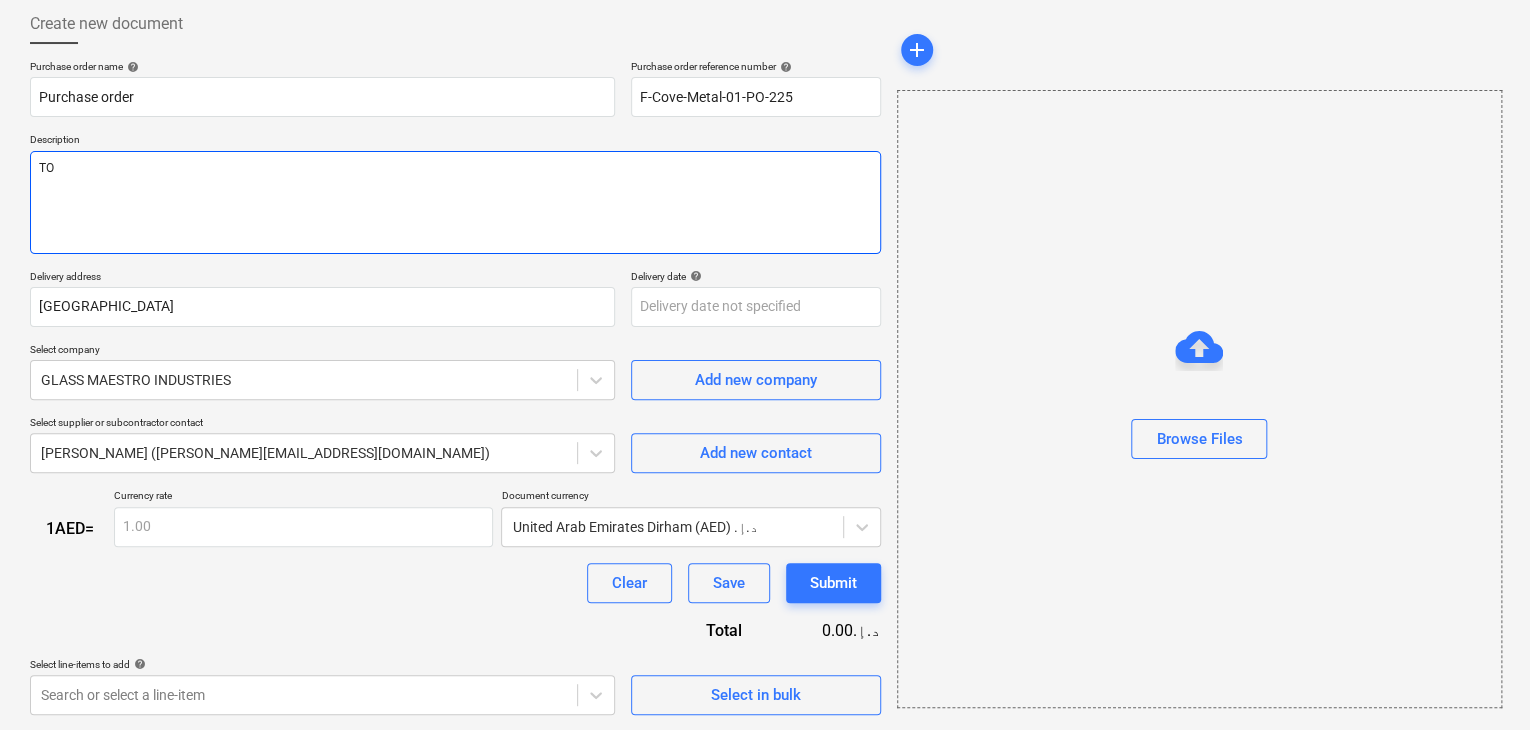 type on "x" 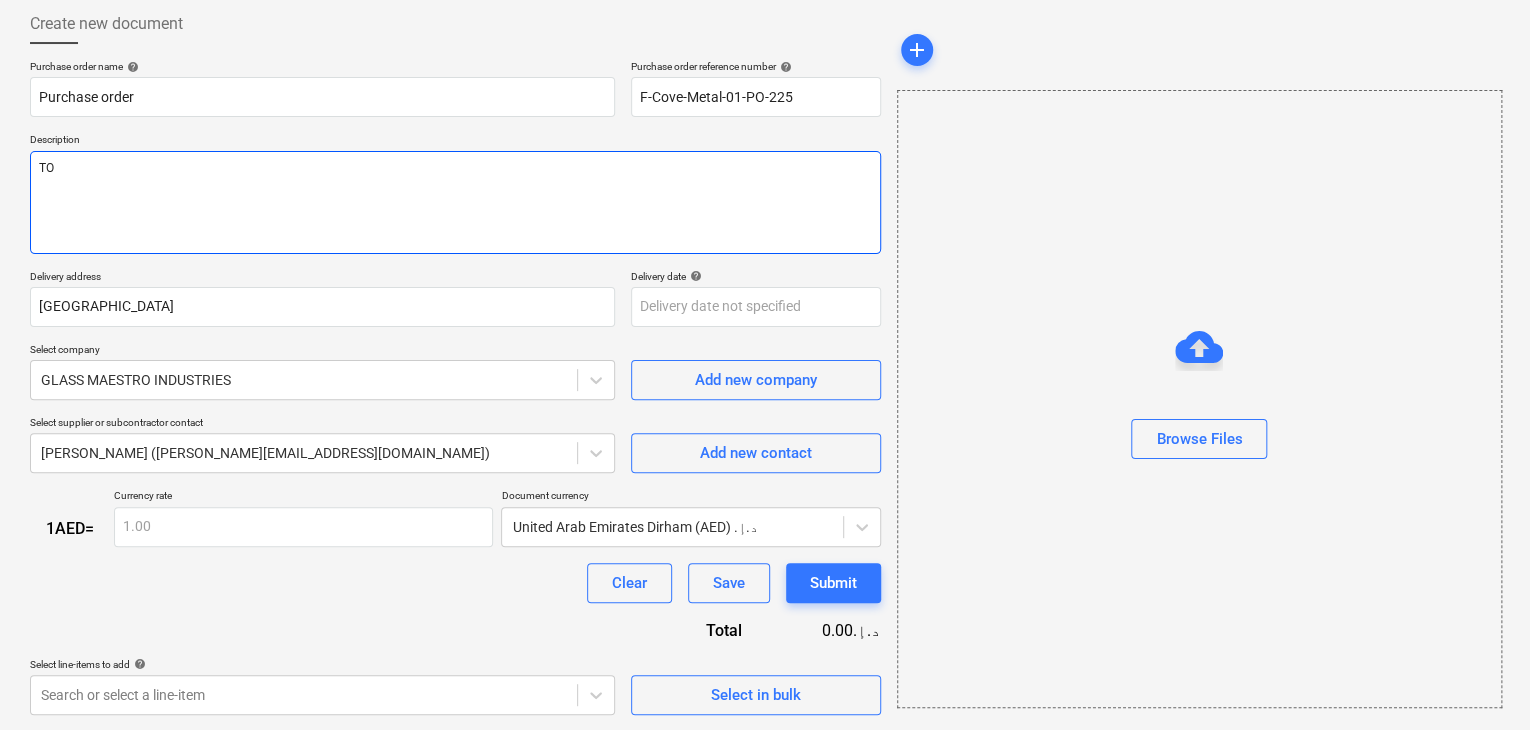 type on "TOT" 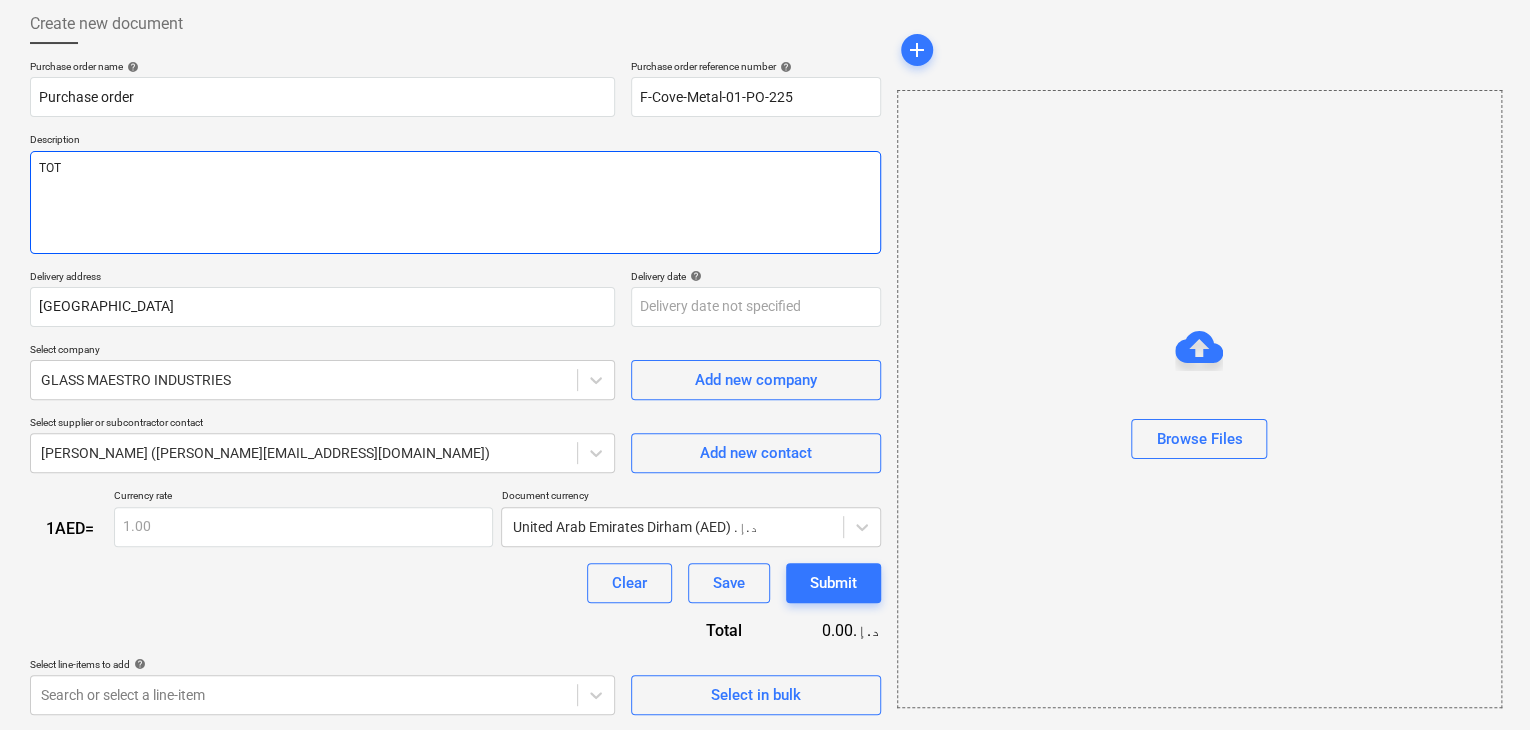type on "x" 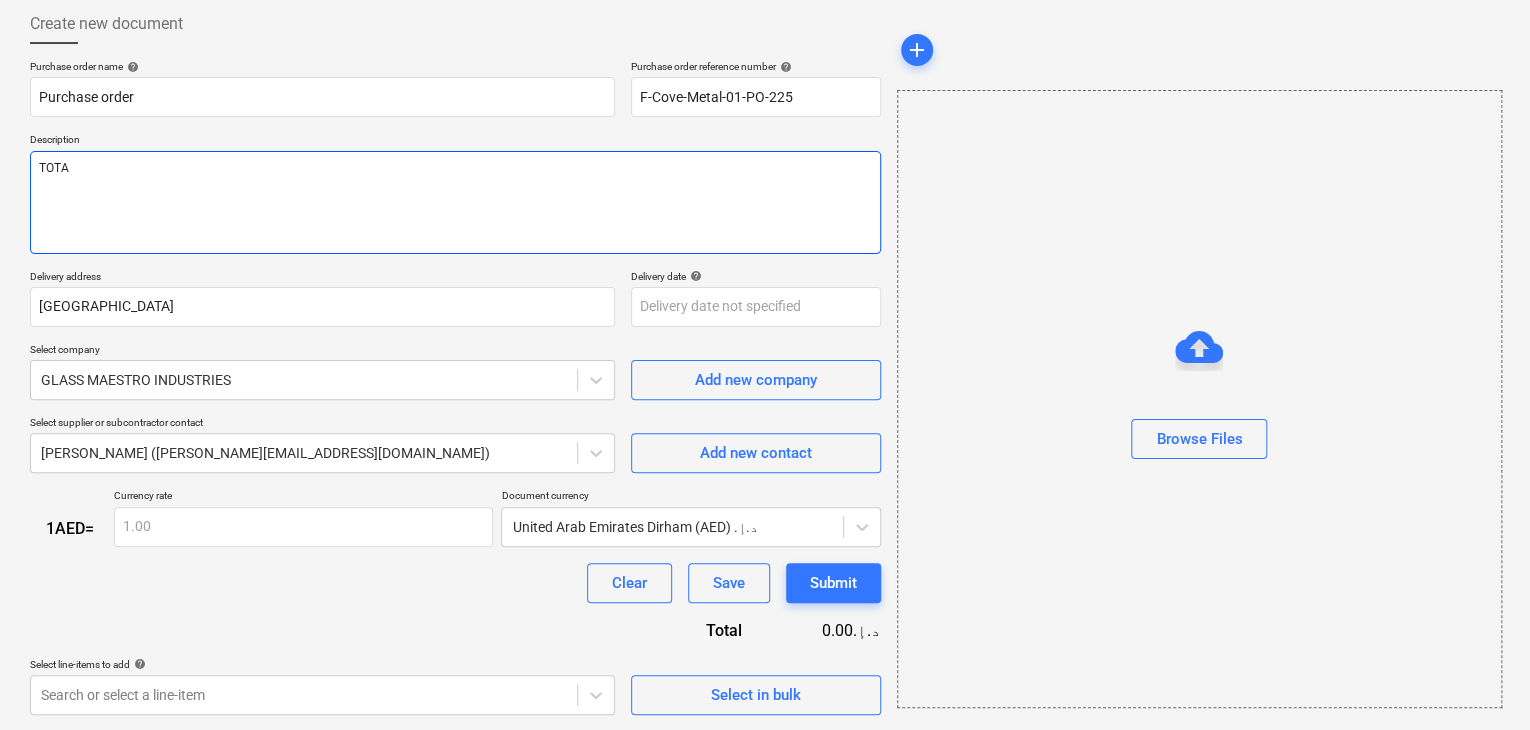 type on "x" 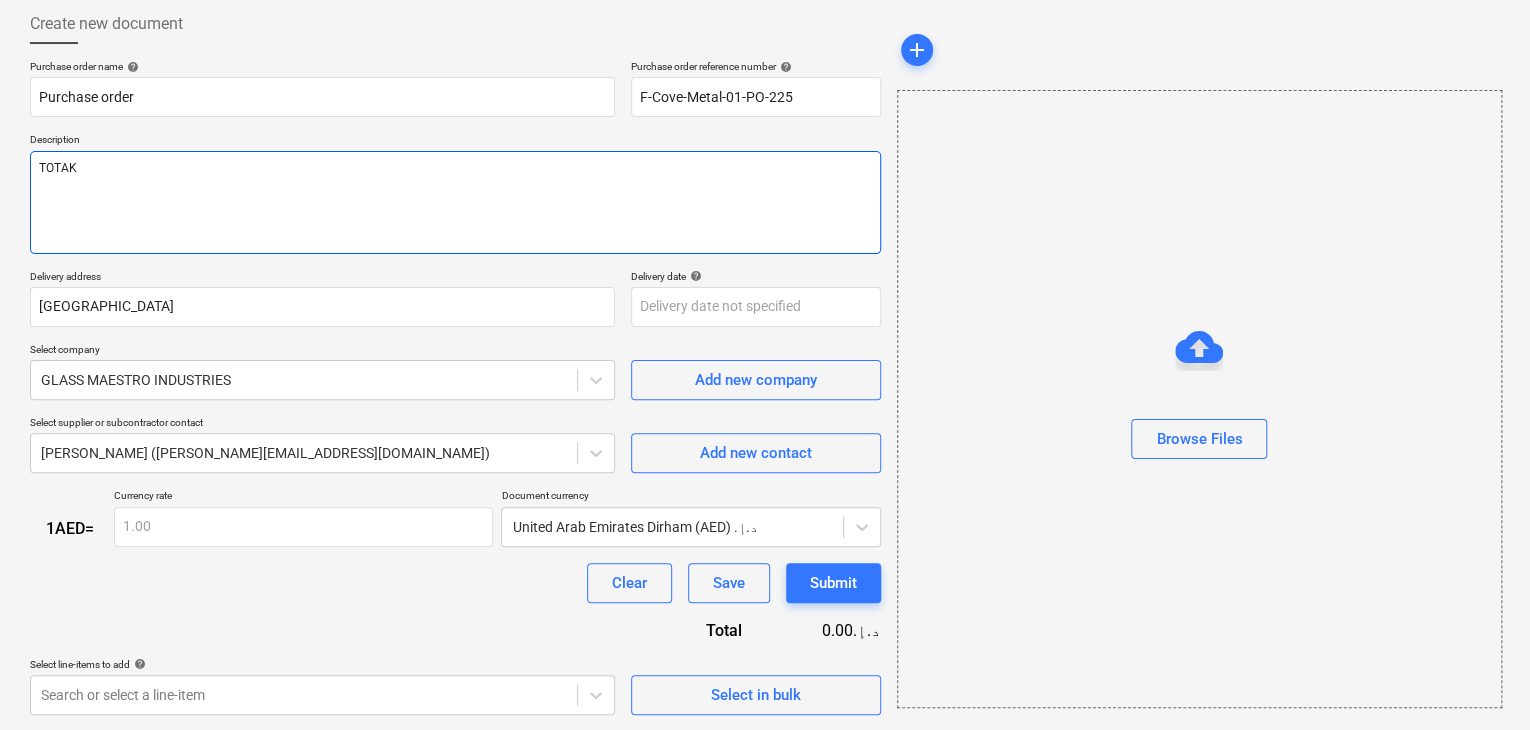 type on "x" 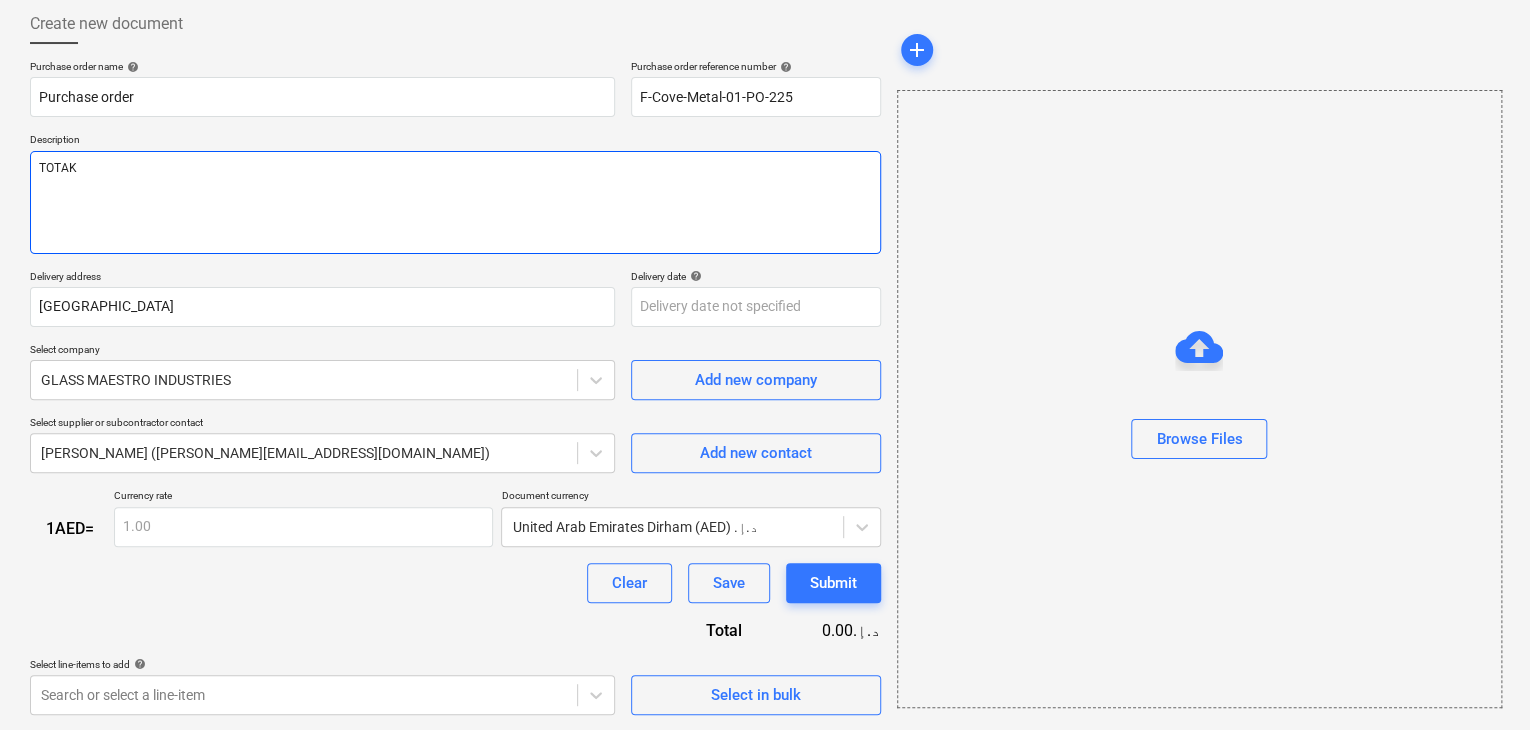 type on "x" 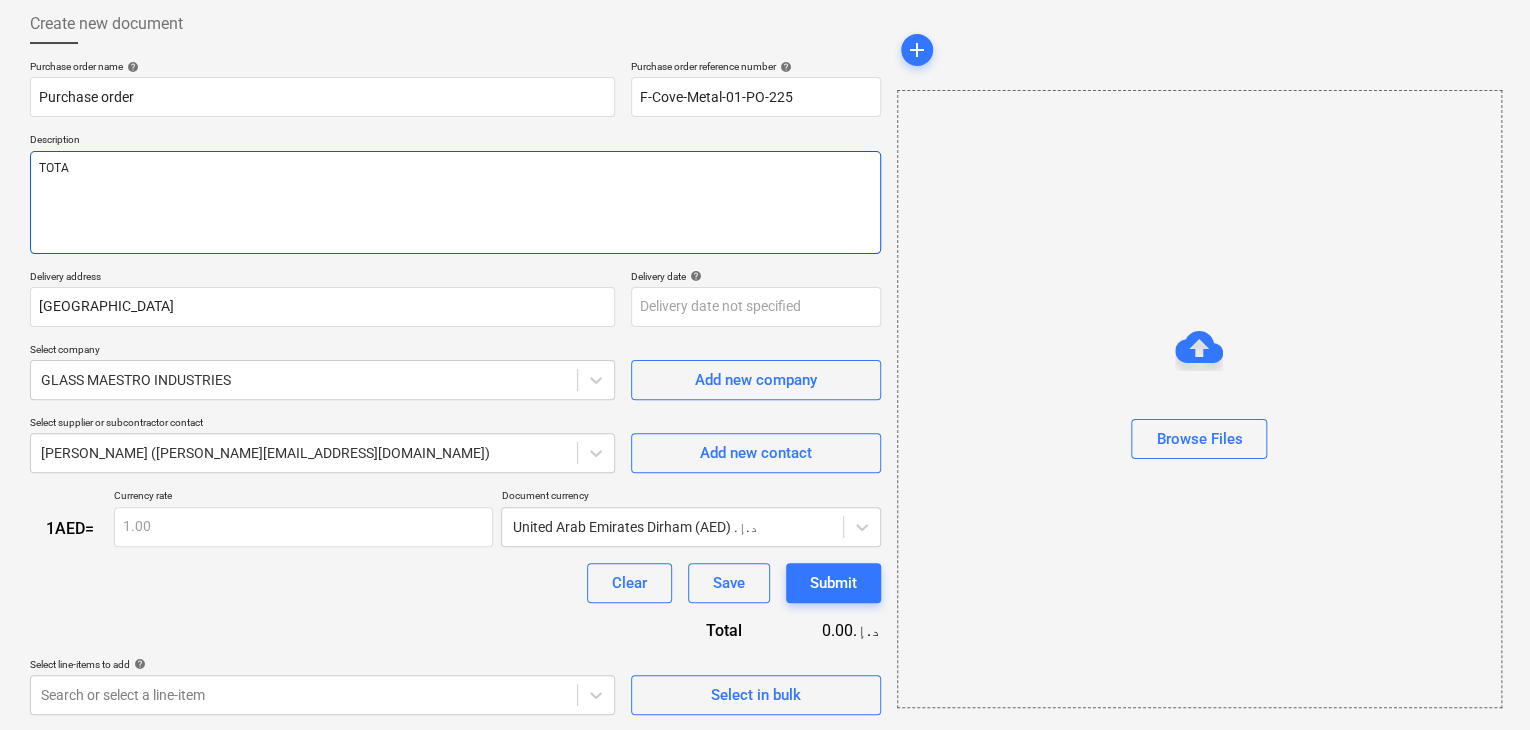 type on "x" 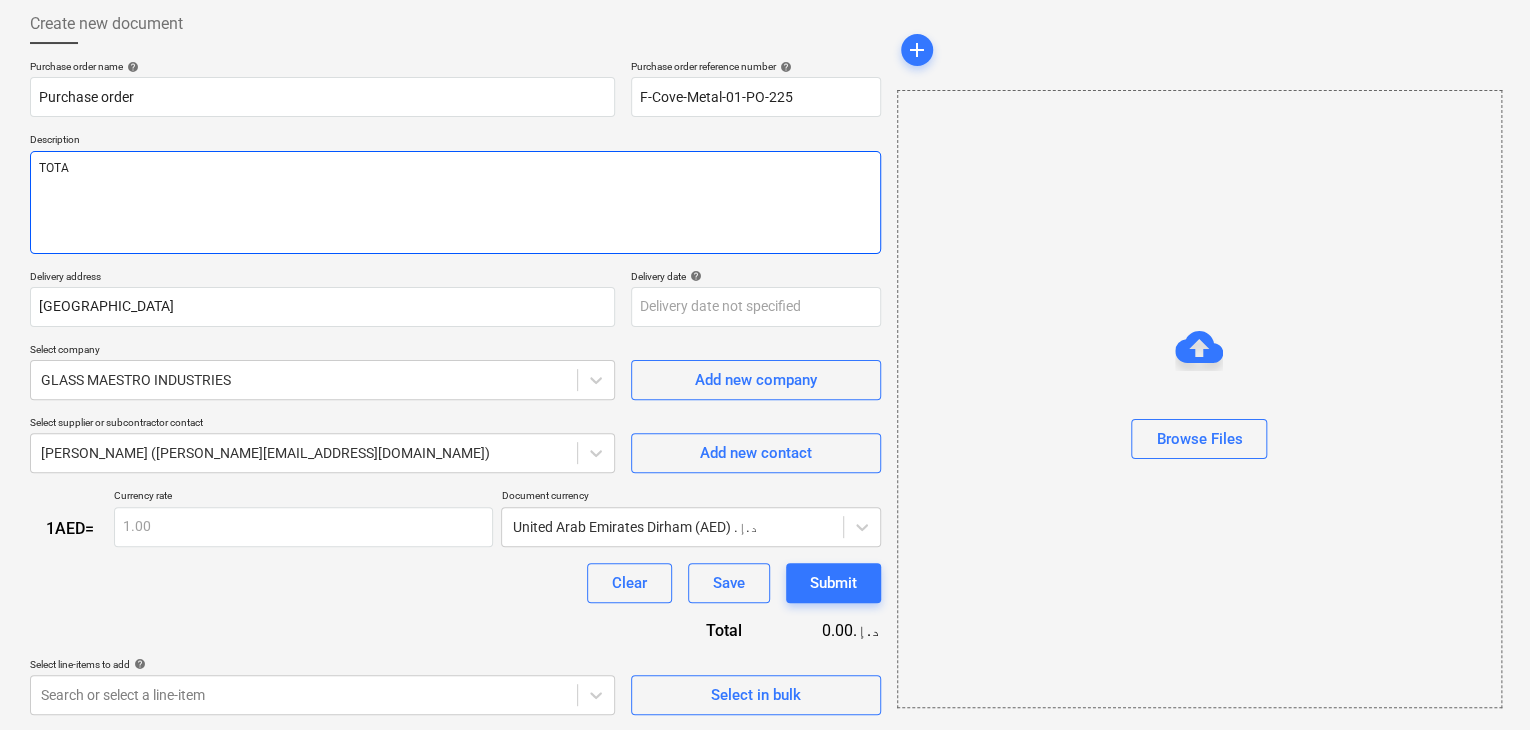 type on "TOTAL" 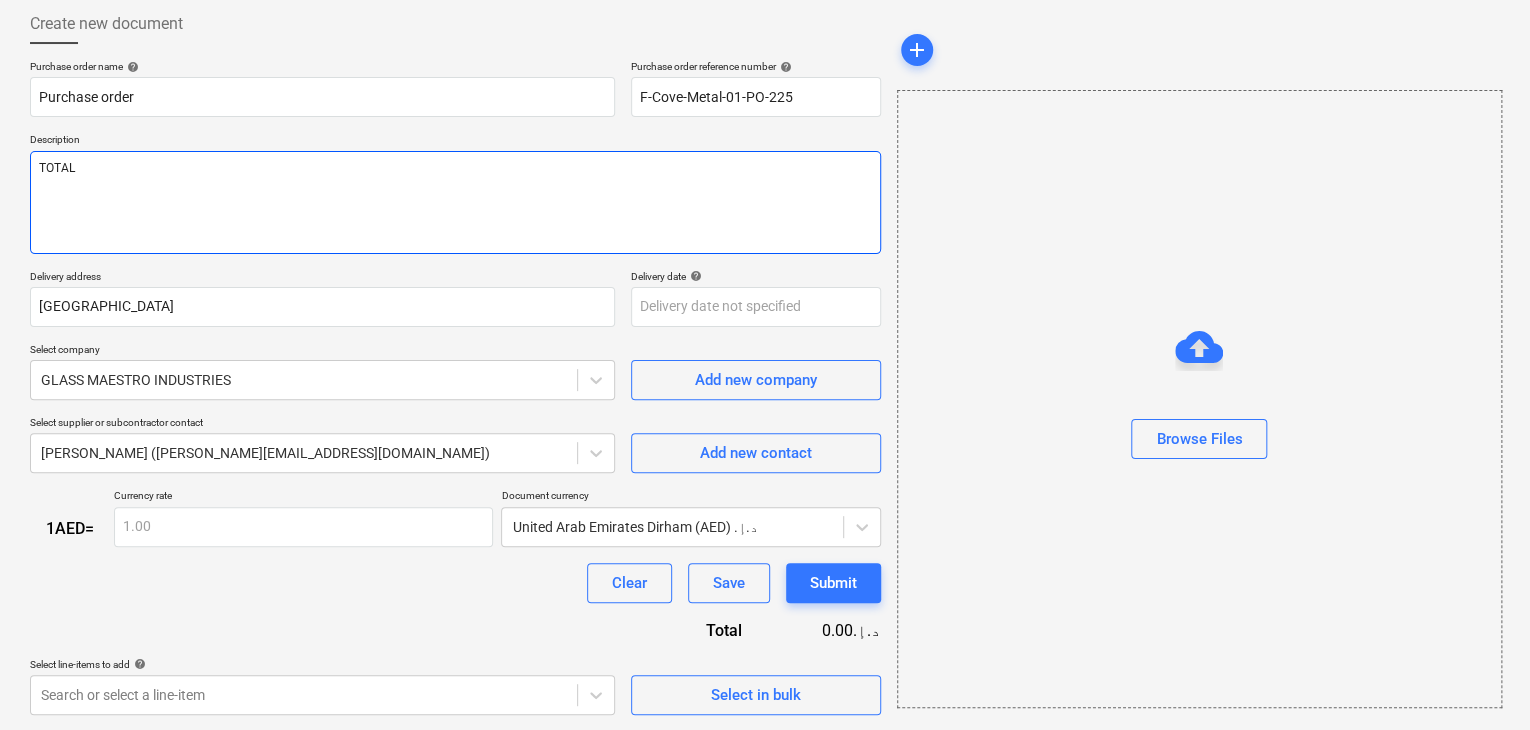 type on "x" 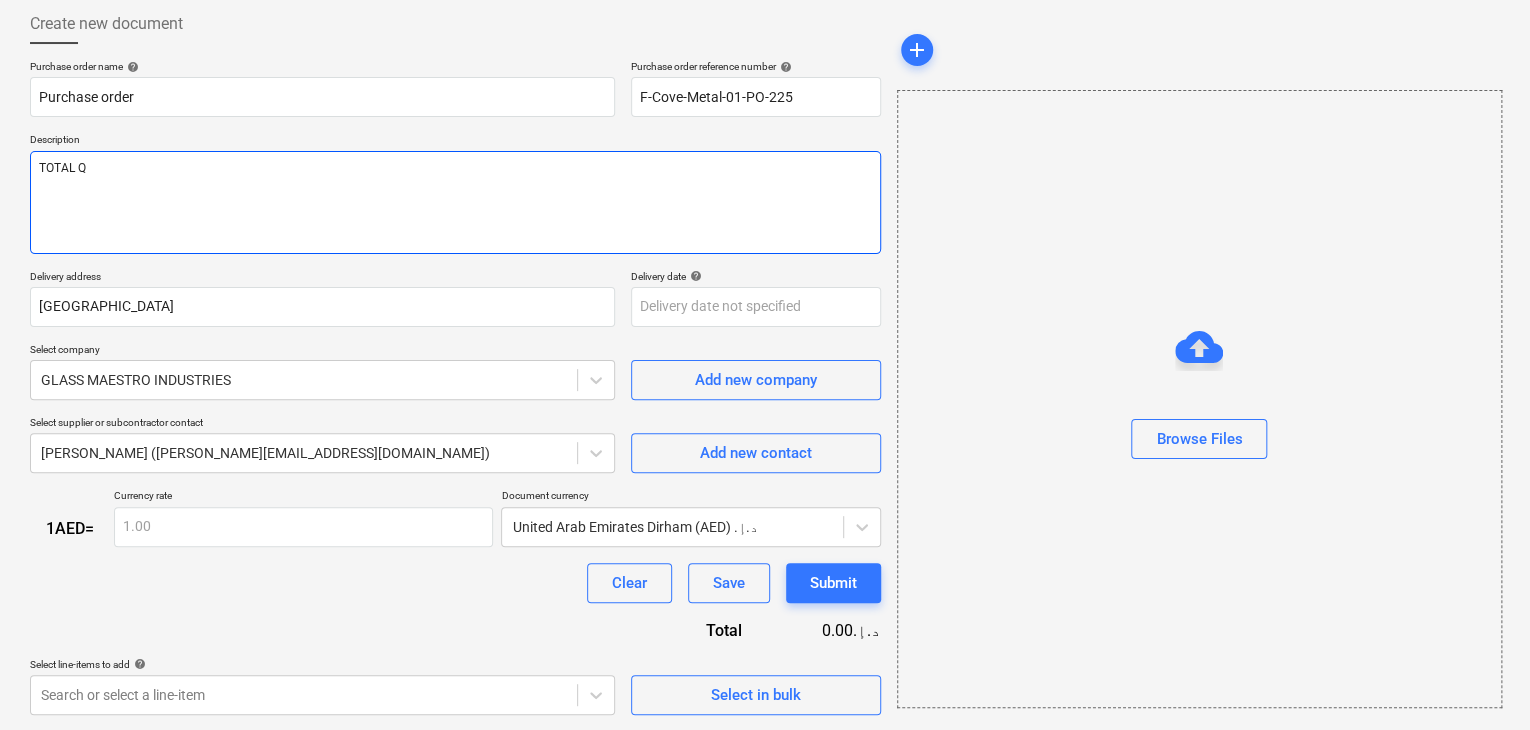 type on "x" 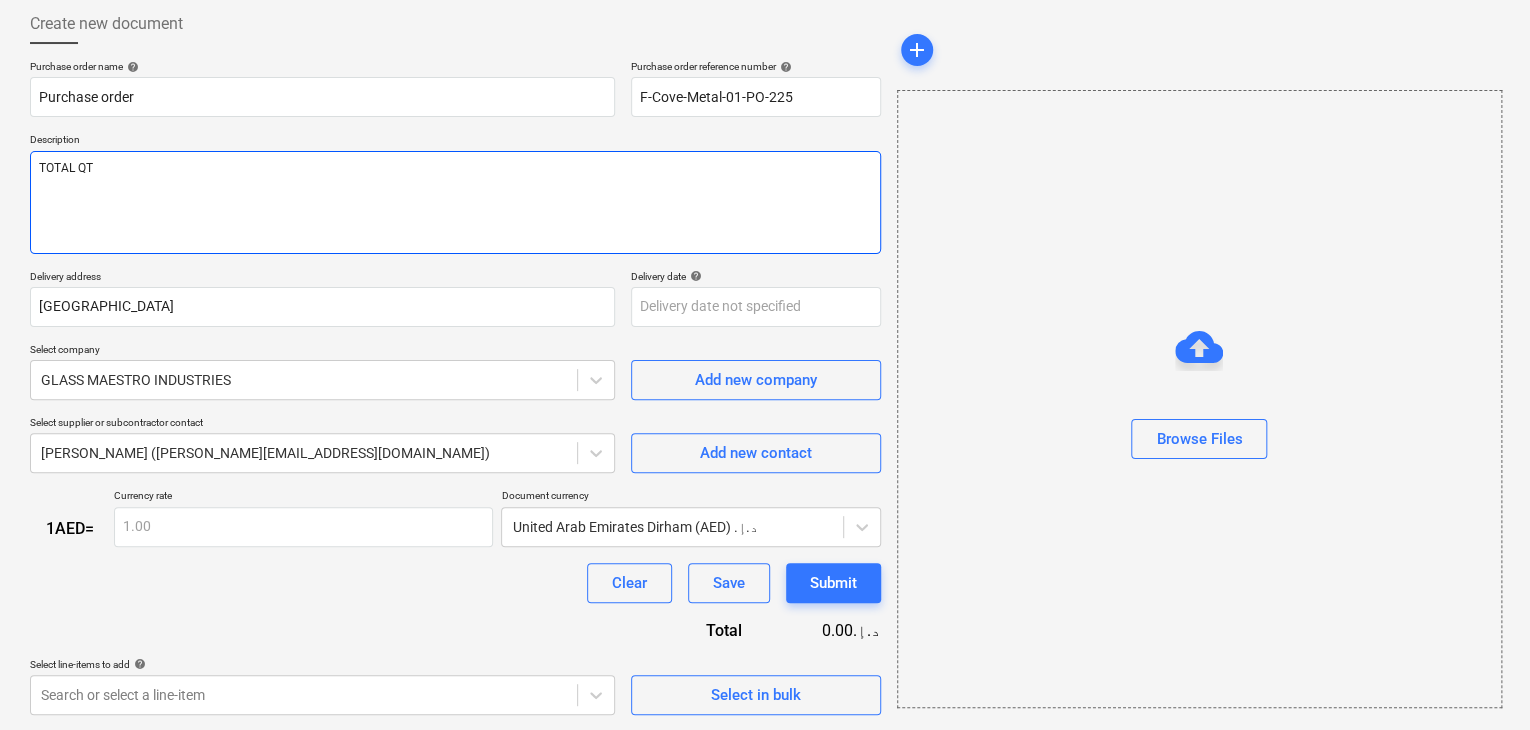 type on "x" 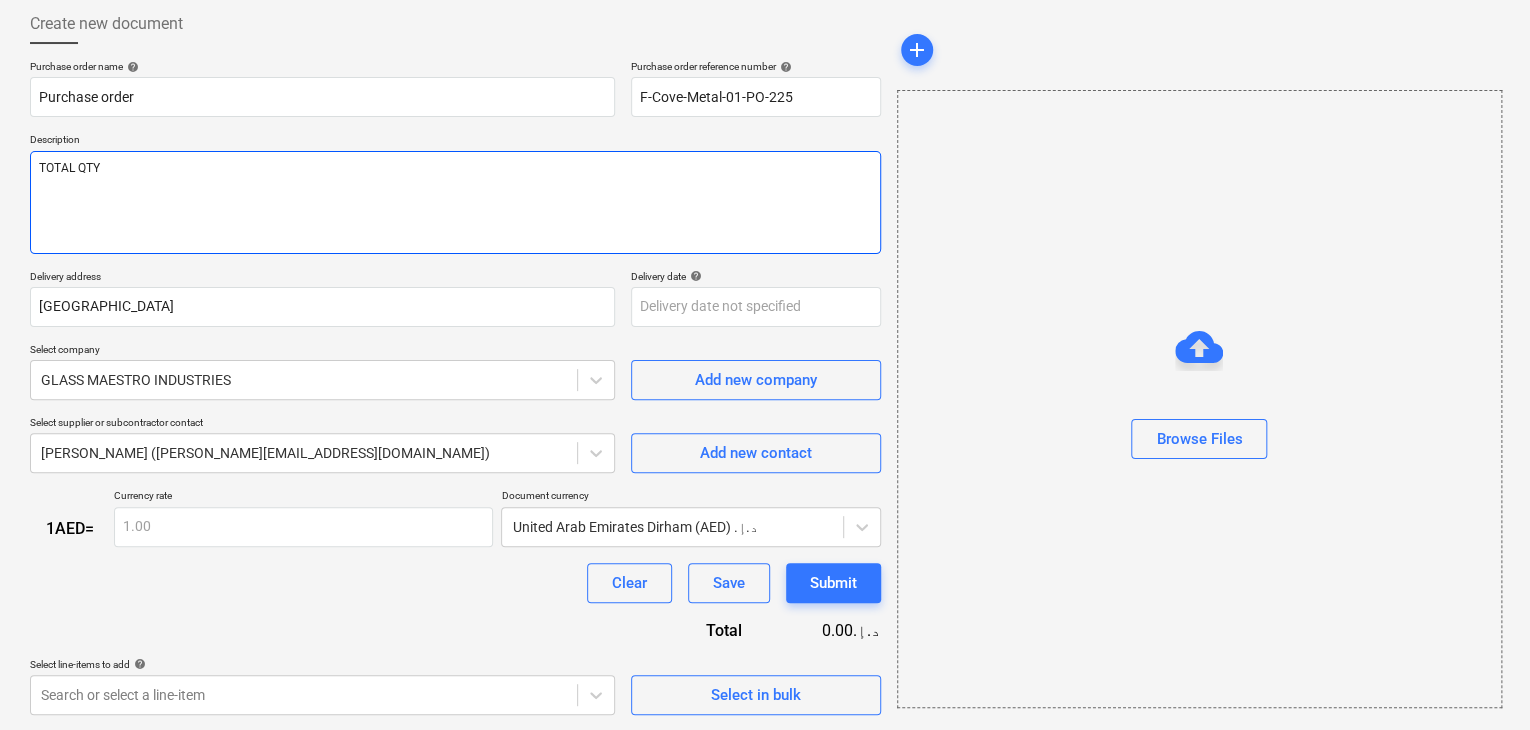 type on "x" 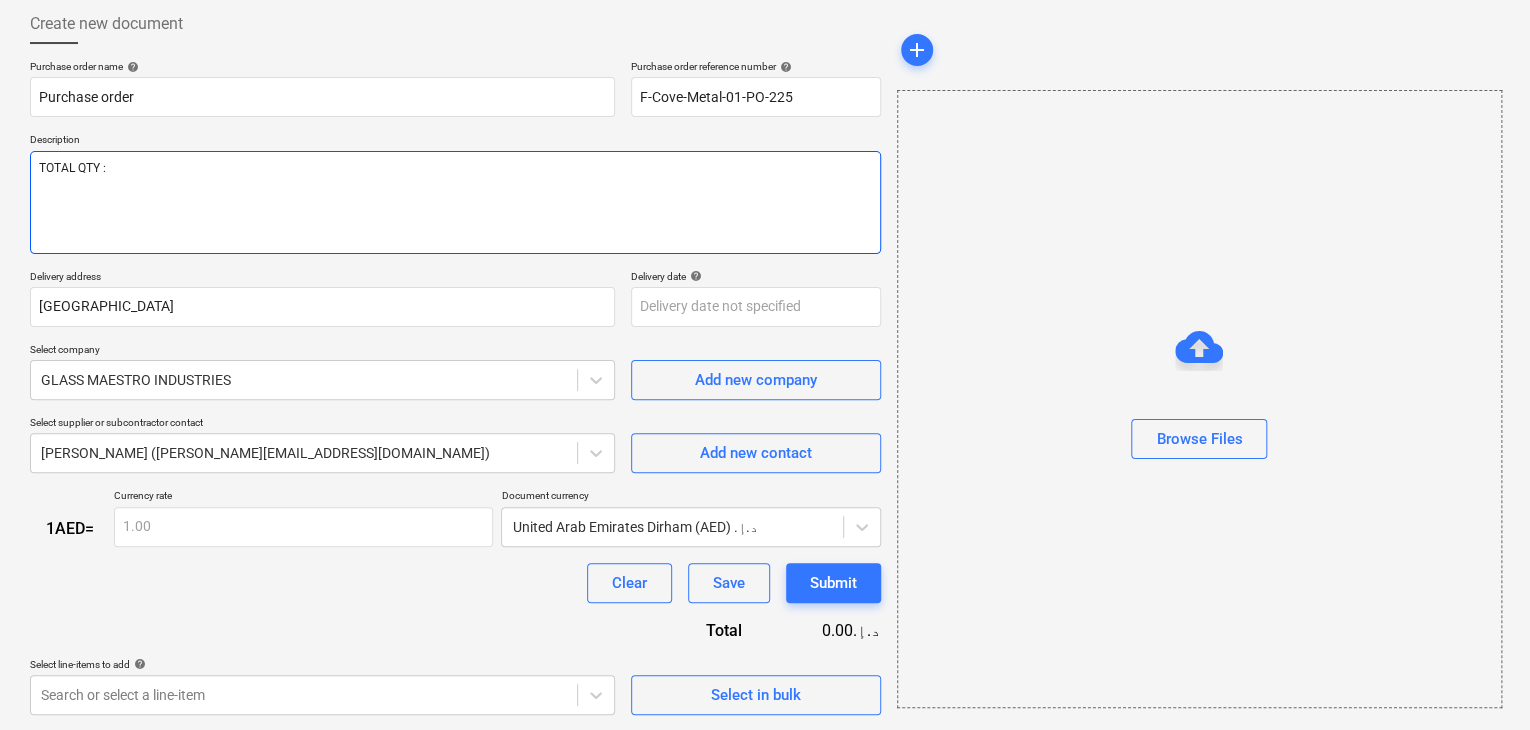 type on "x" 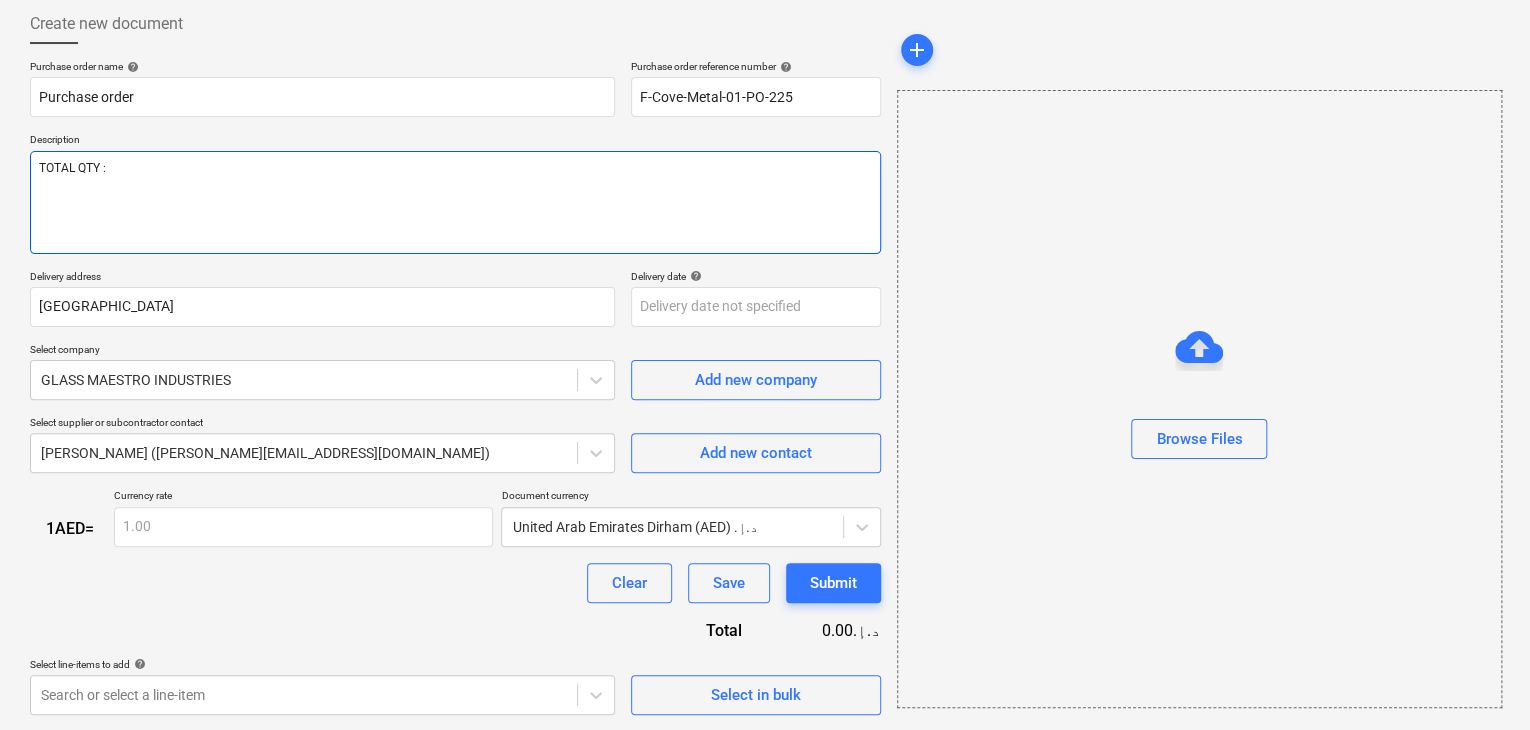 type on "x" 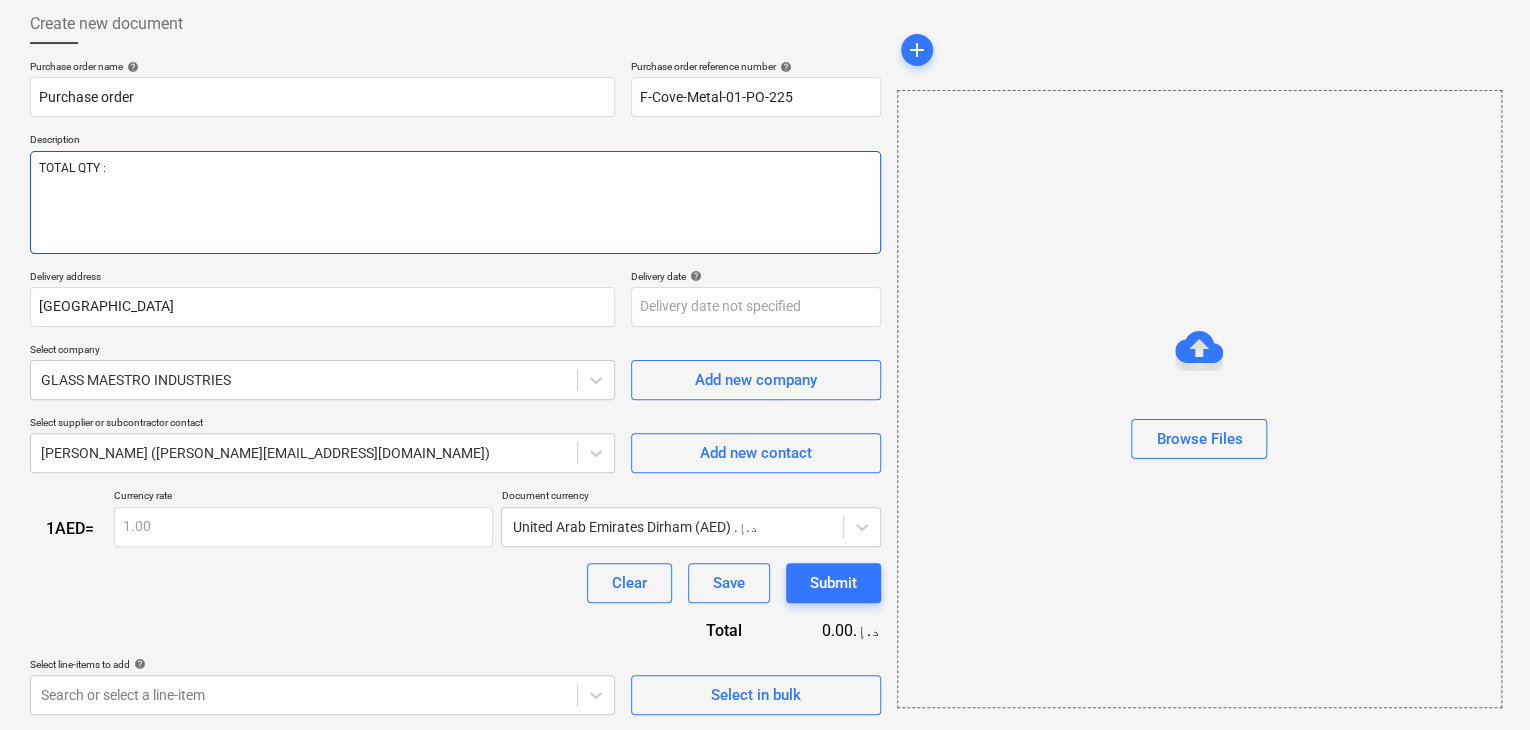 type on "TOTAL QTY : 3" 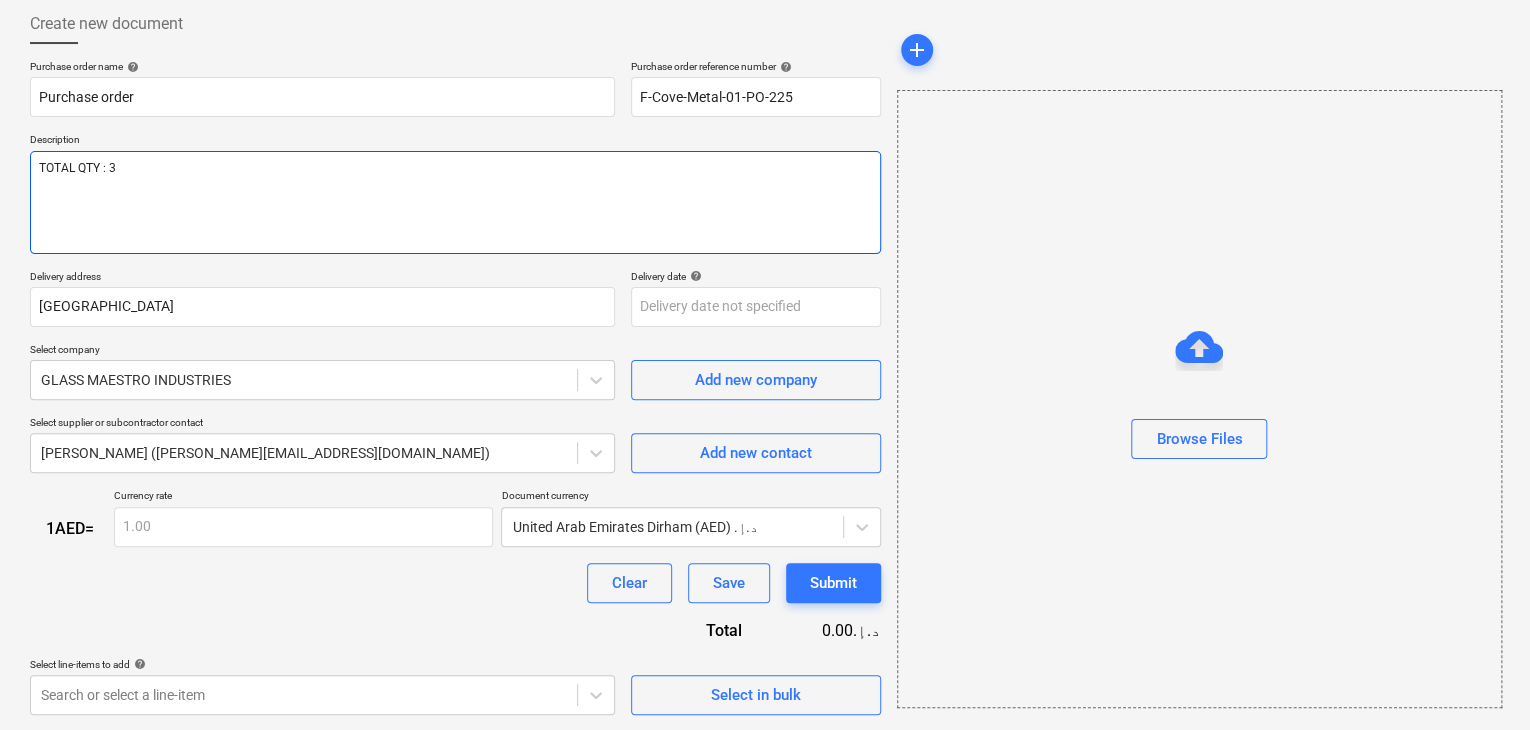 type on "x" 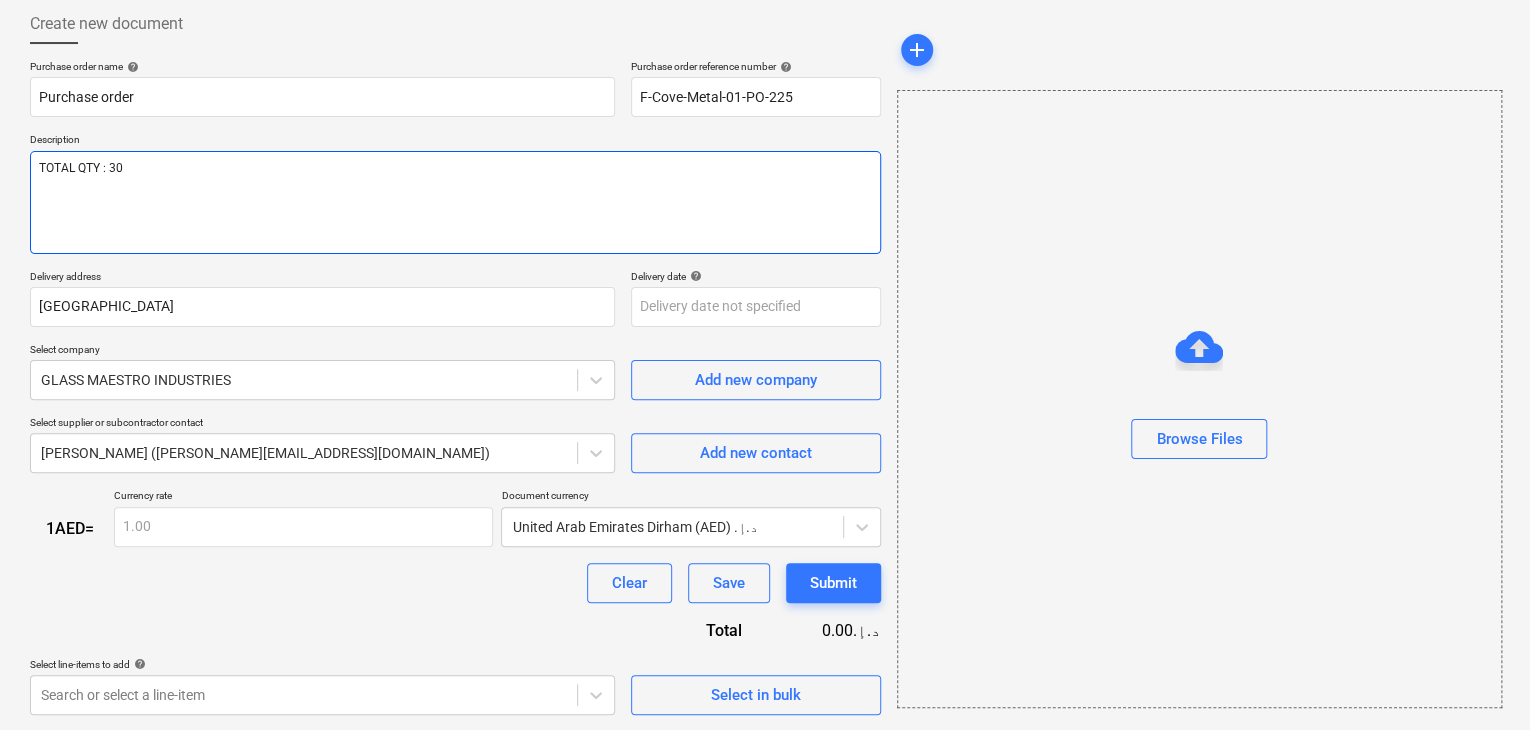 type on "x" 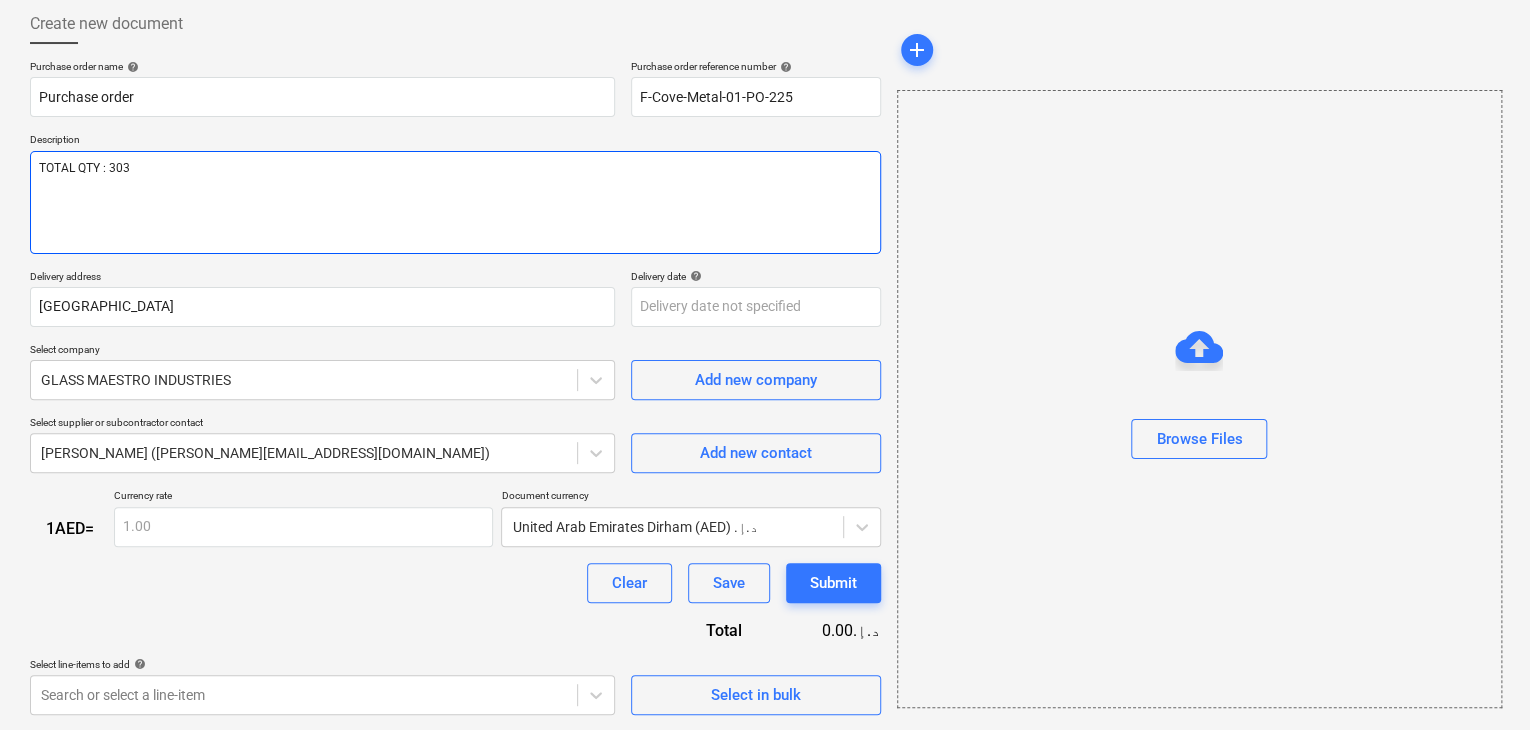 type on "x" 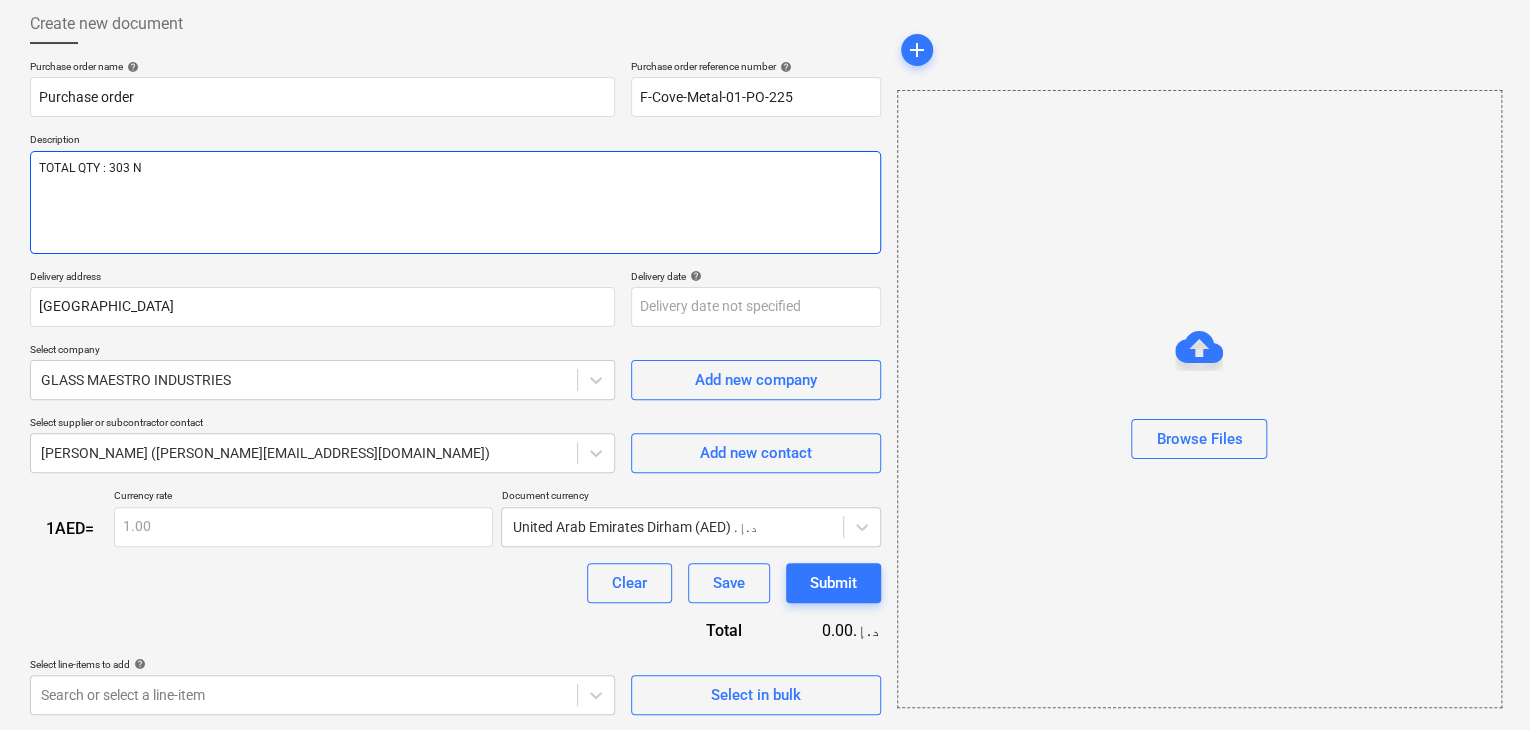 type on "x" 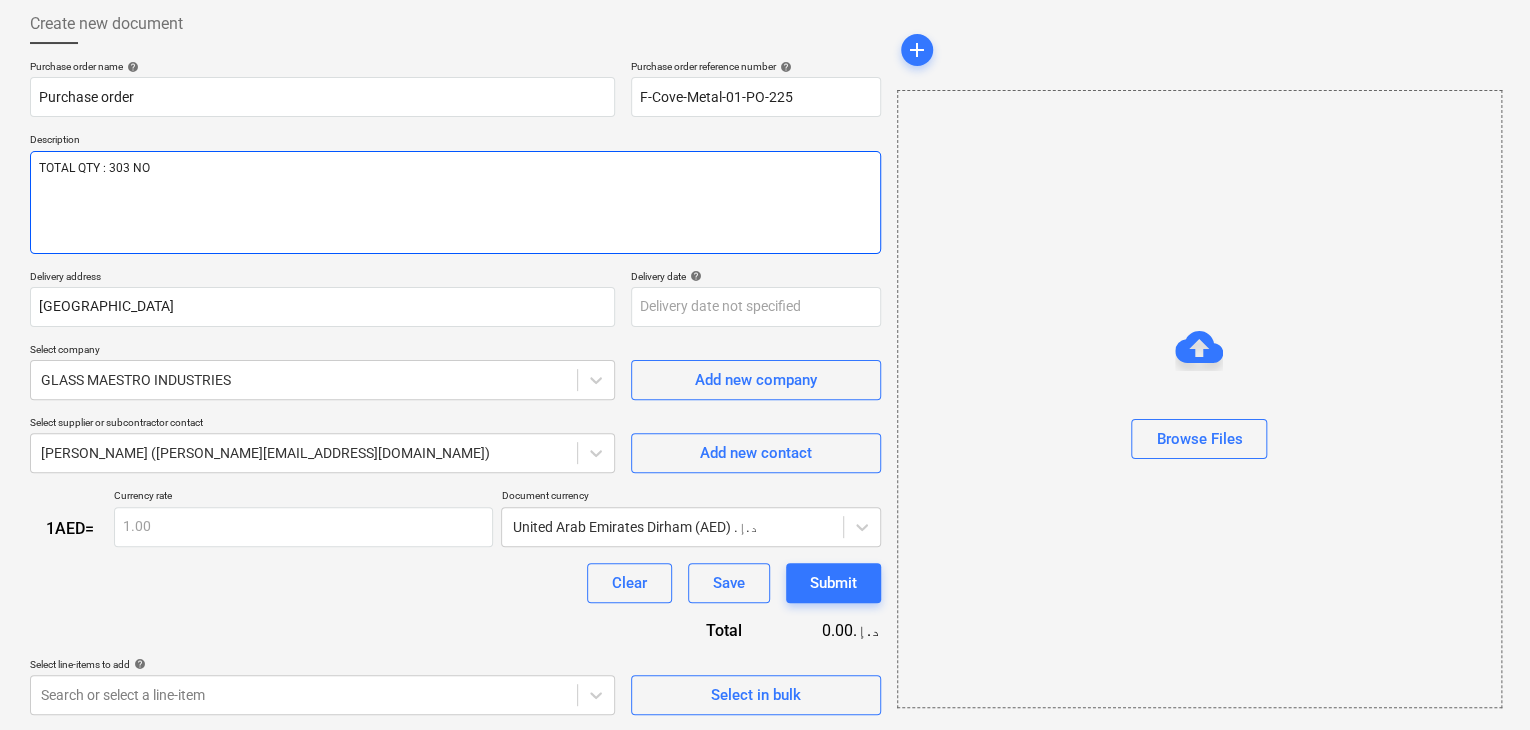 type on "x" 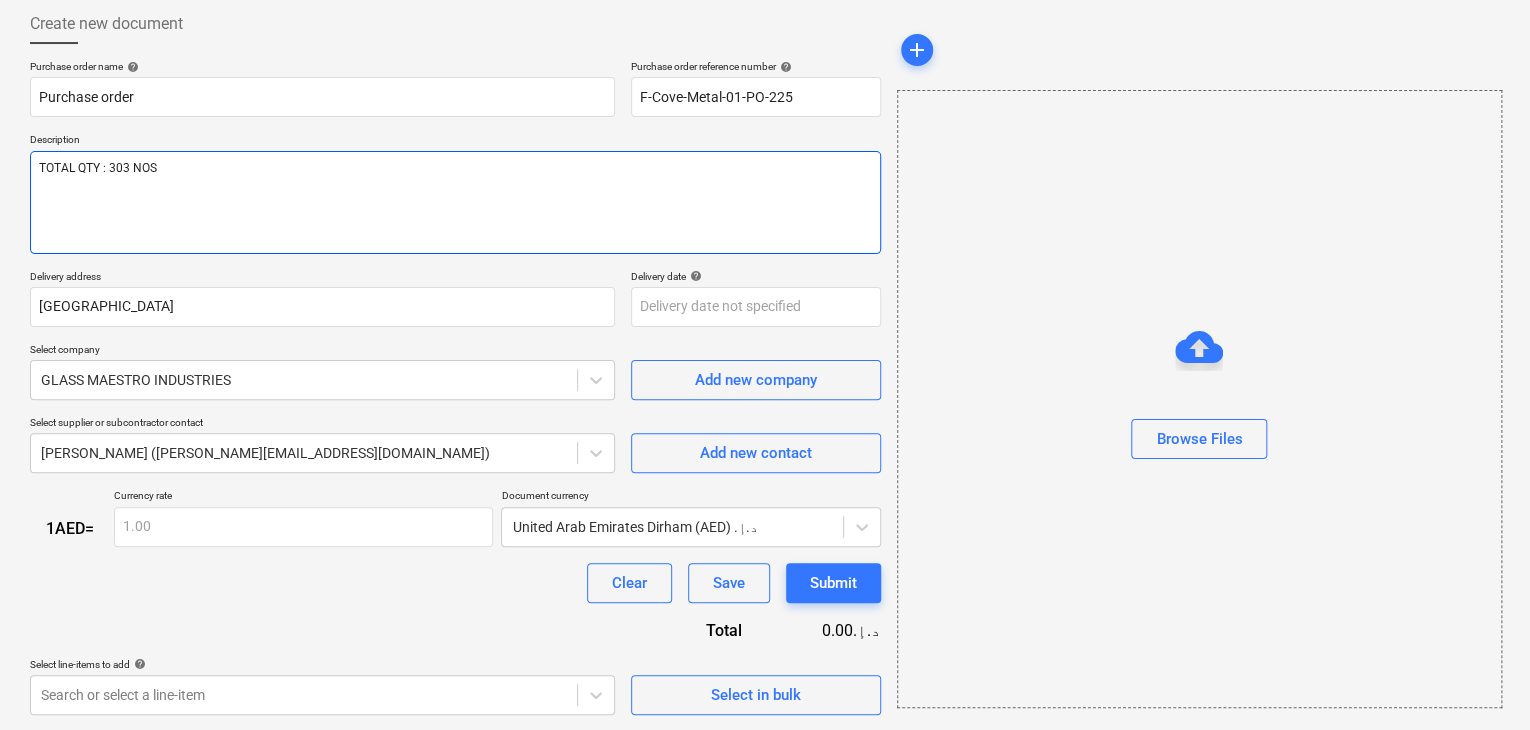 type on "x" 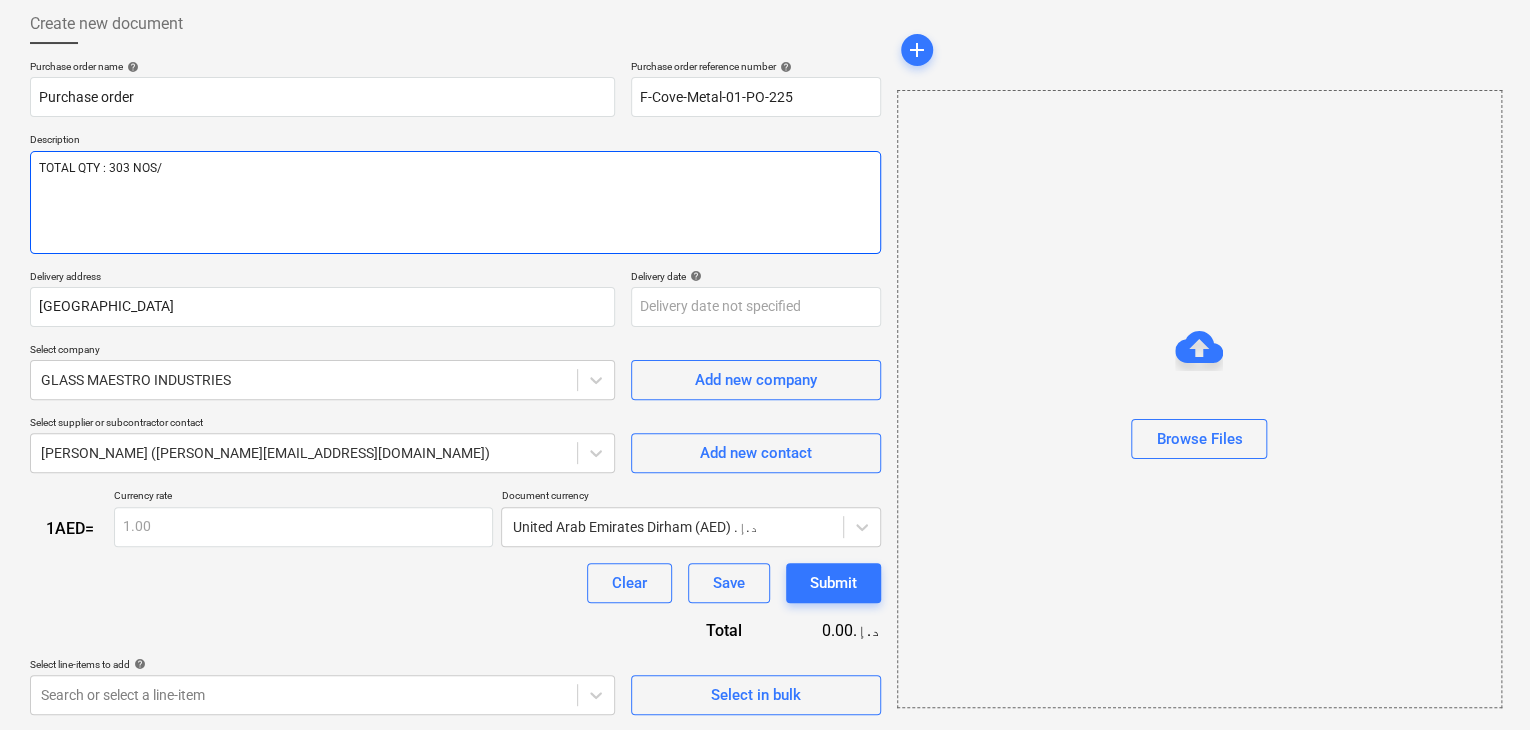 type on "x" 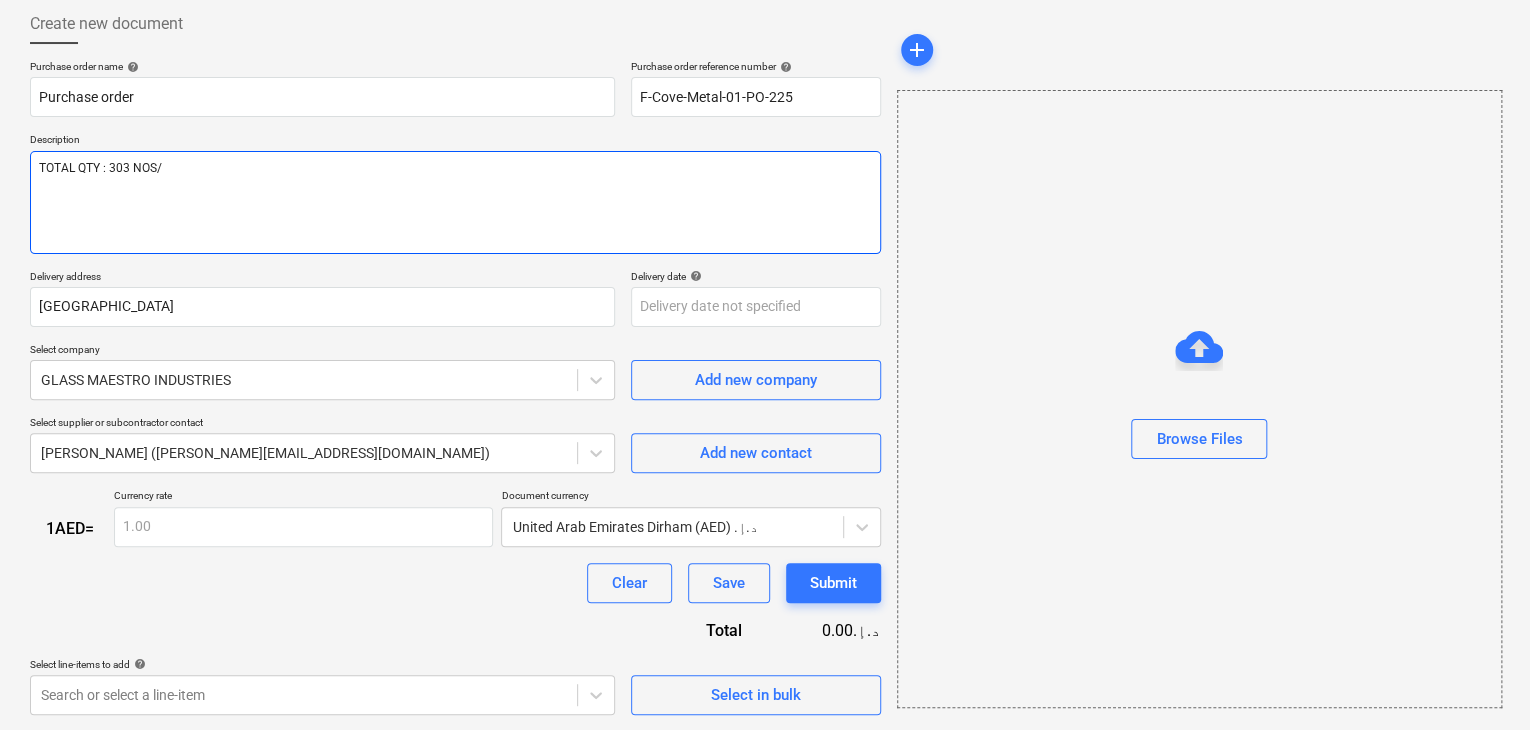 type on "TOTAL QTY : 303 NOS/3" 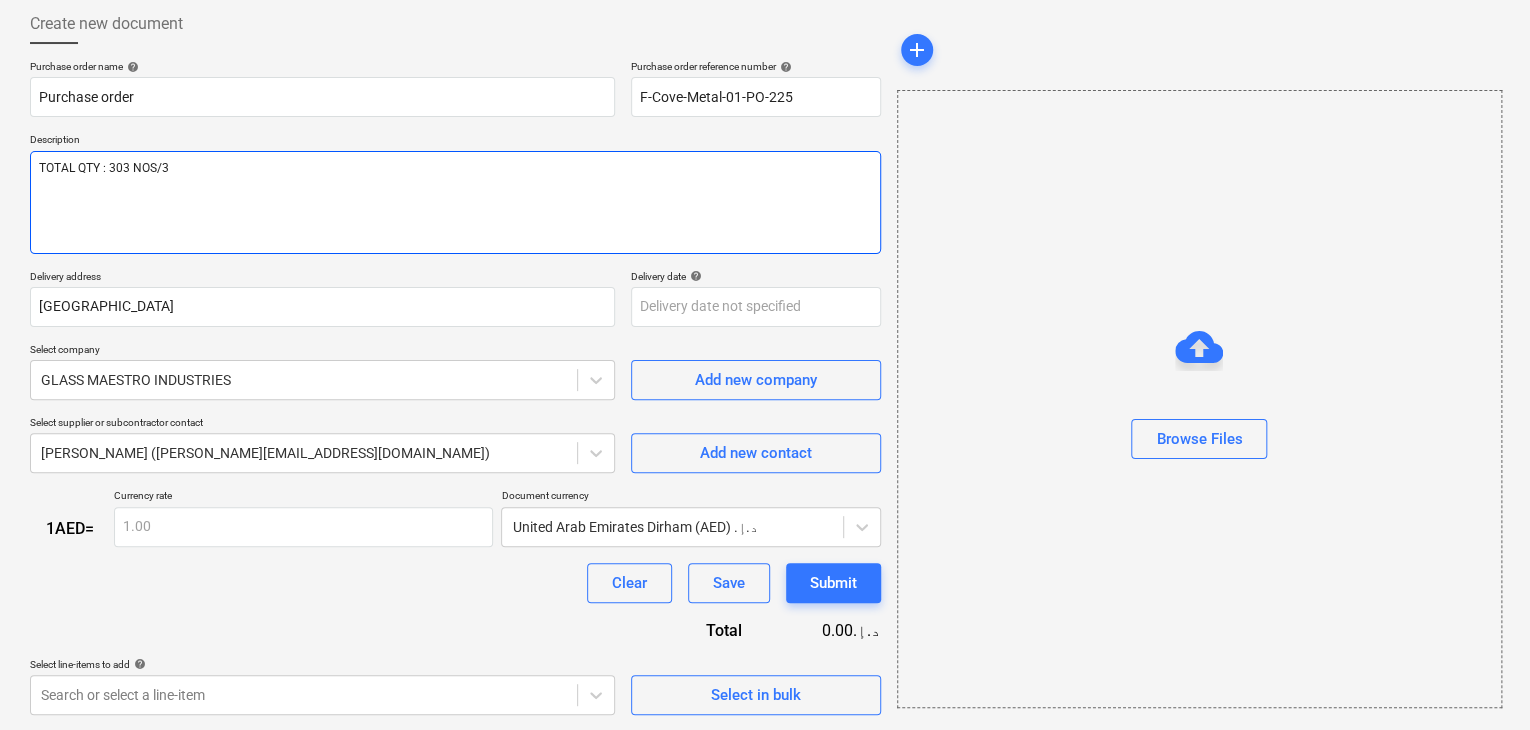 type on "x" 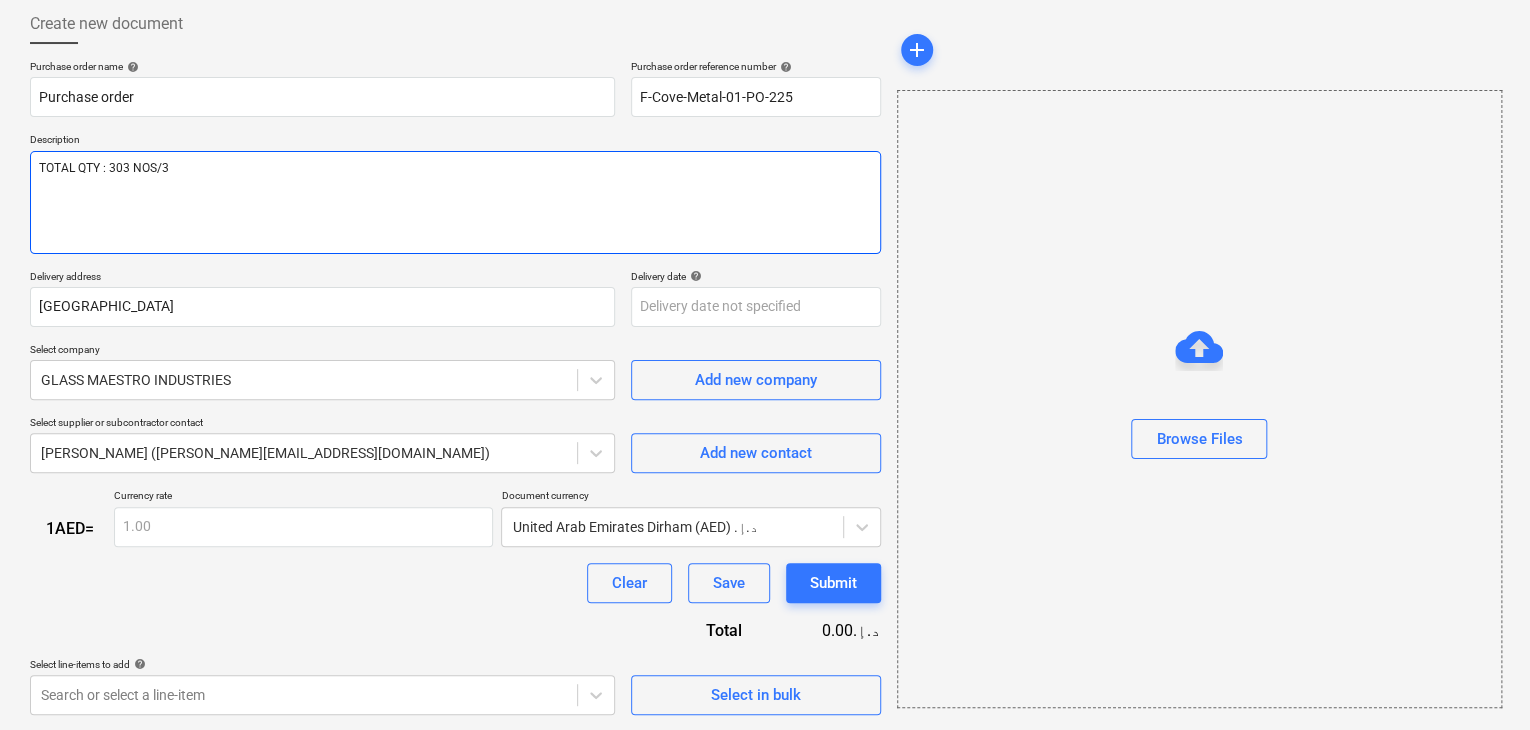 type on "TOTAL QTY : 303 NOS/38" 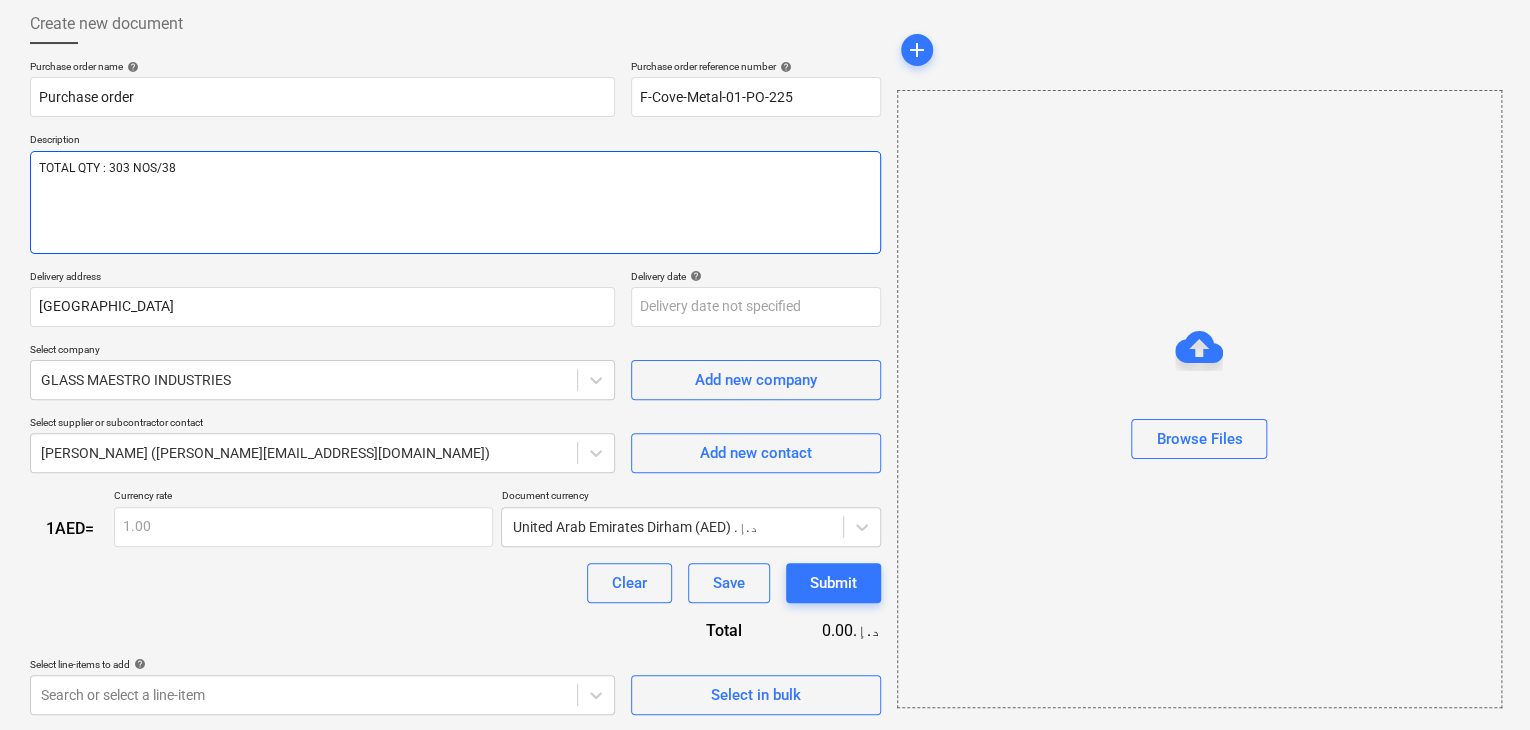 type on "x" 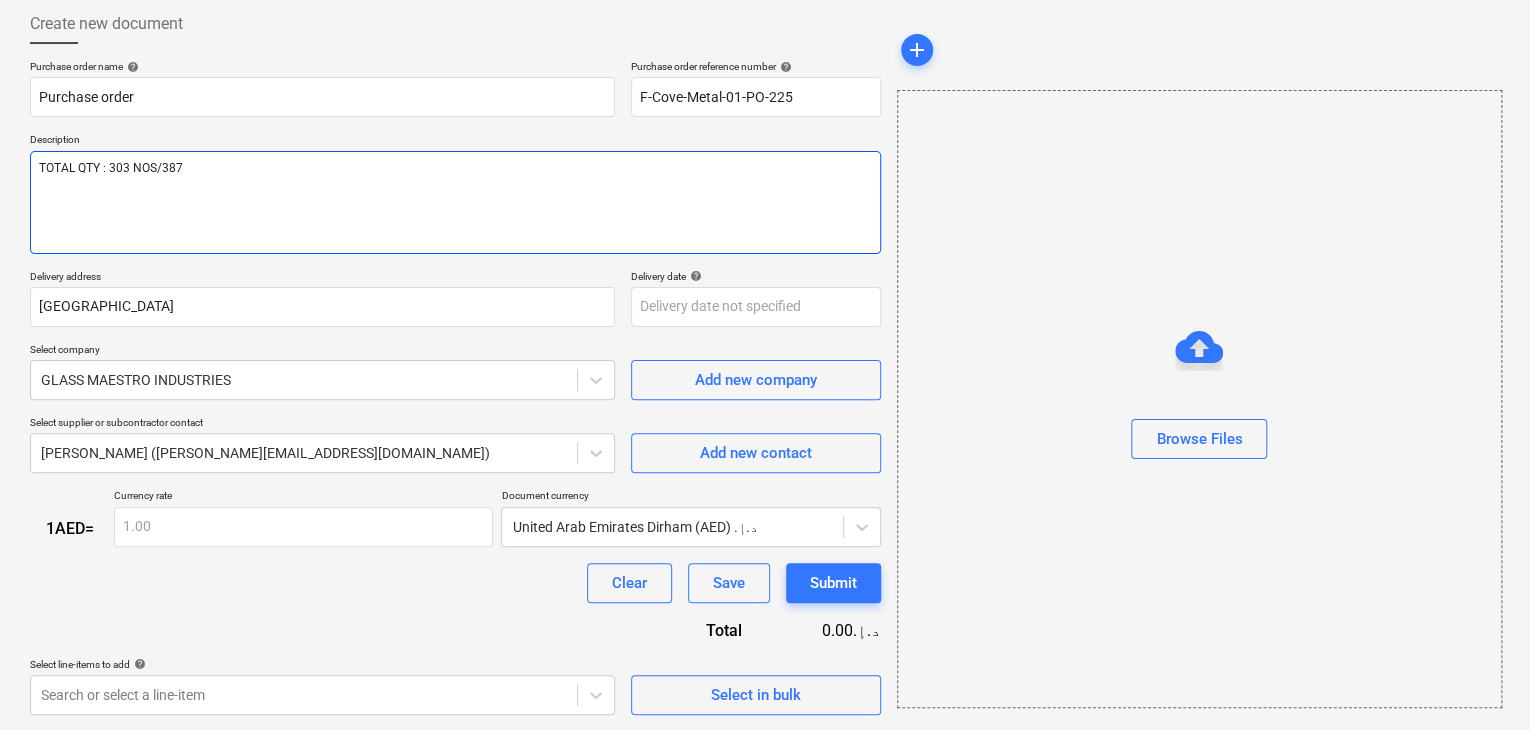 type on "x" 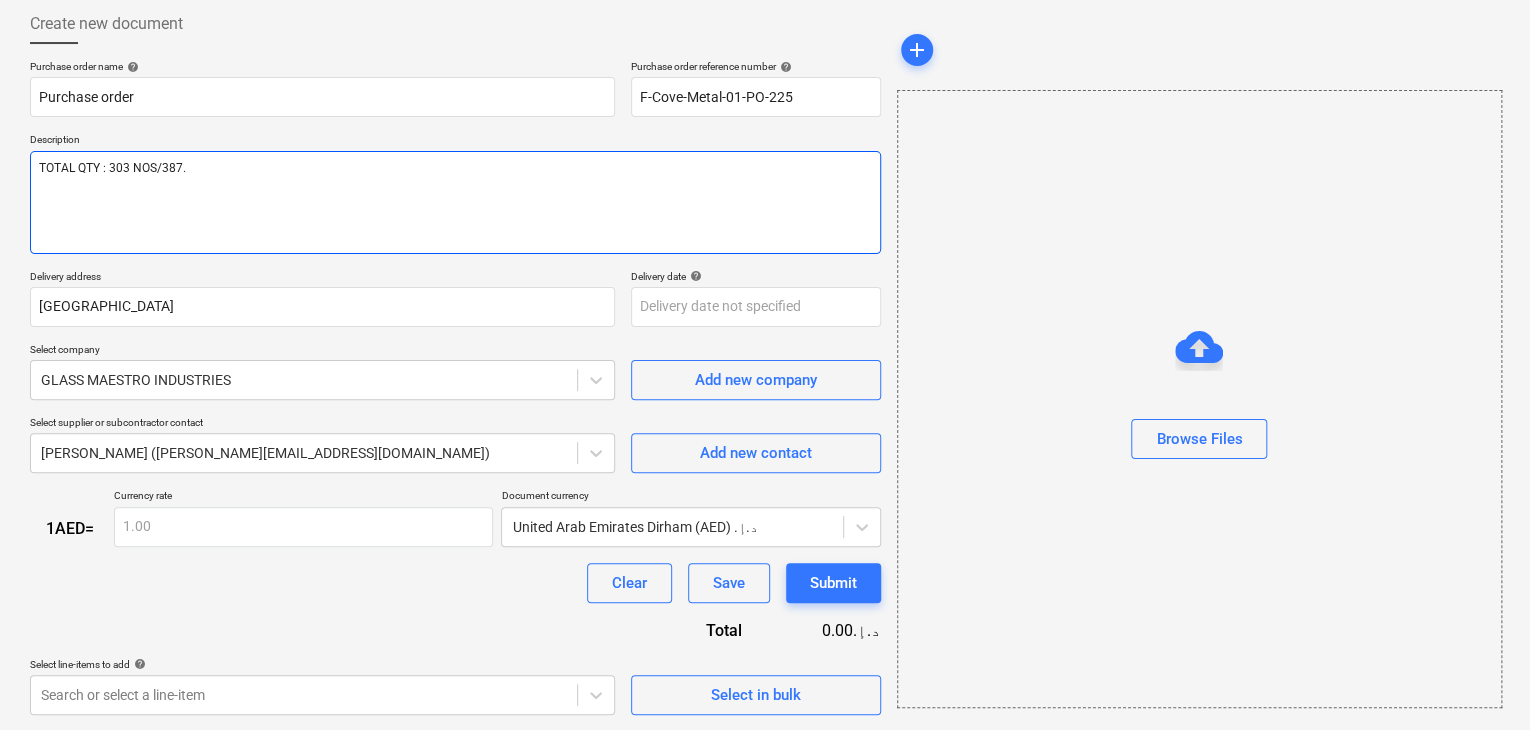 type on "x" 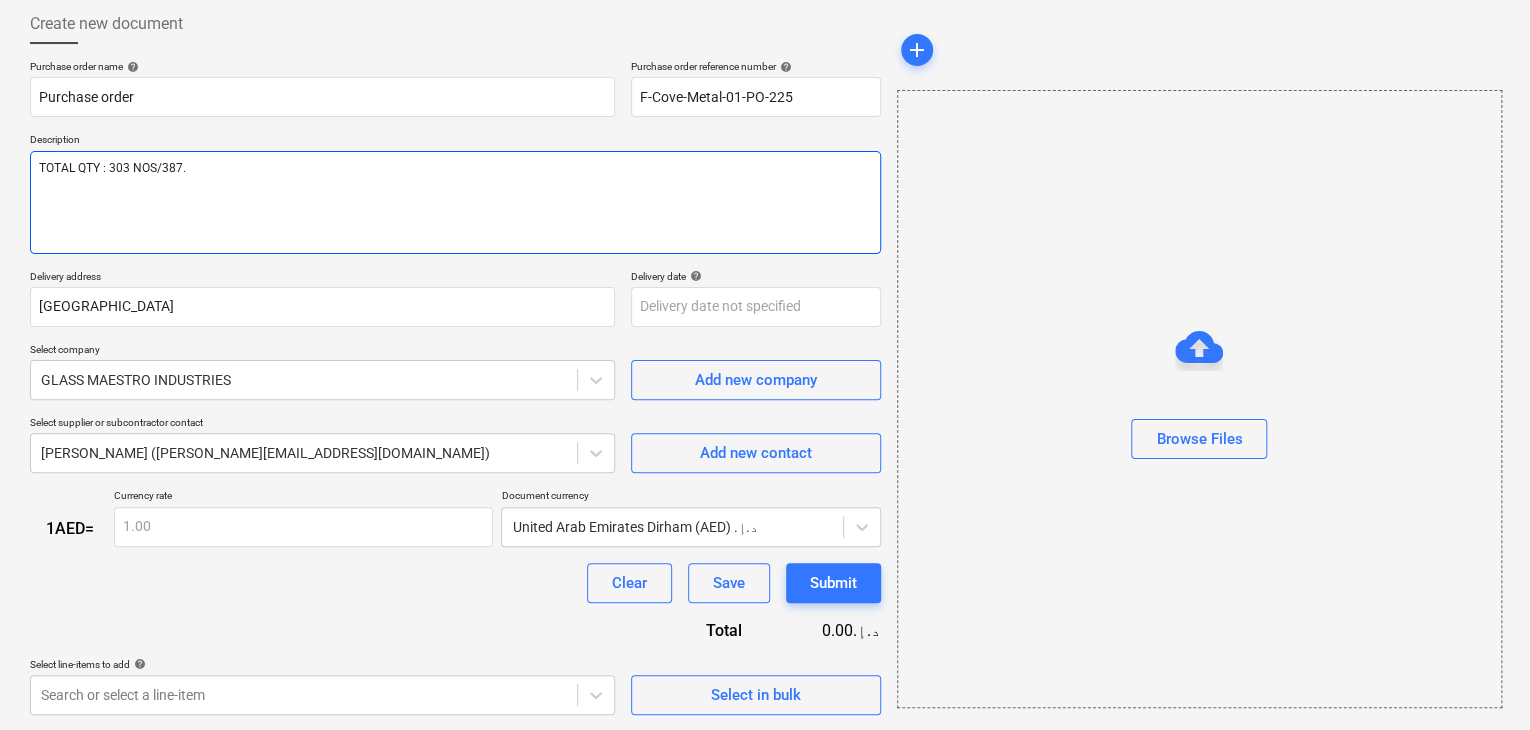 type on "TOTAL QTY : 303 NOS/387.6" 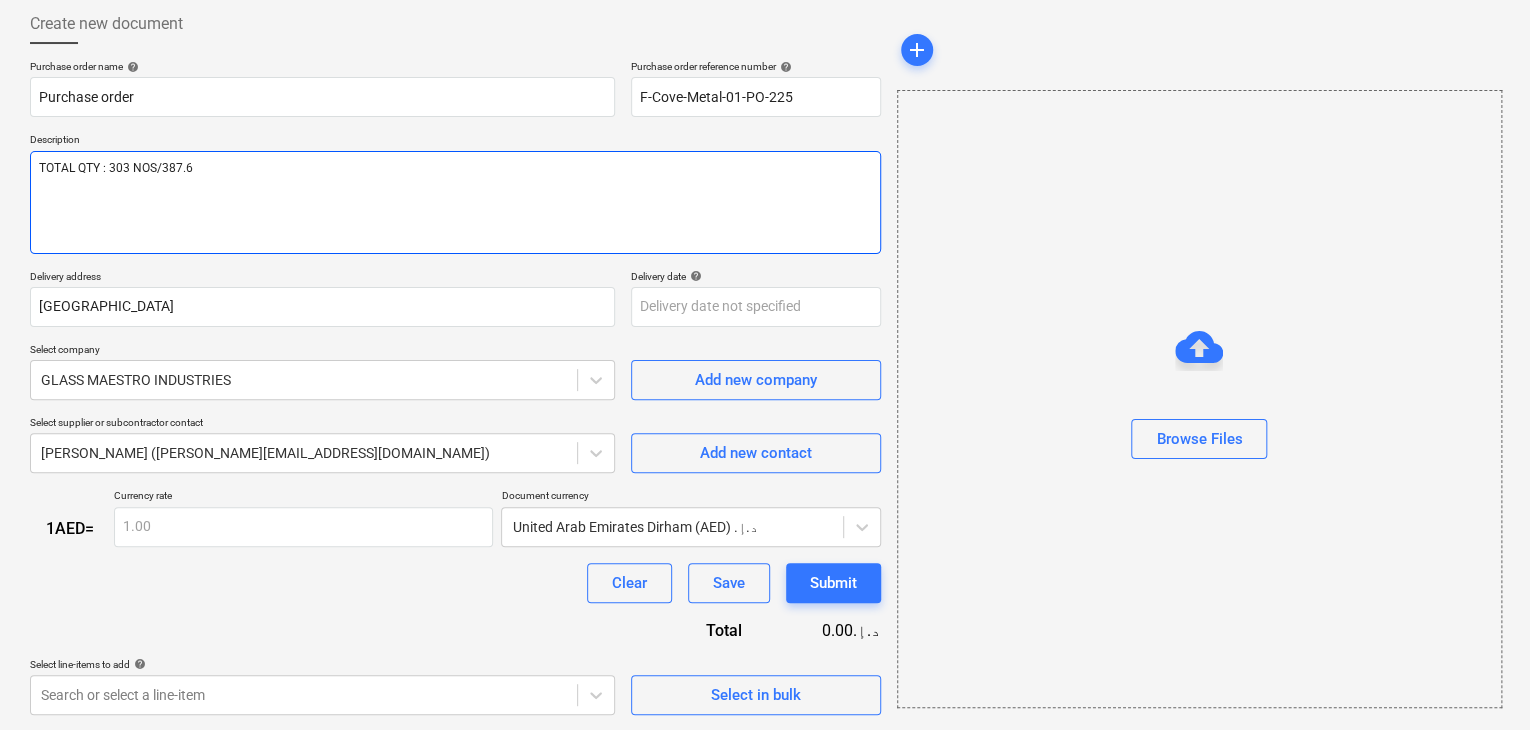 type on "x" 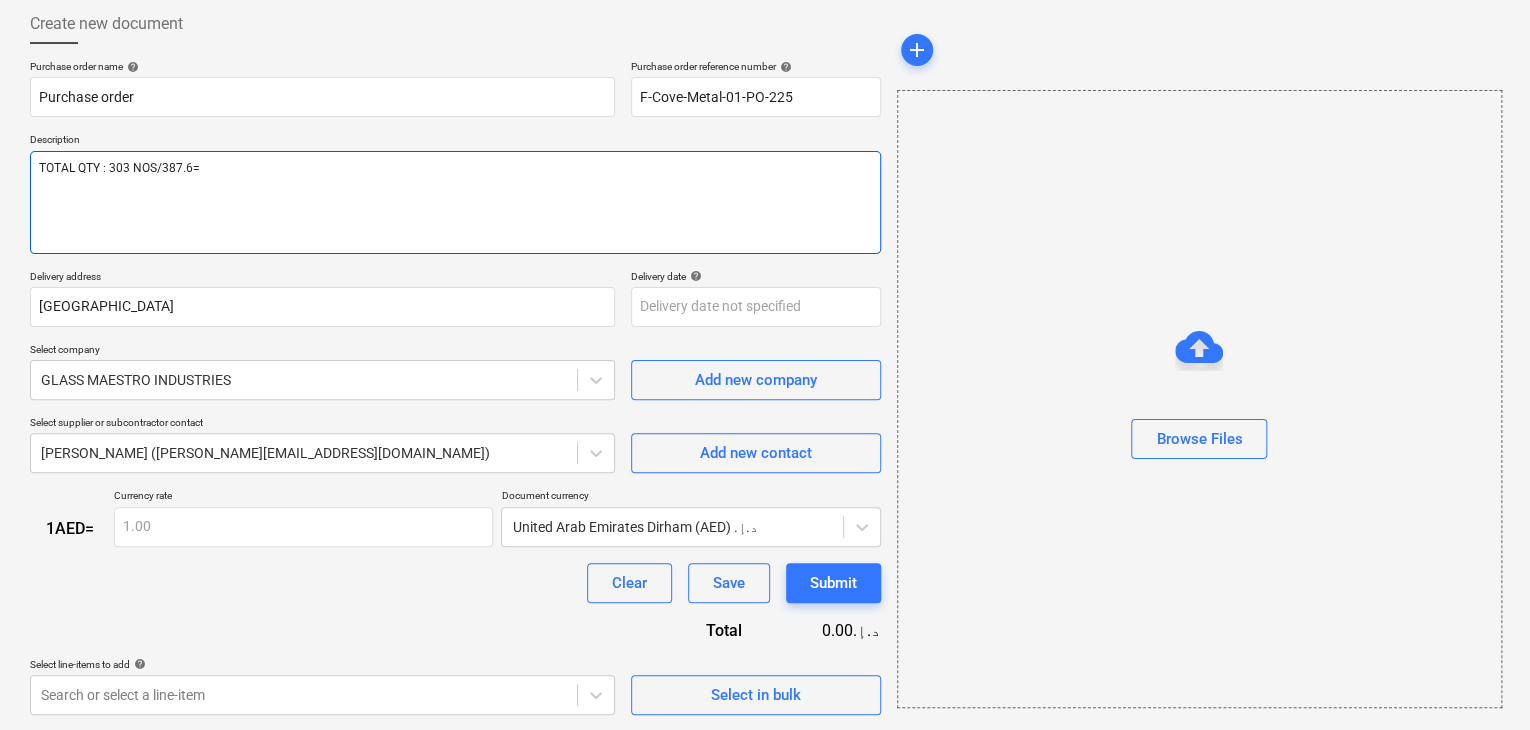 type on "x" 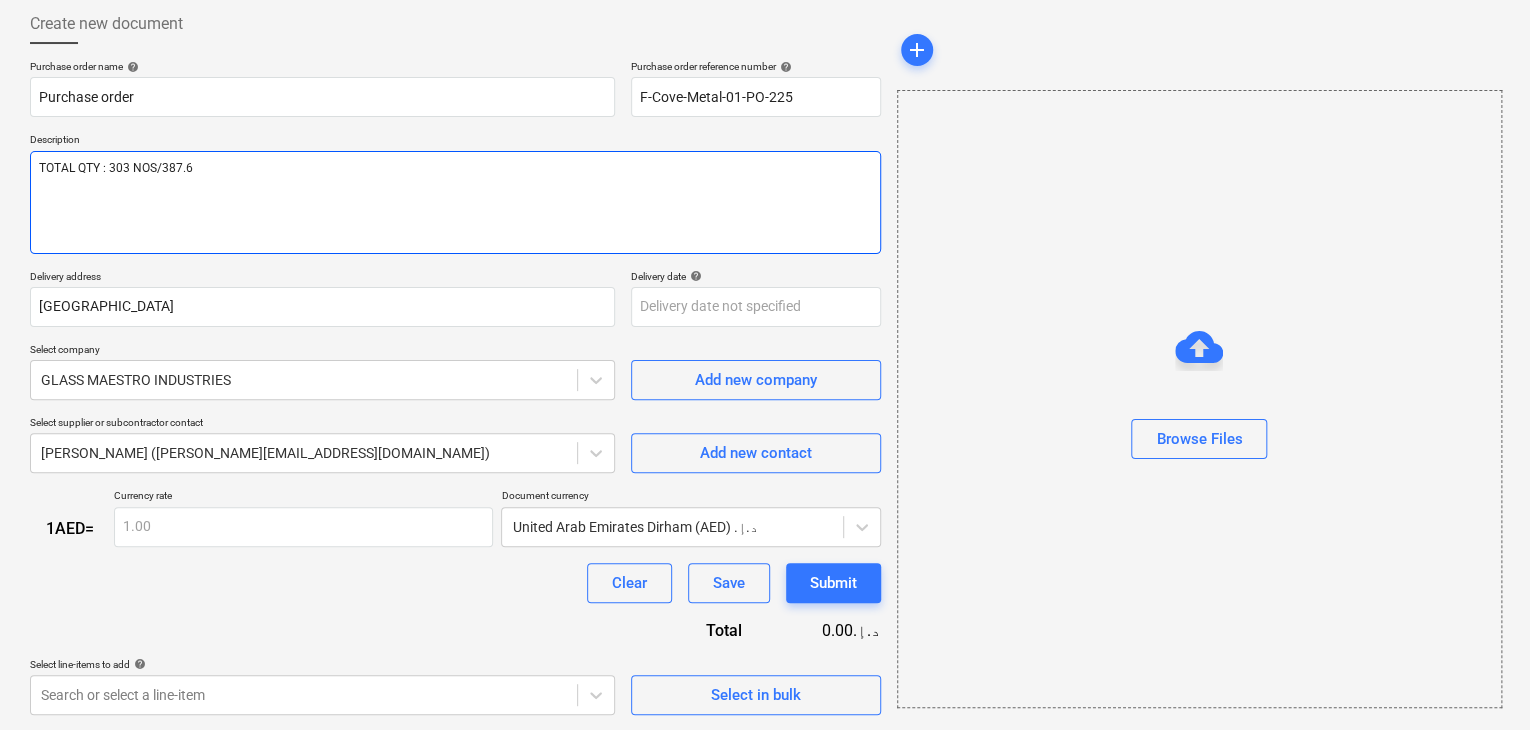 type on "x" 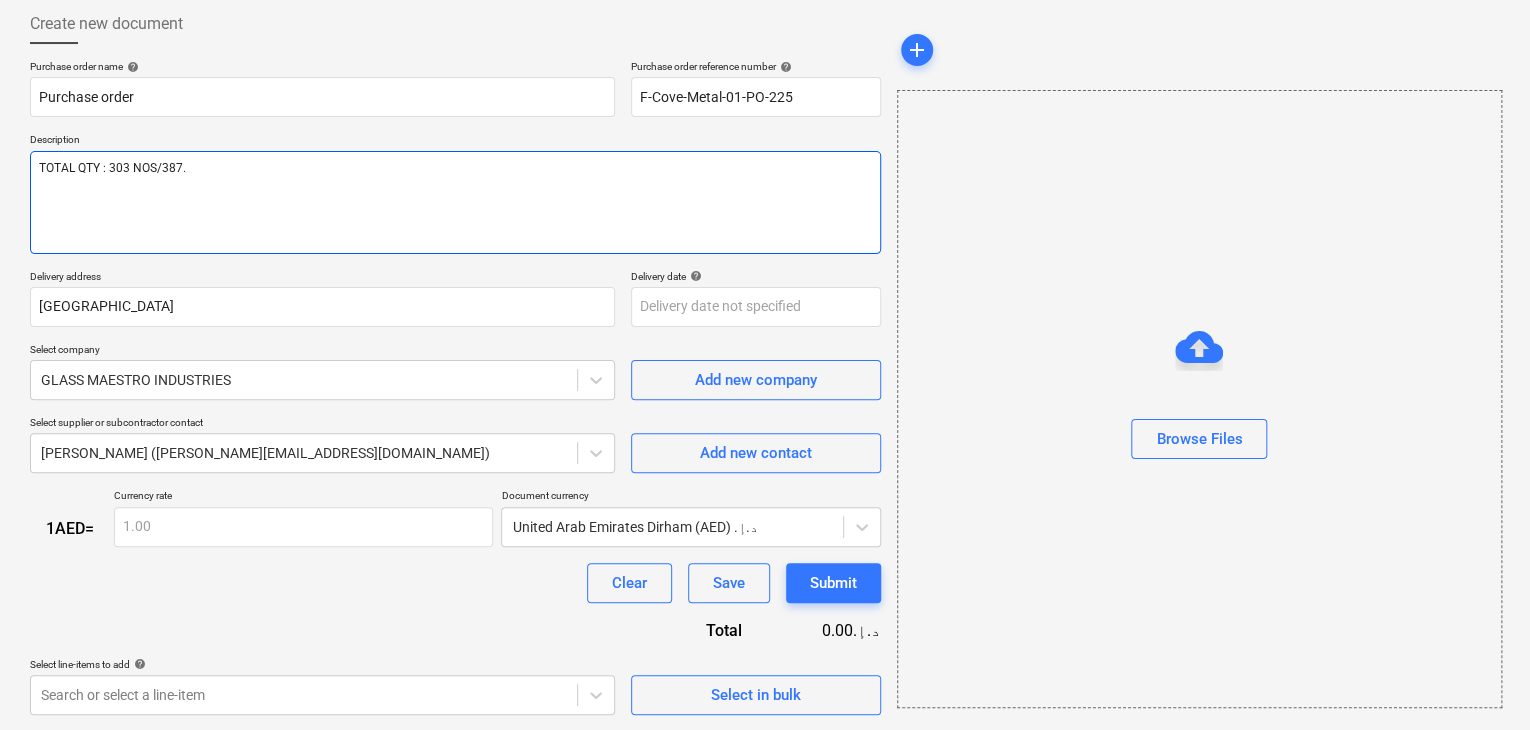 type on "x" 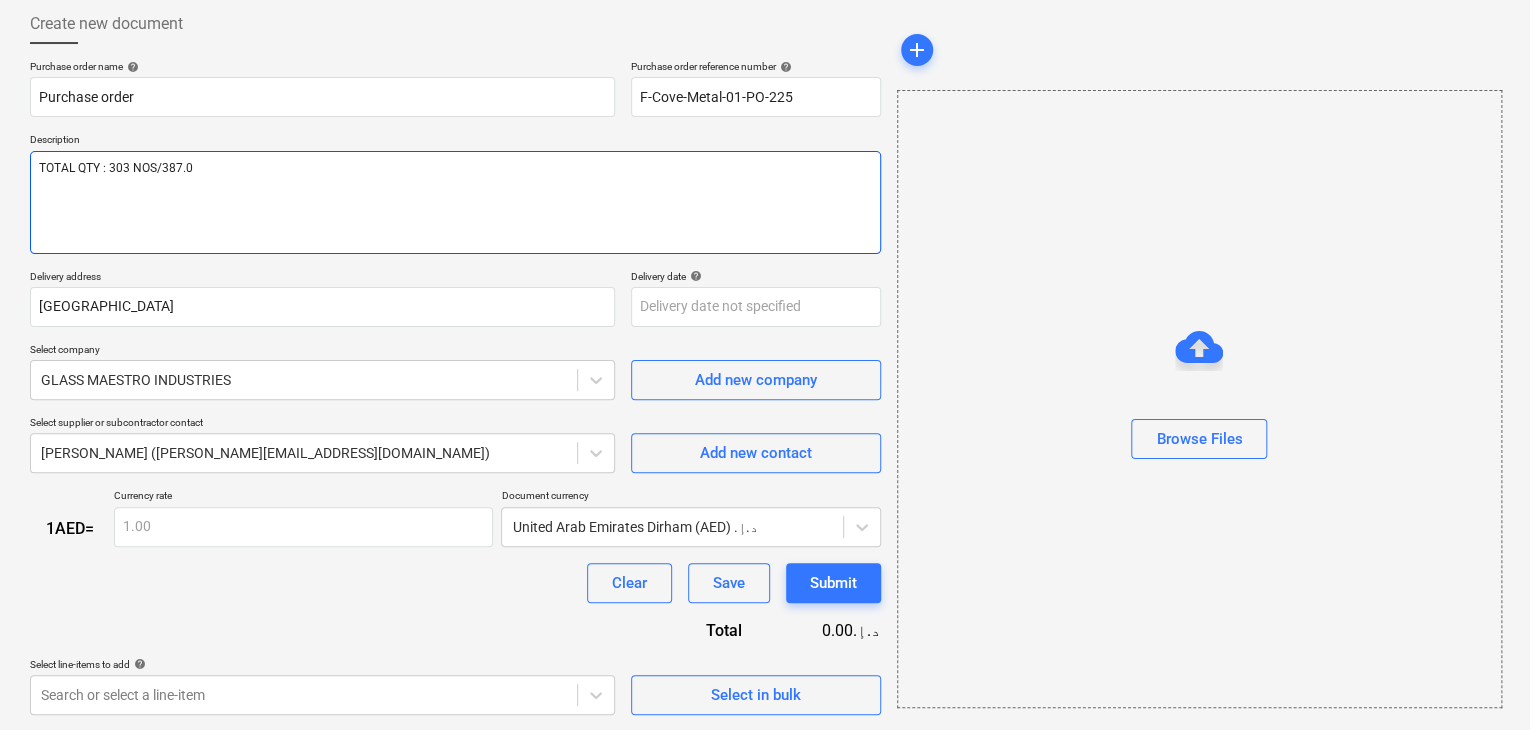 type on "x" 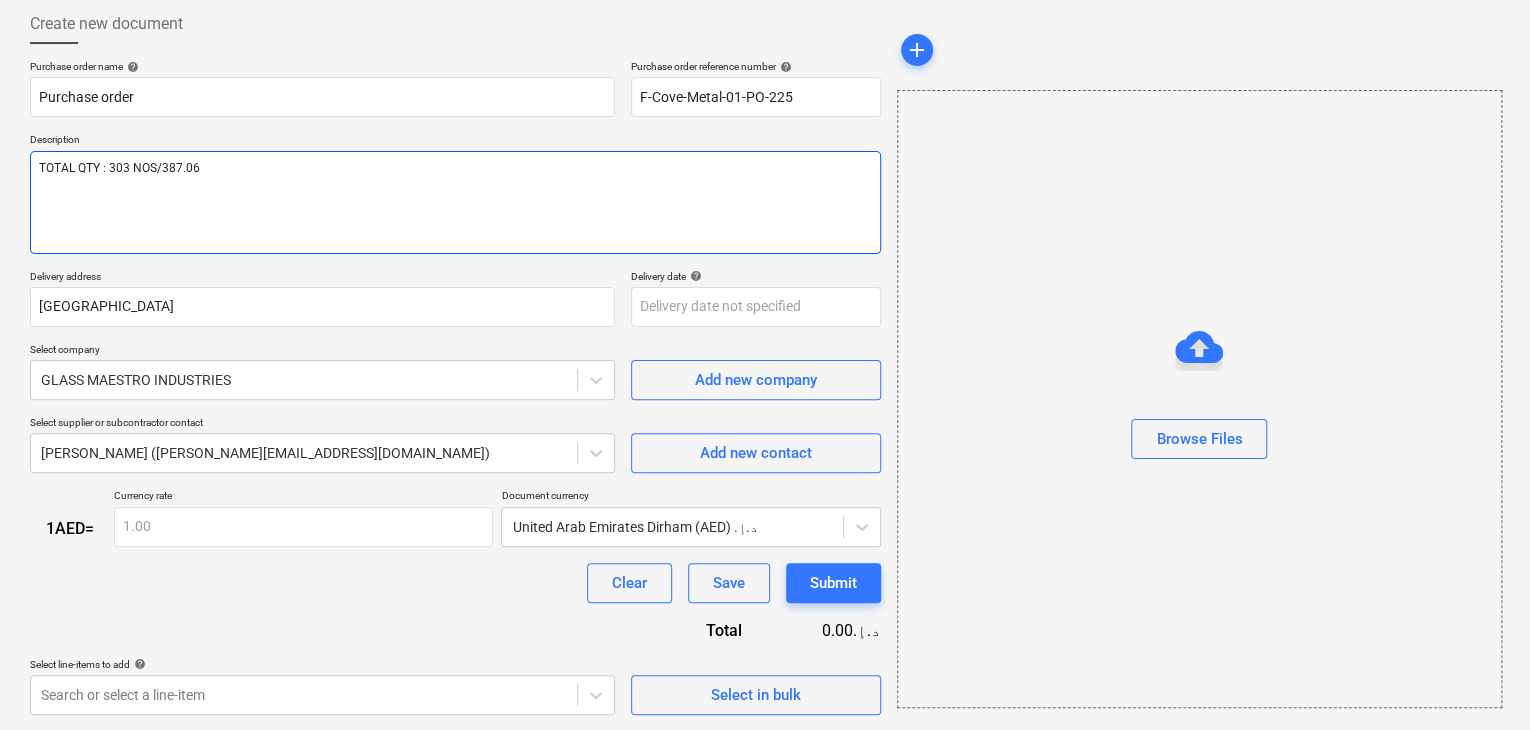 type on "x" 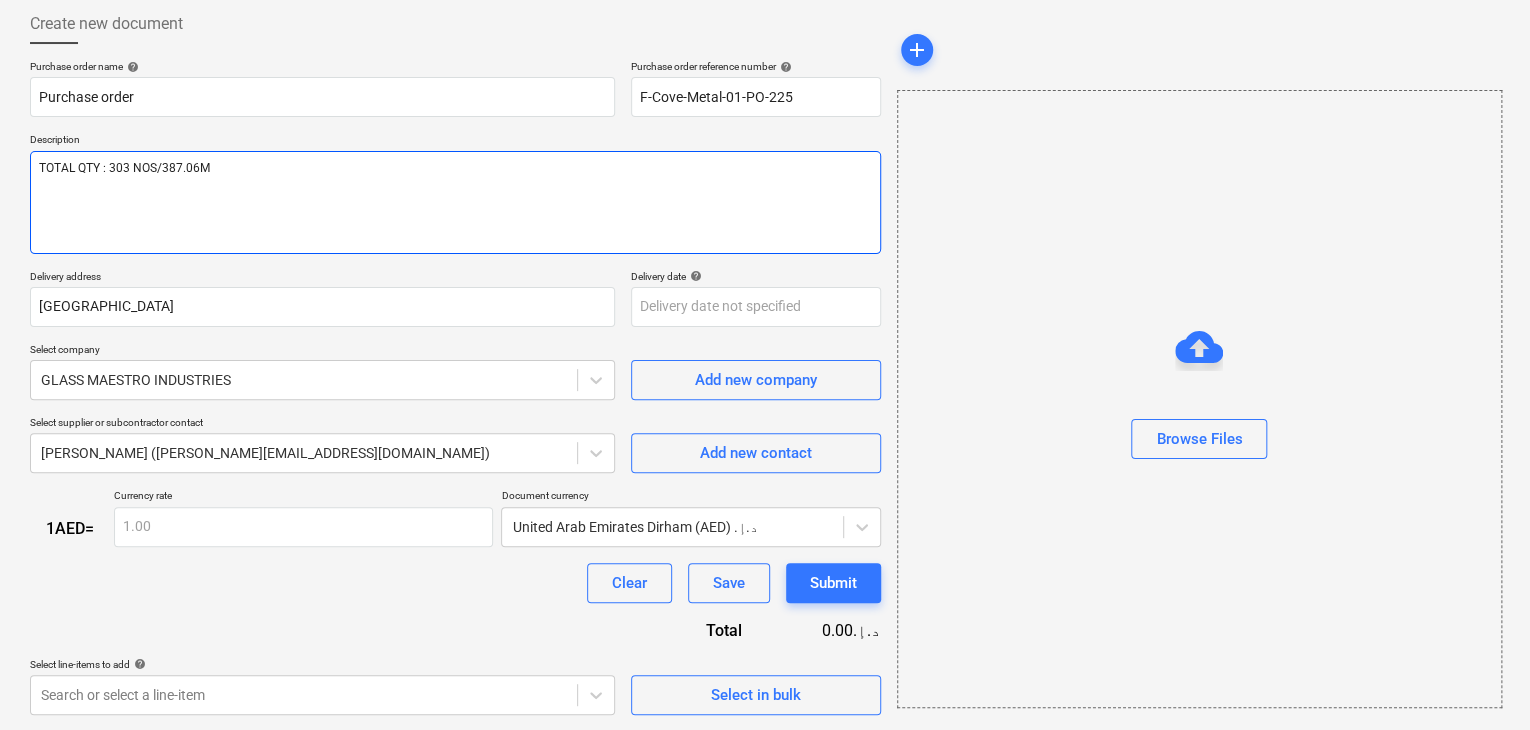 type on "x" 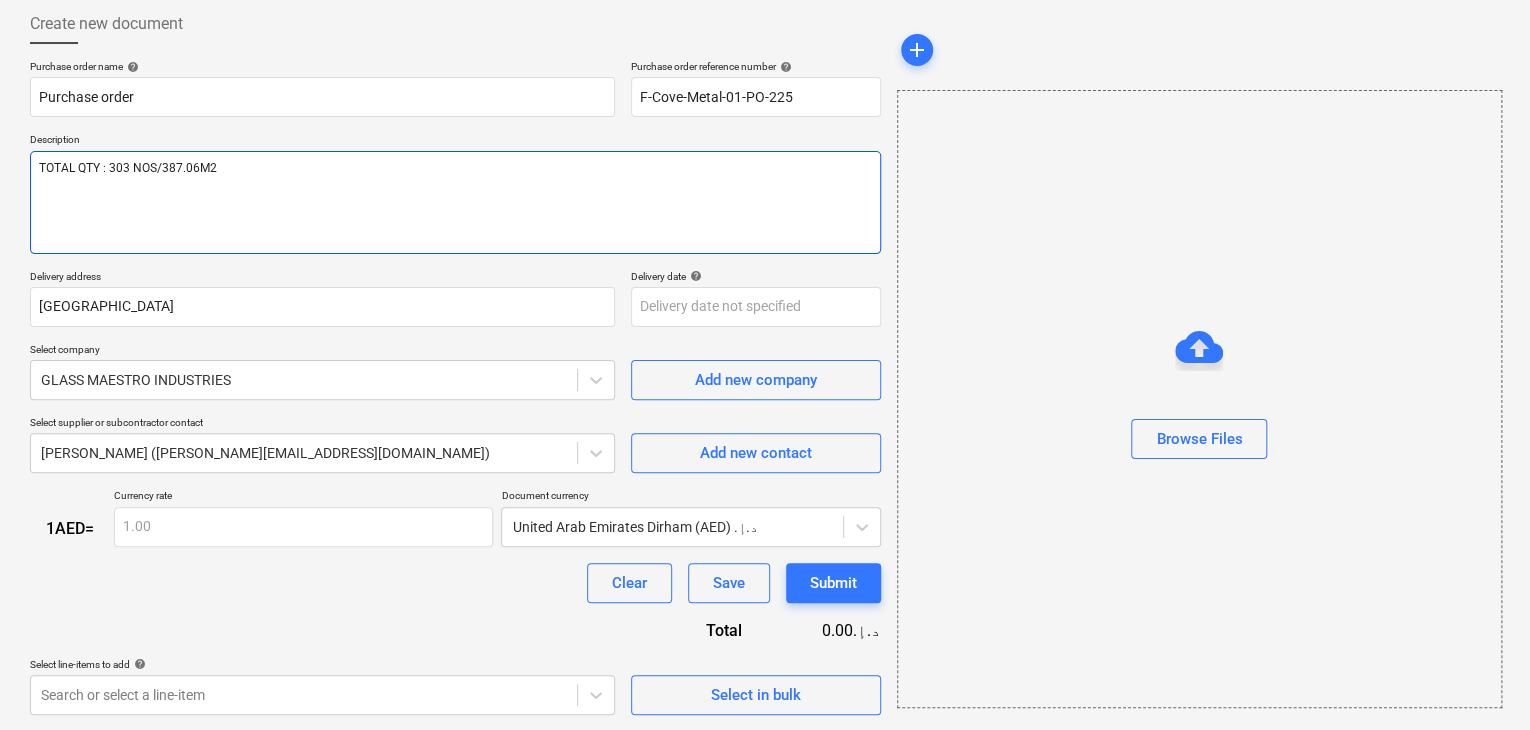 type on "x" 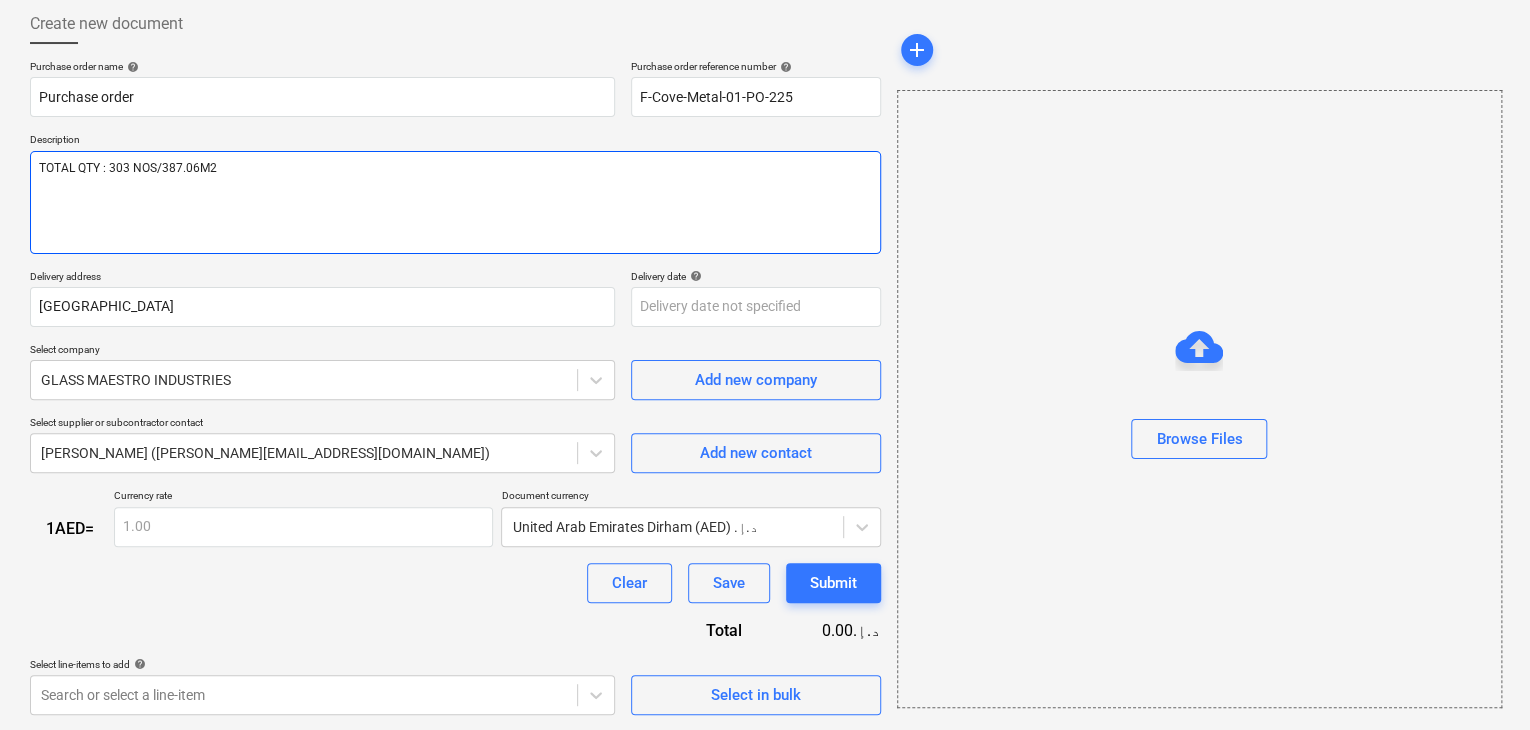 type on "TOTAL QTY : 303 NOS/387.06M2" 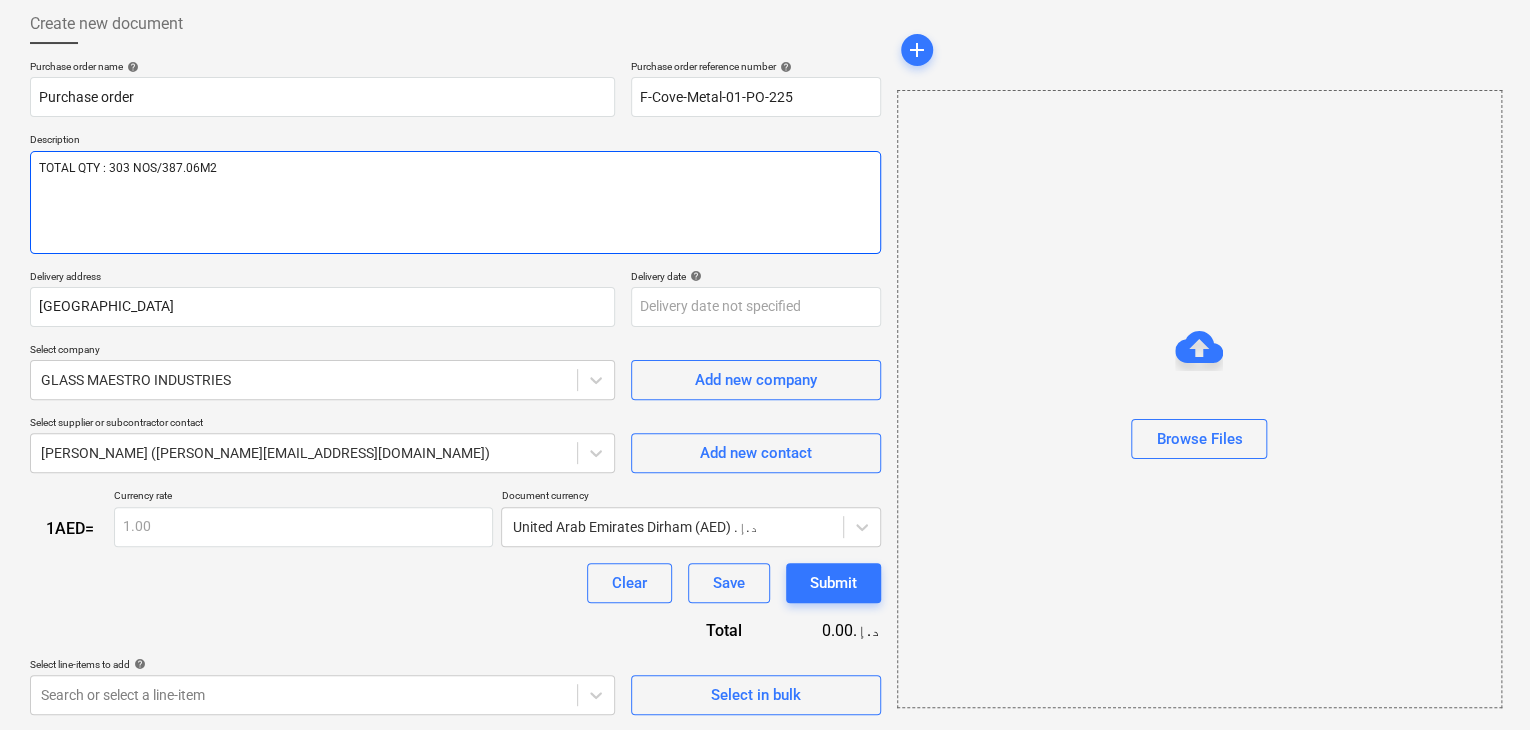 type on "x" 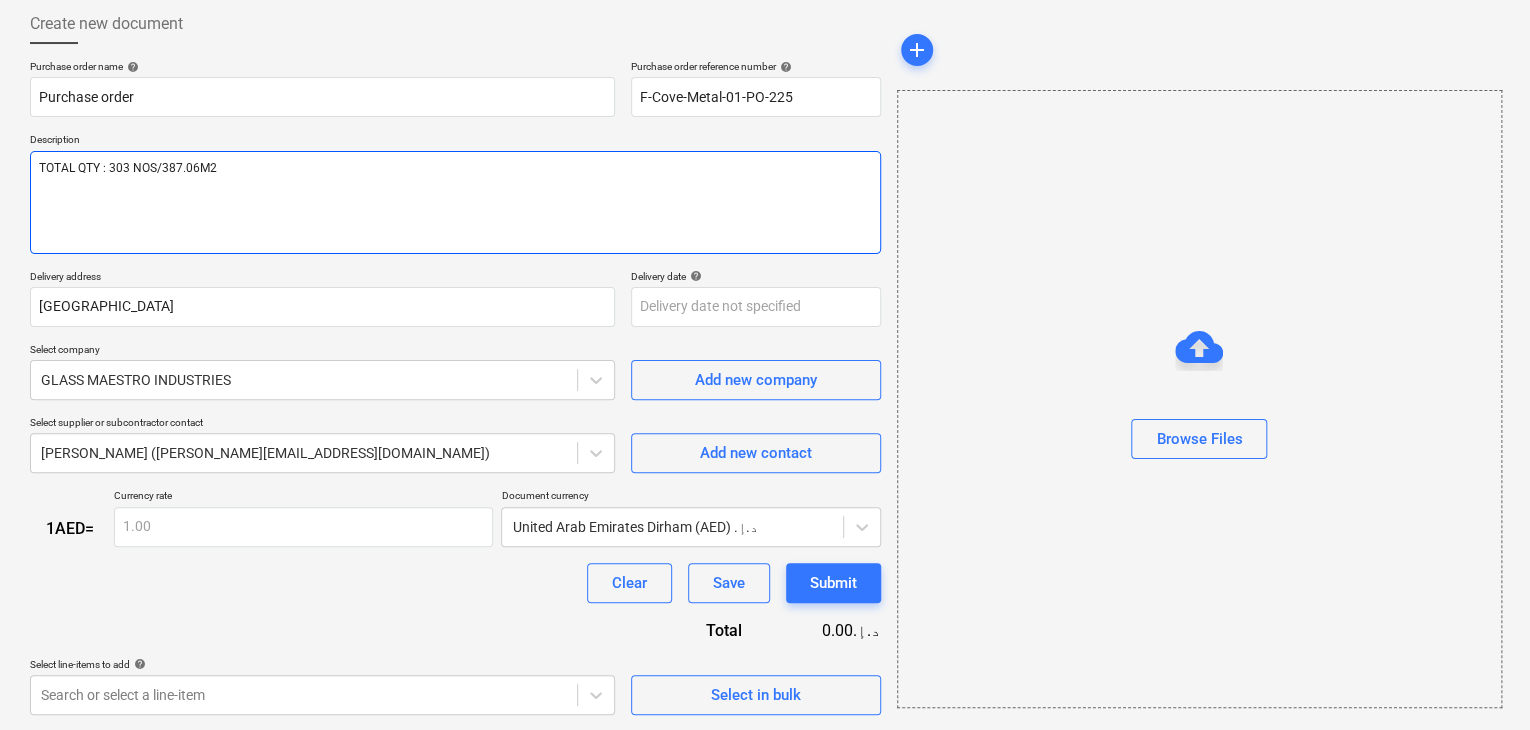 type on "TOTAL QTY : 303 NOS/387.06M2
B" 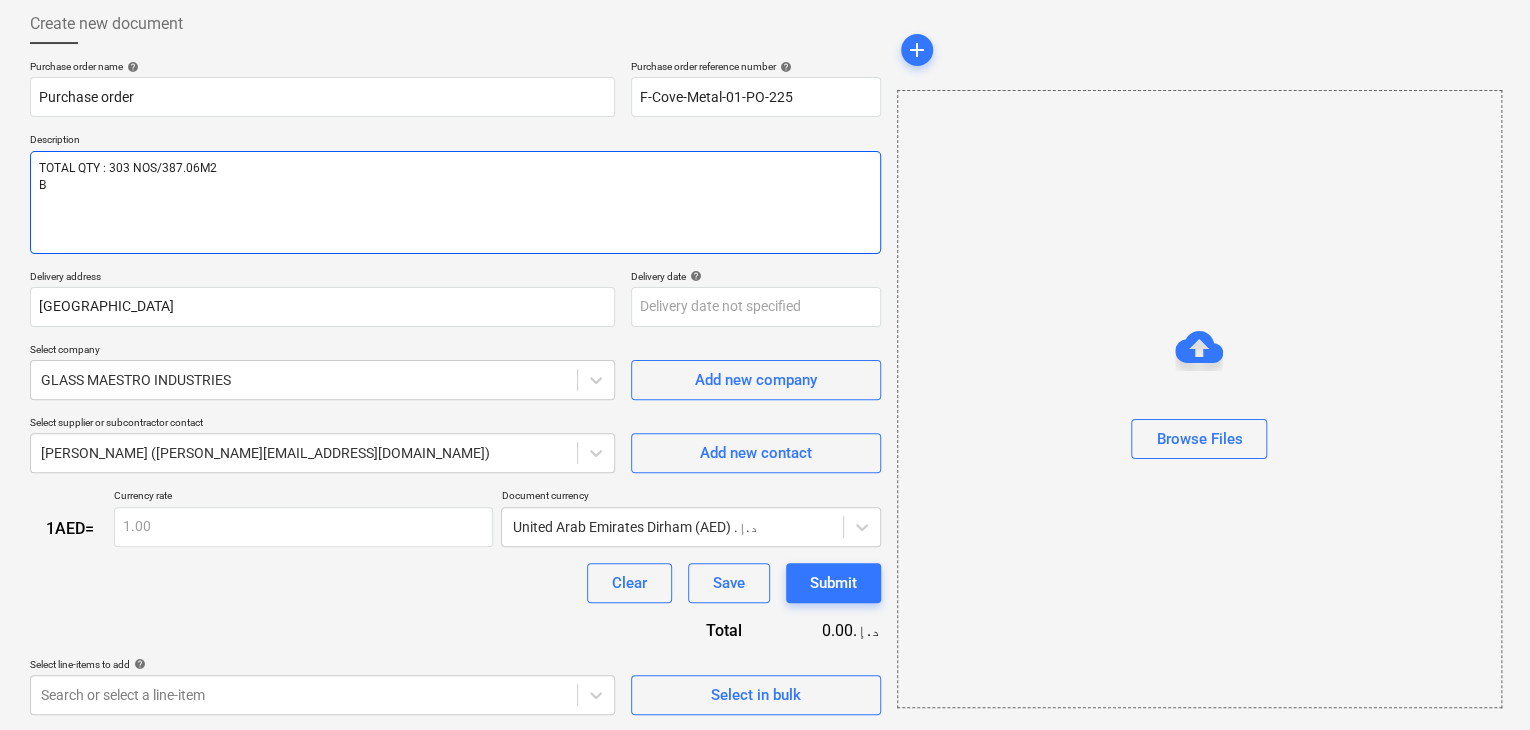 type on "x" 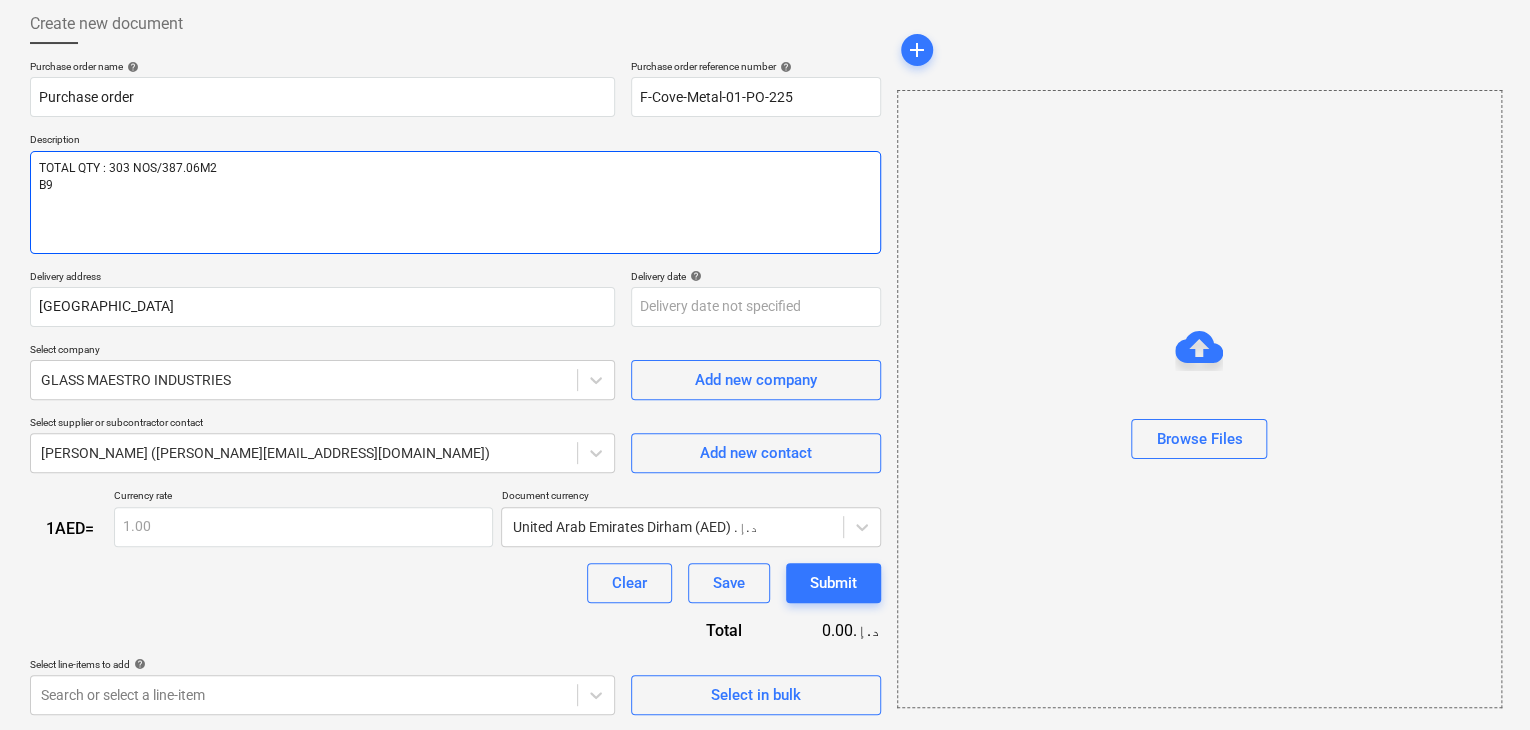 type on "x" 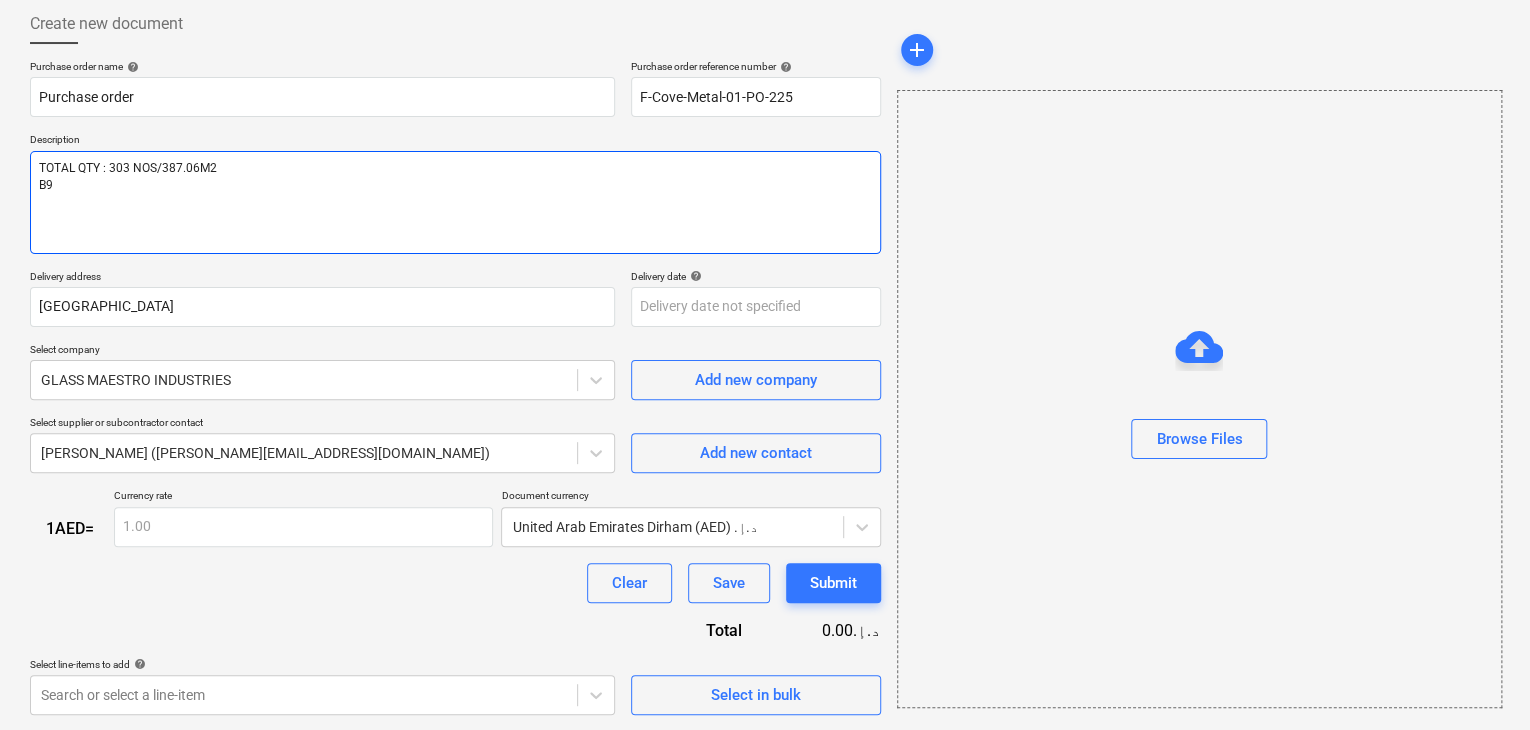type on "TOTAL QTY : 303 NOS/387.06M2
B9" 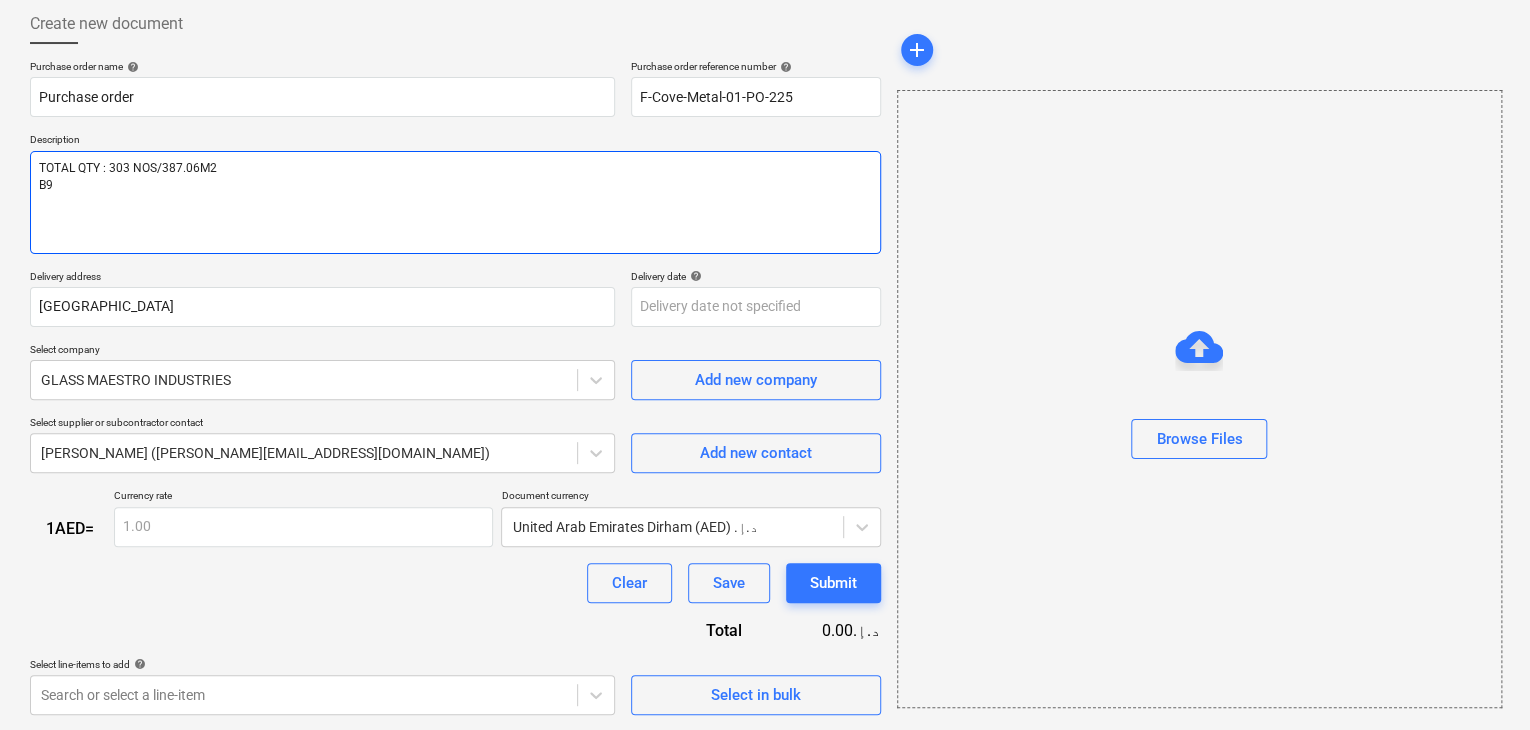 type on "x" 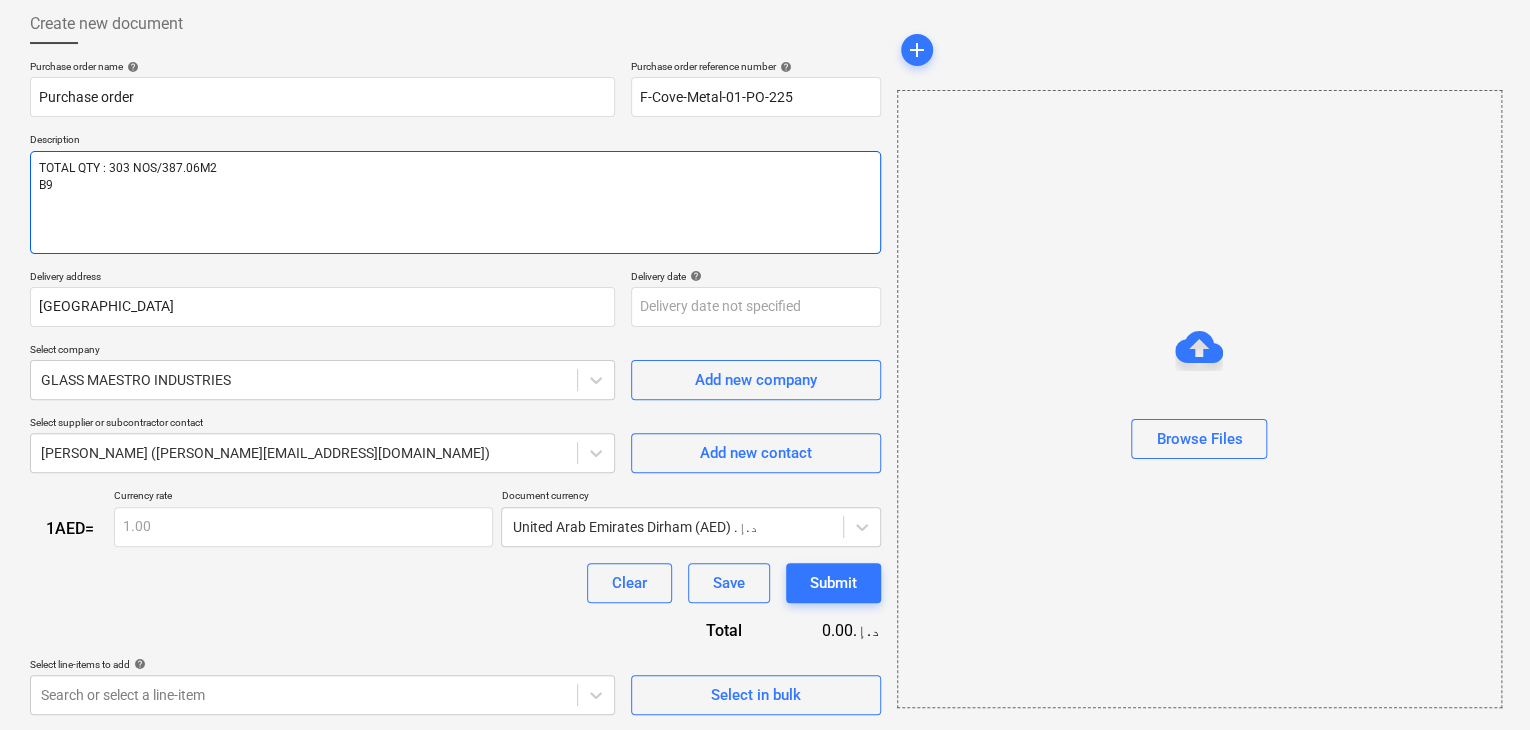 type on "TOTAL QTY : 303 NOS/387.06M2
B9 (" 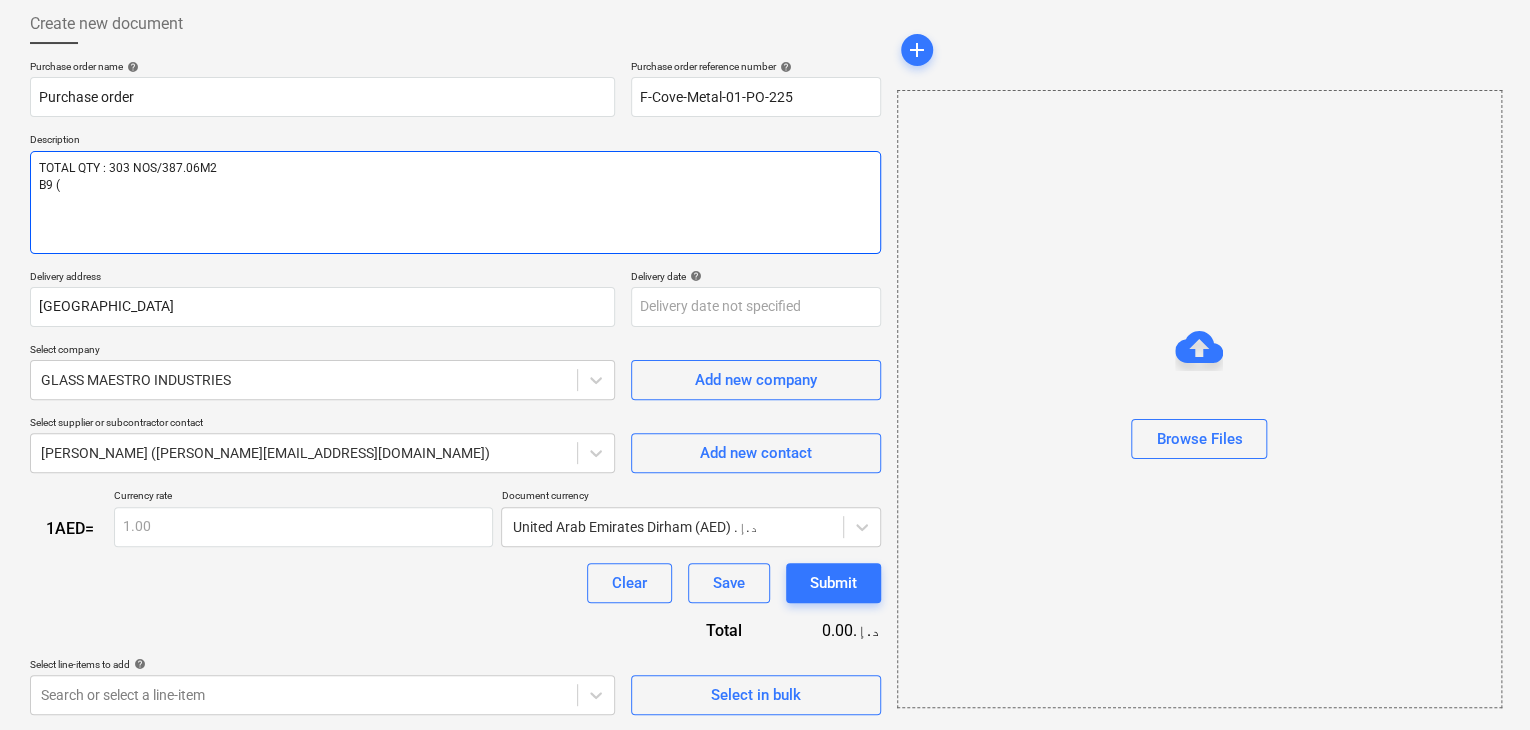 type on "x" 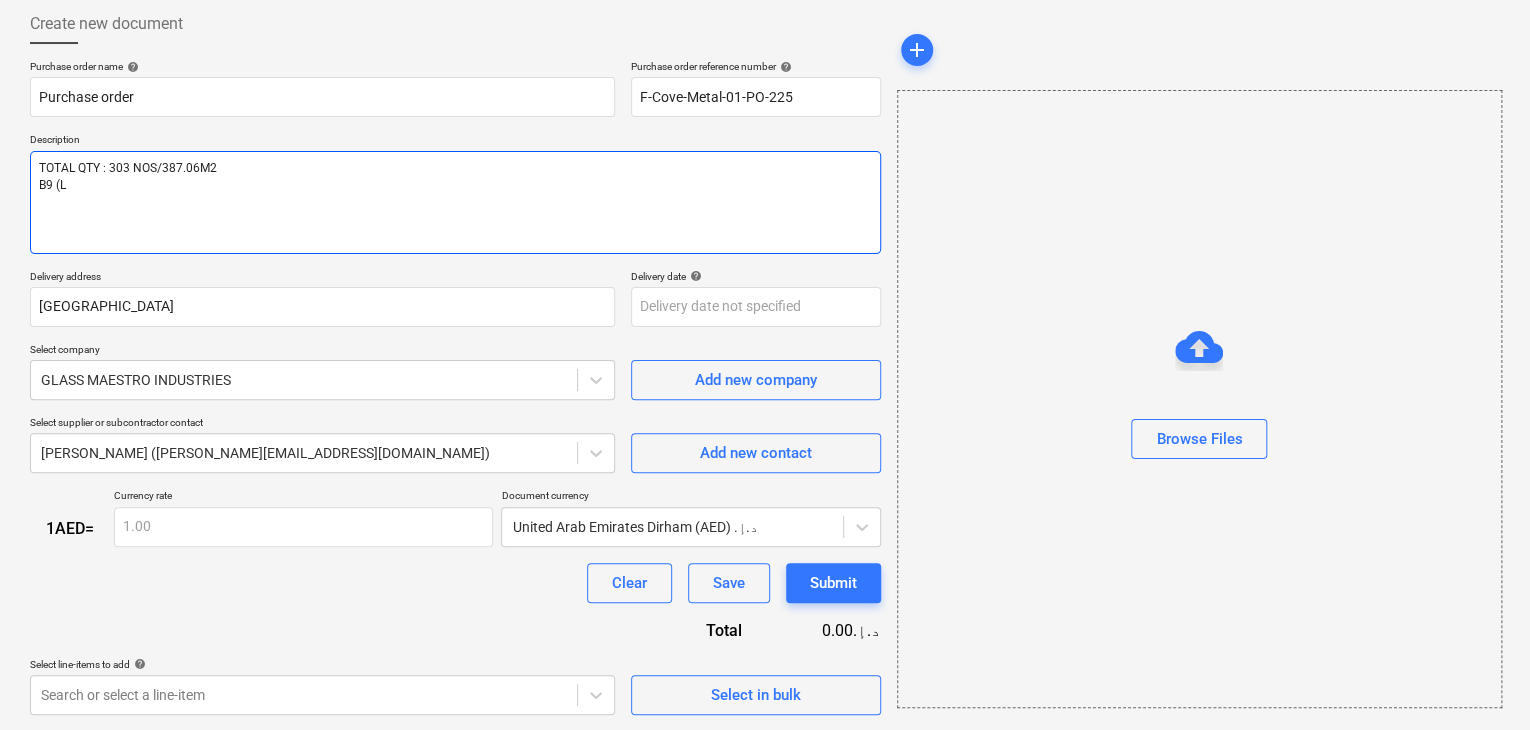 type on "x" 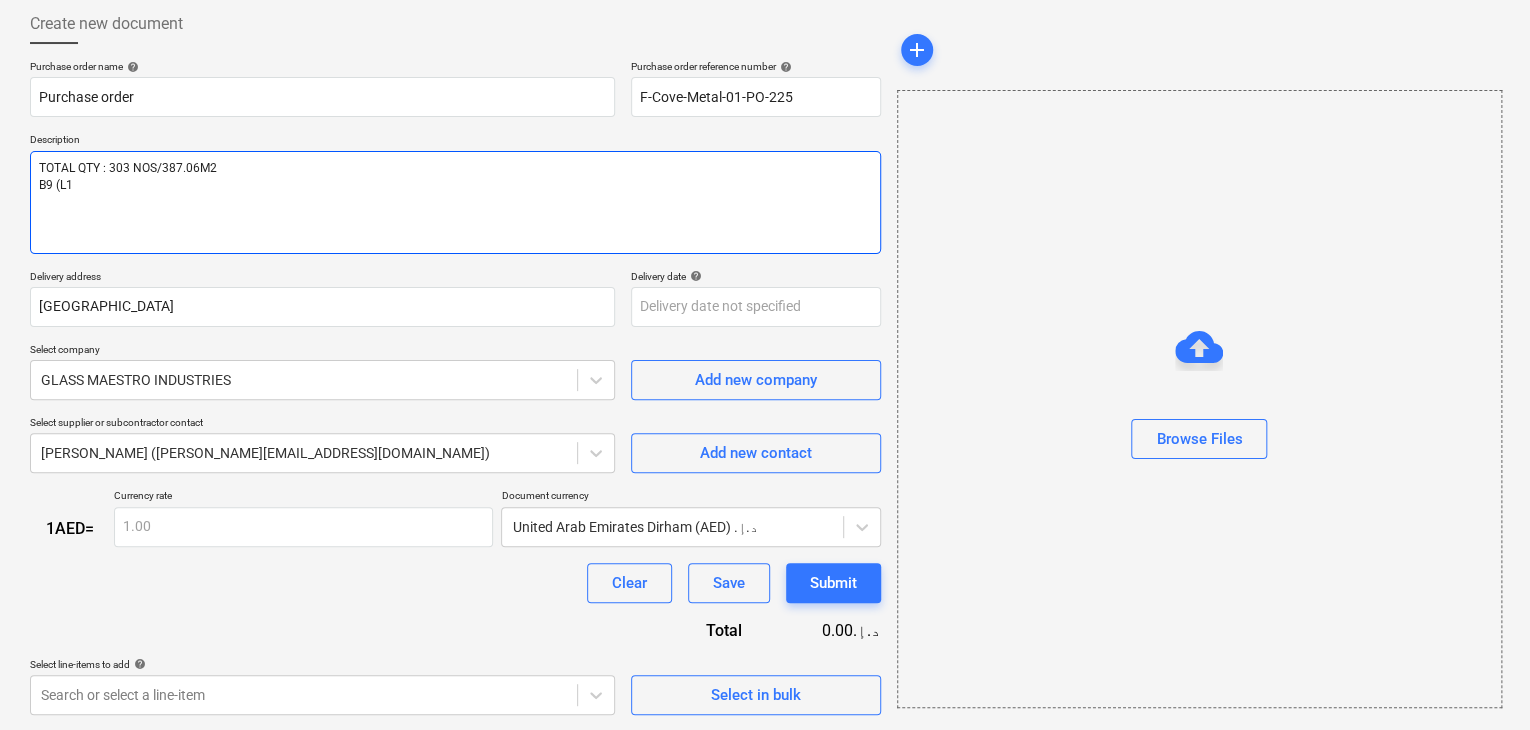 type on "x" 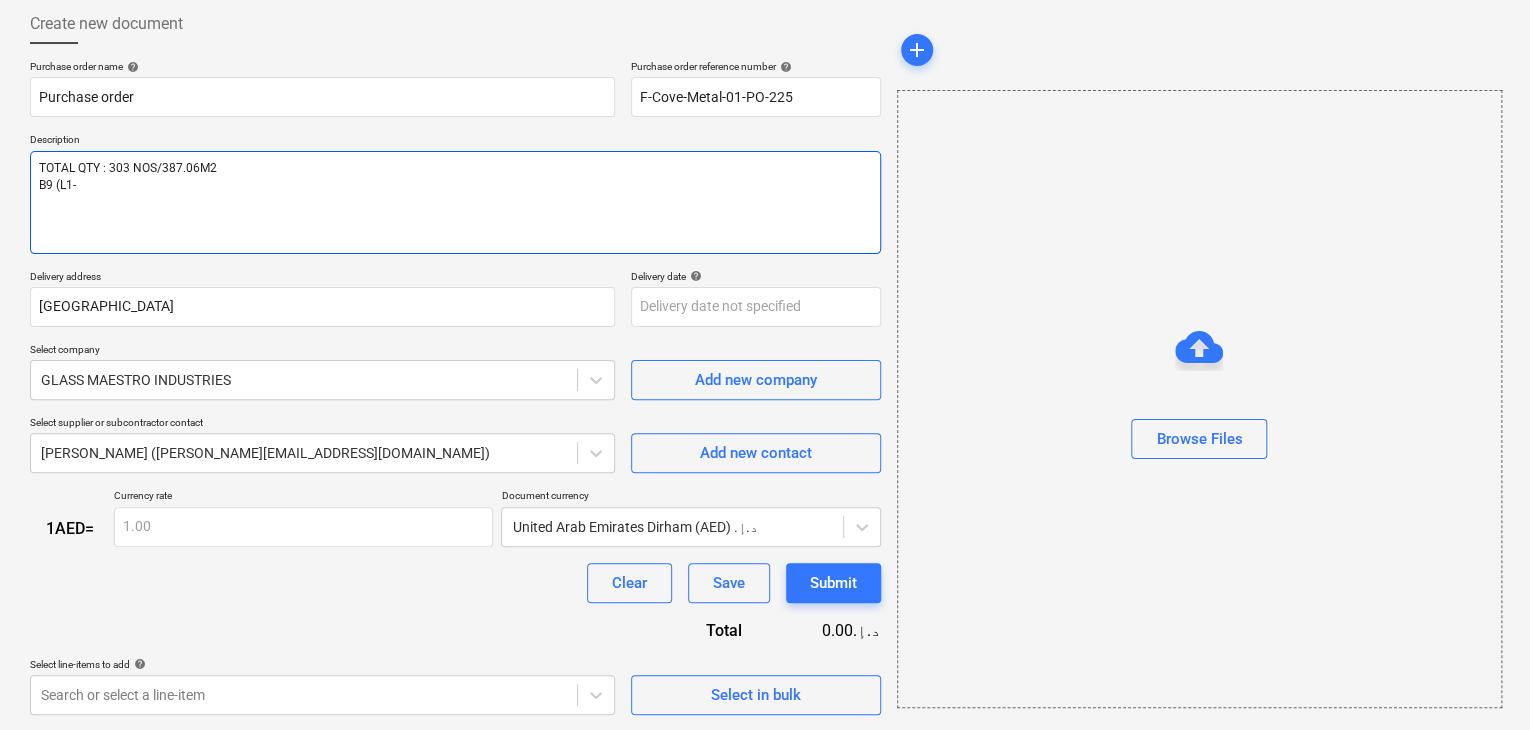 type on "x" 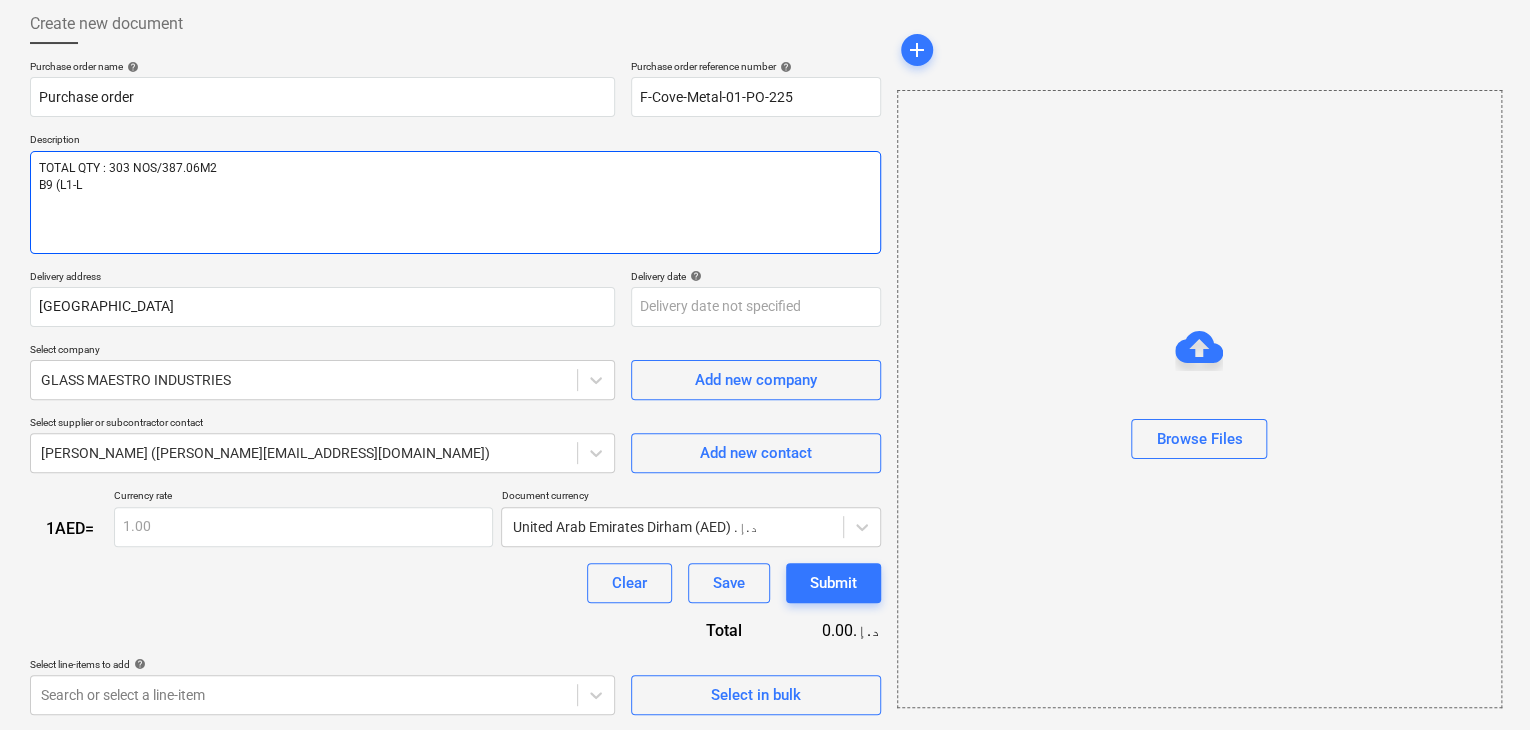 type on "x" 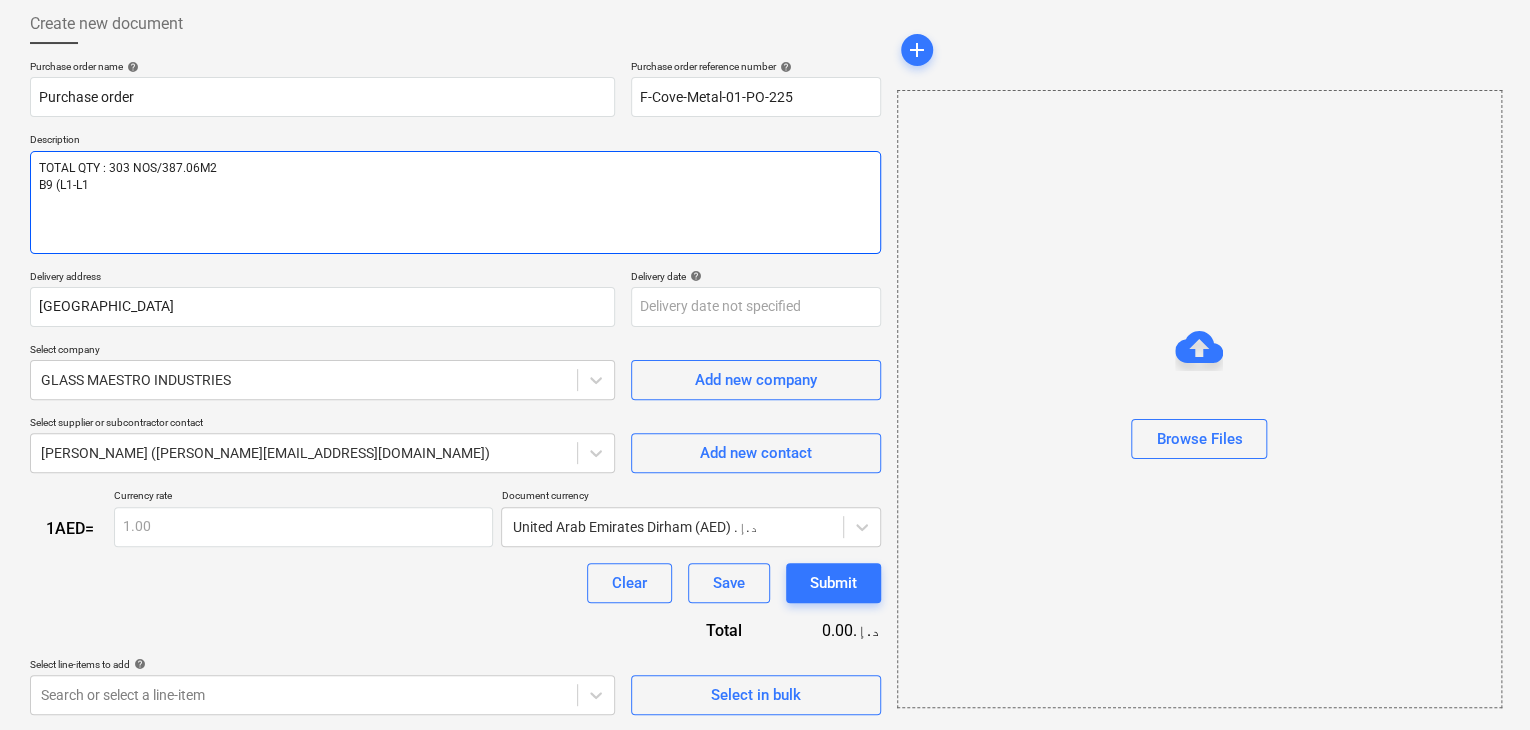 type on "x" 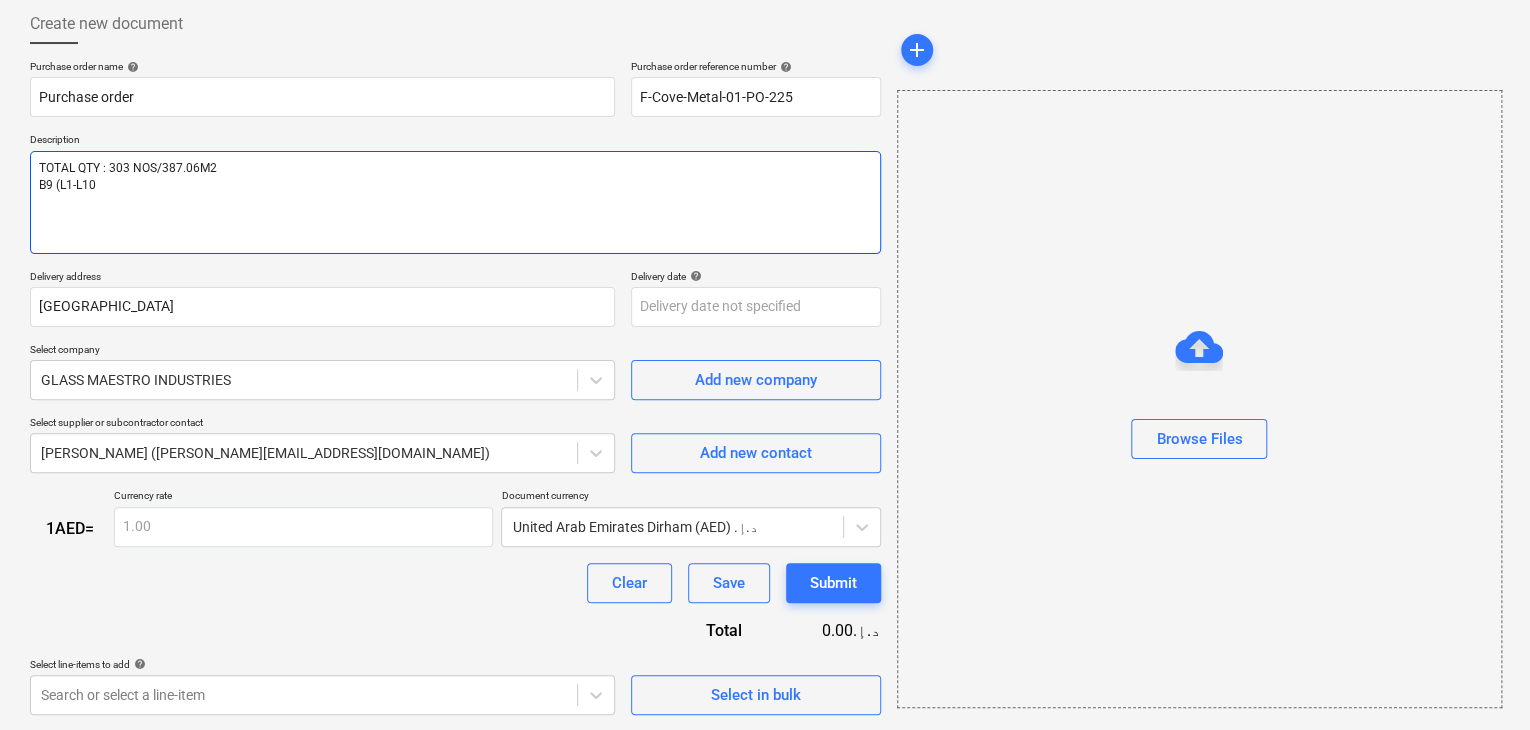 type on "x" 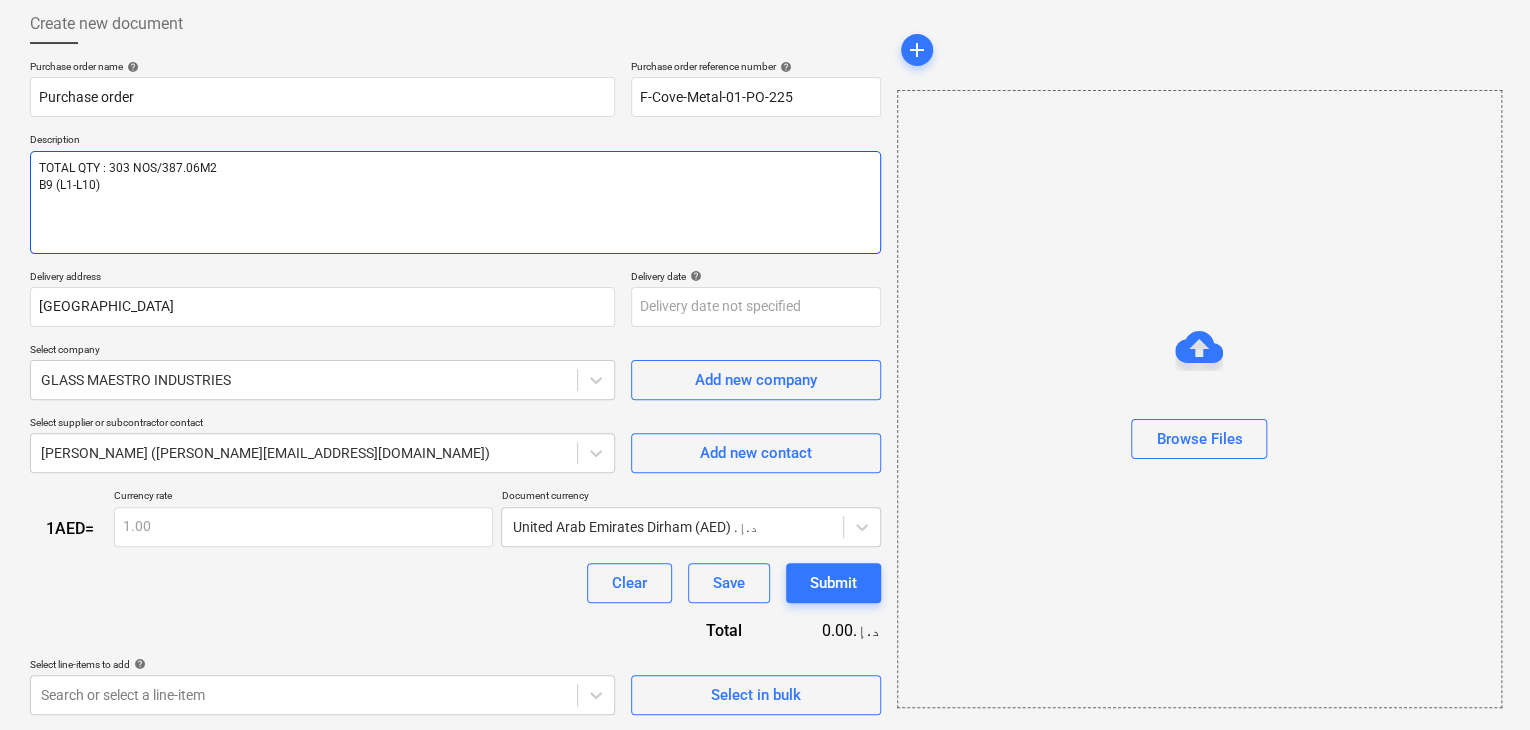type on "x" 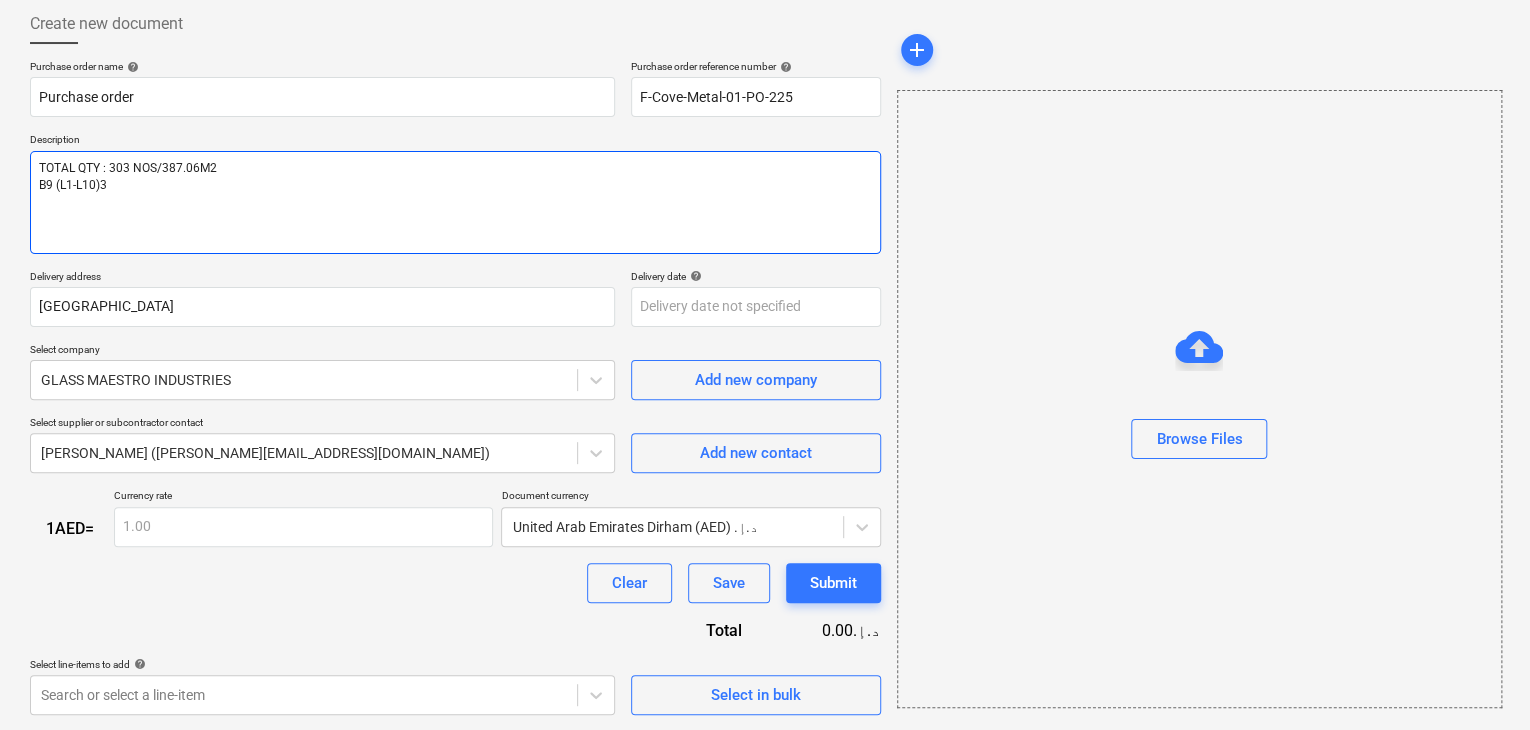 type on "x" 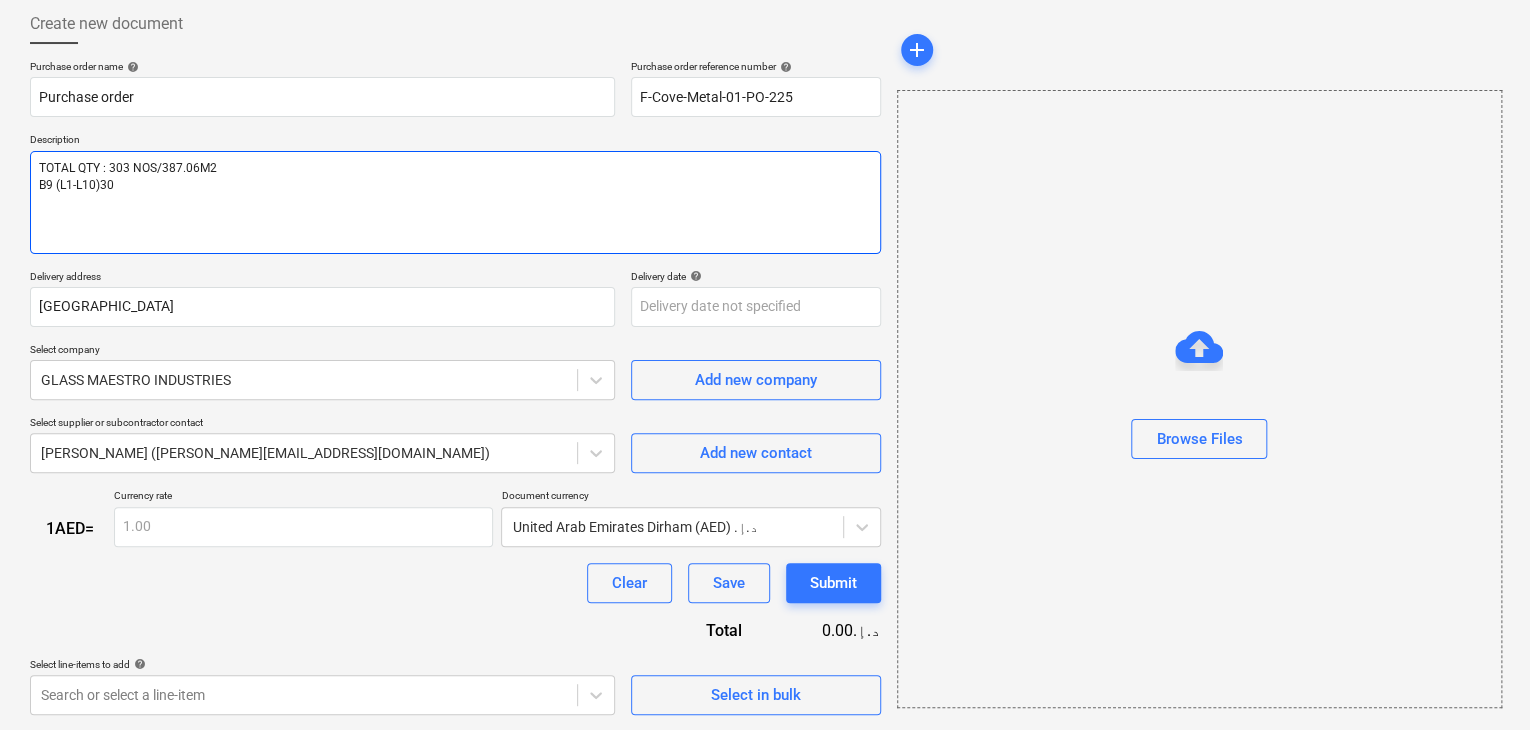 type on "x" 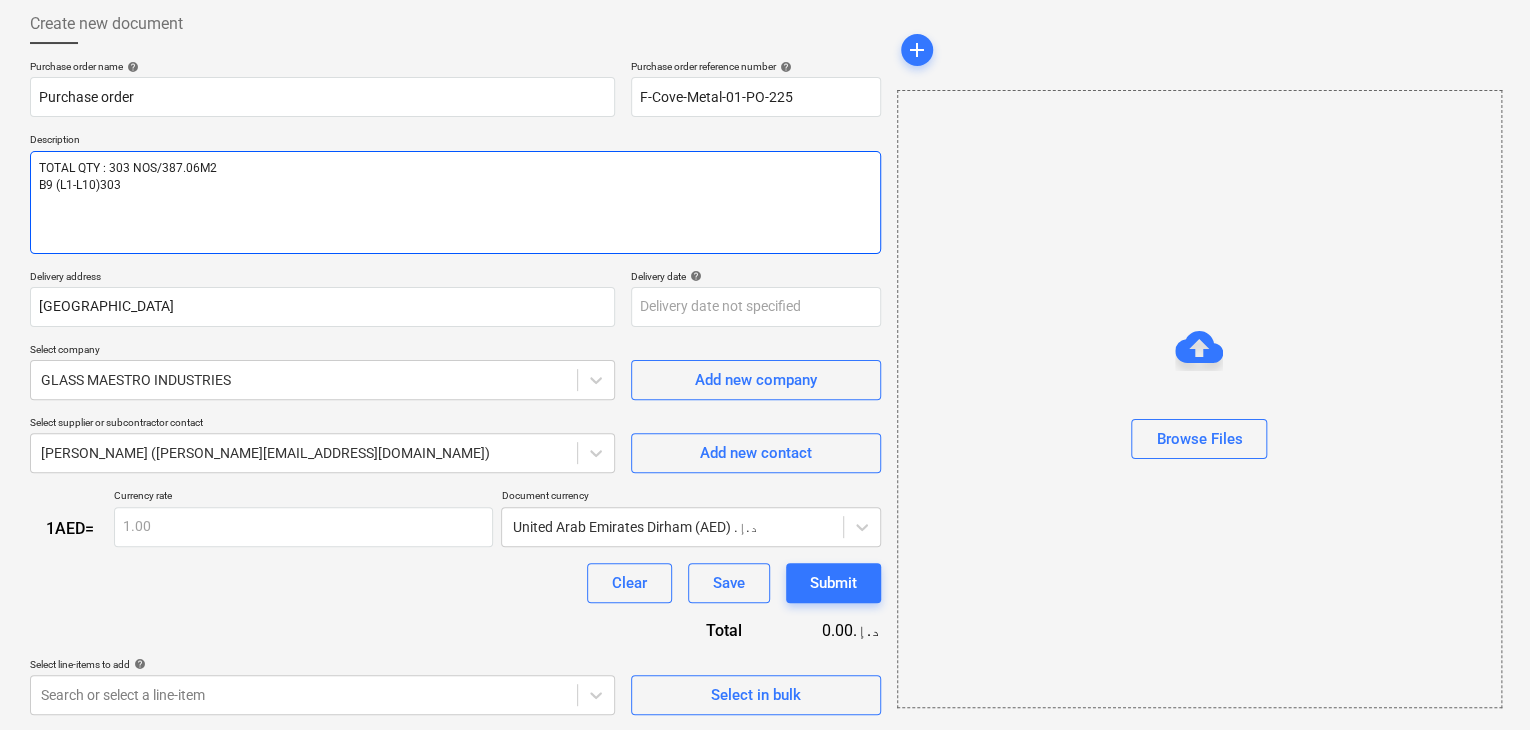 type on "x" 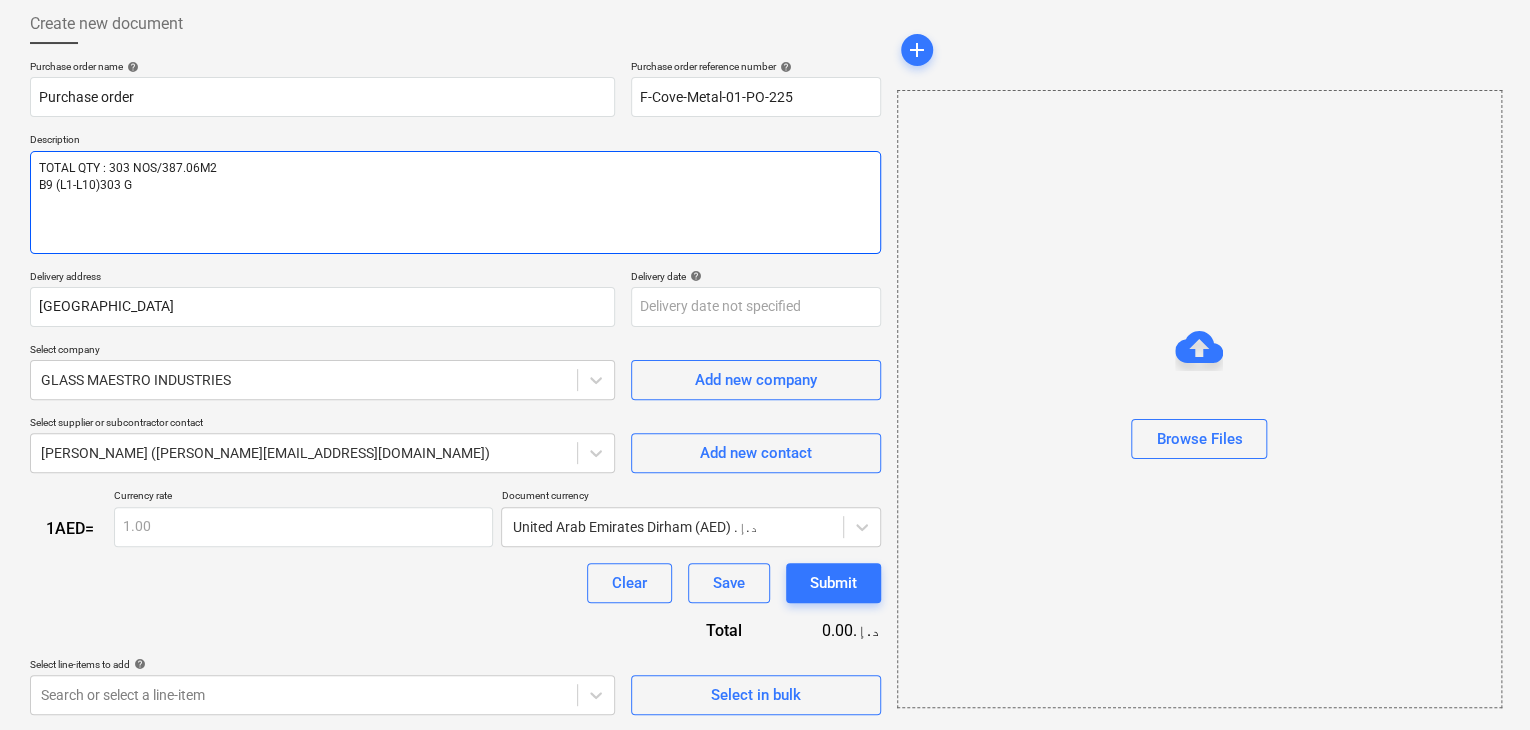type on "x" 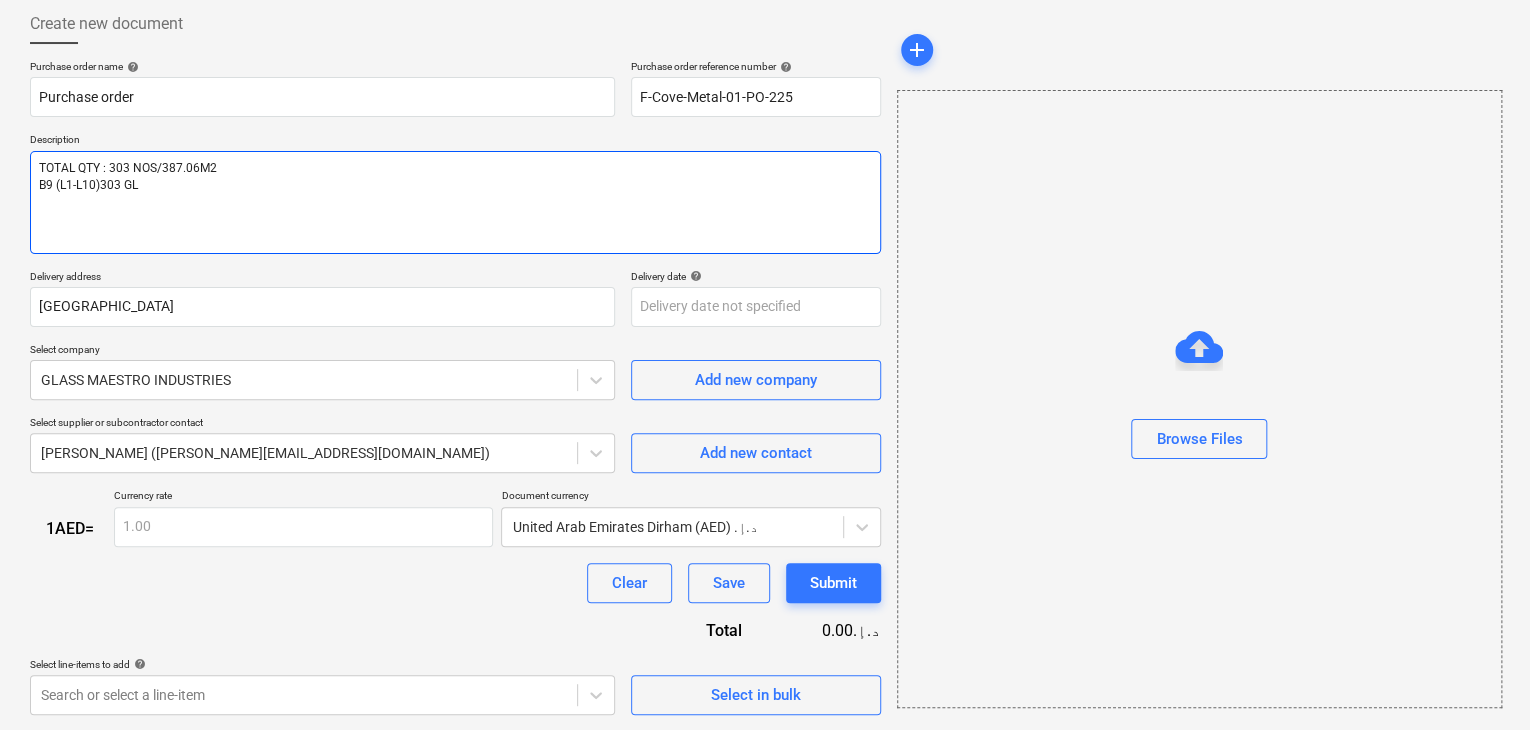 type on "x" 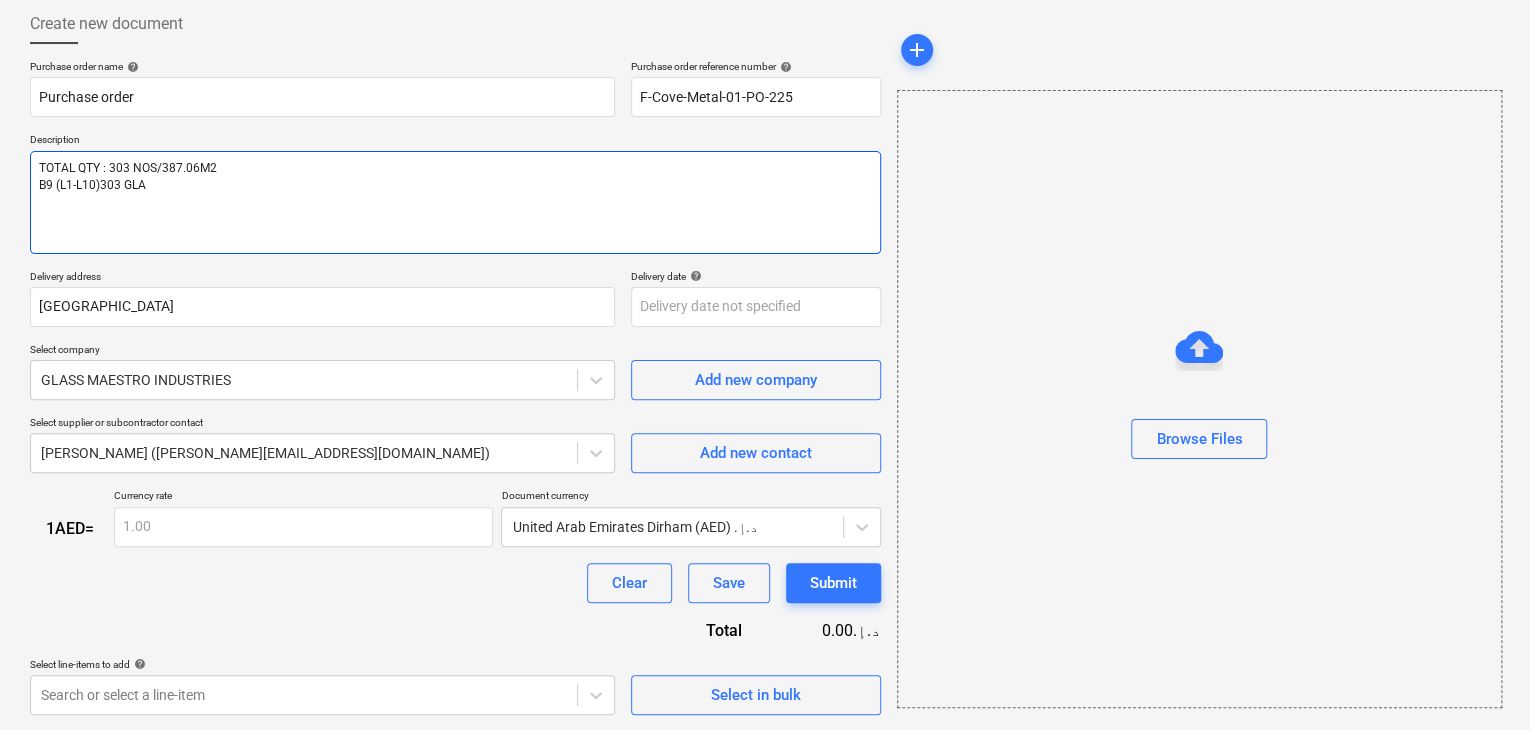 type on "TOTAL QTY : 303 NOS/387.06M2
B9 (L1-L10)303 GLAS" 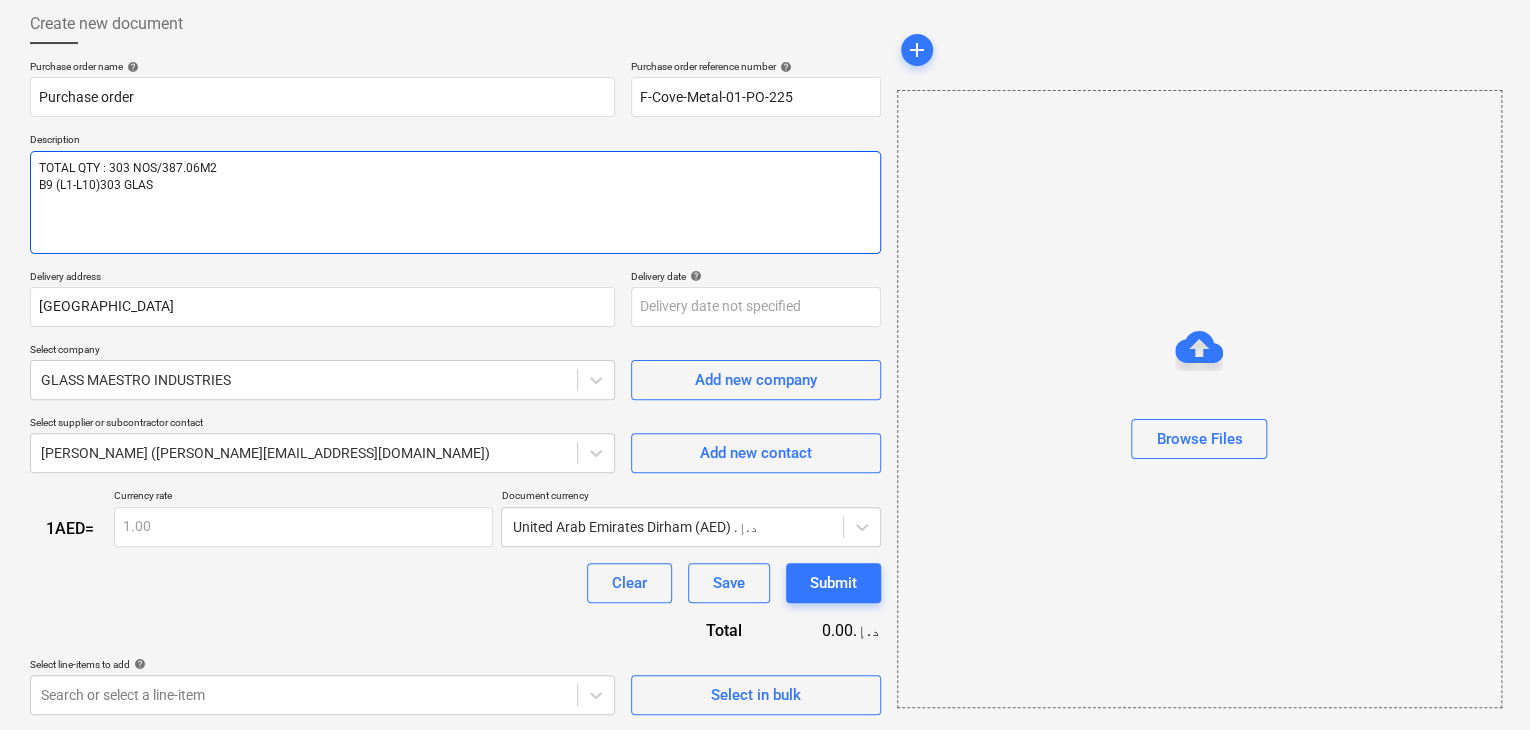 type on "x" 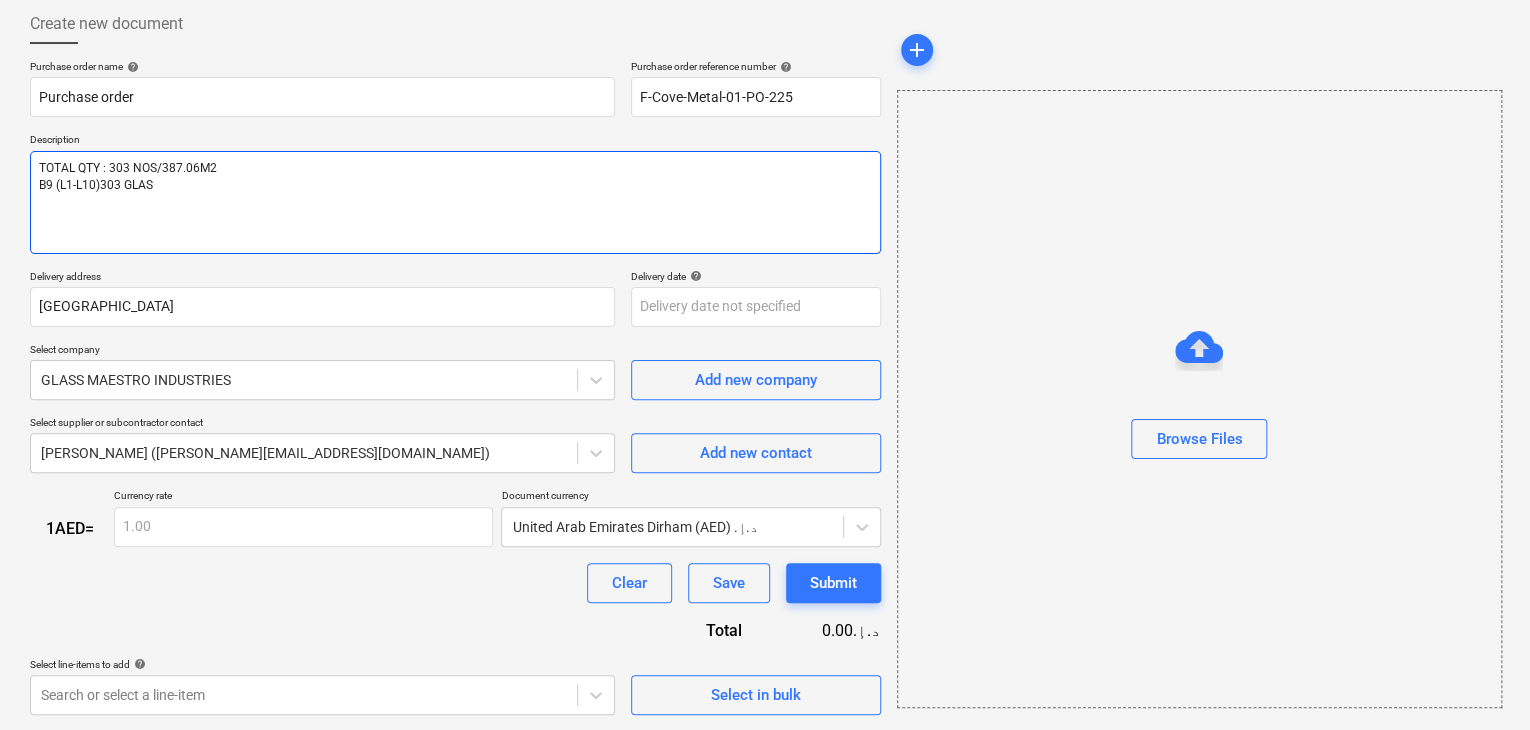 type on "TOTAL QTY : 303 NOS/387.06M2
B9 (L1-L10)303 GLASS" 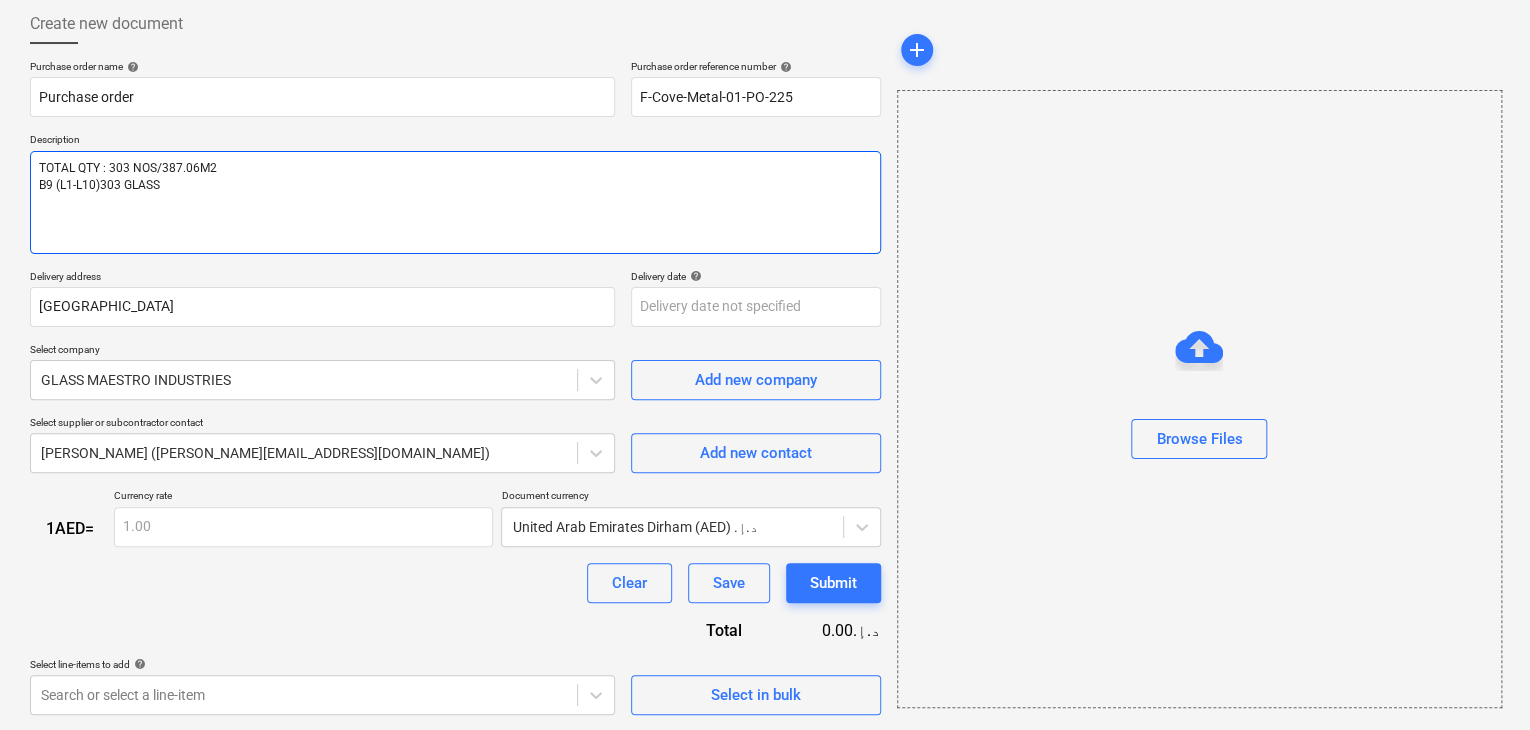 type on "x" 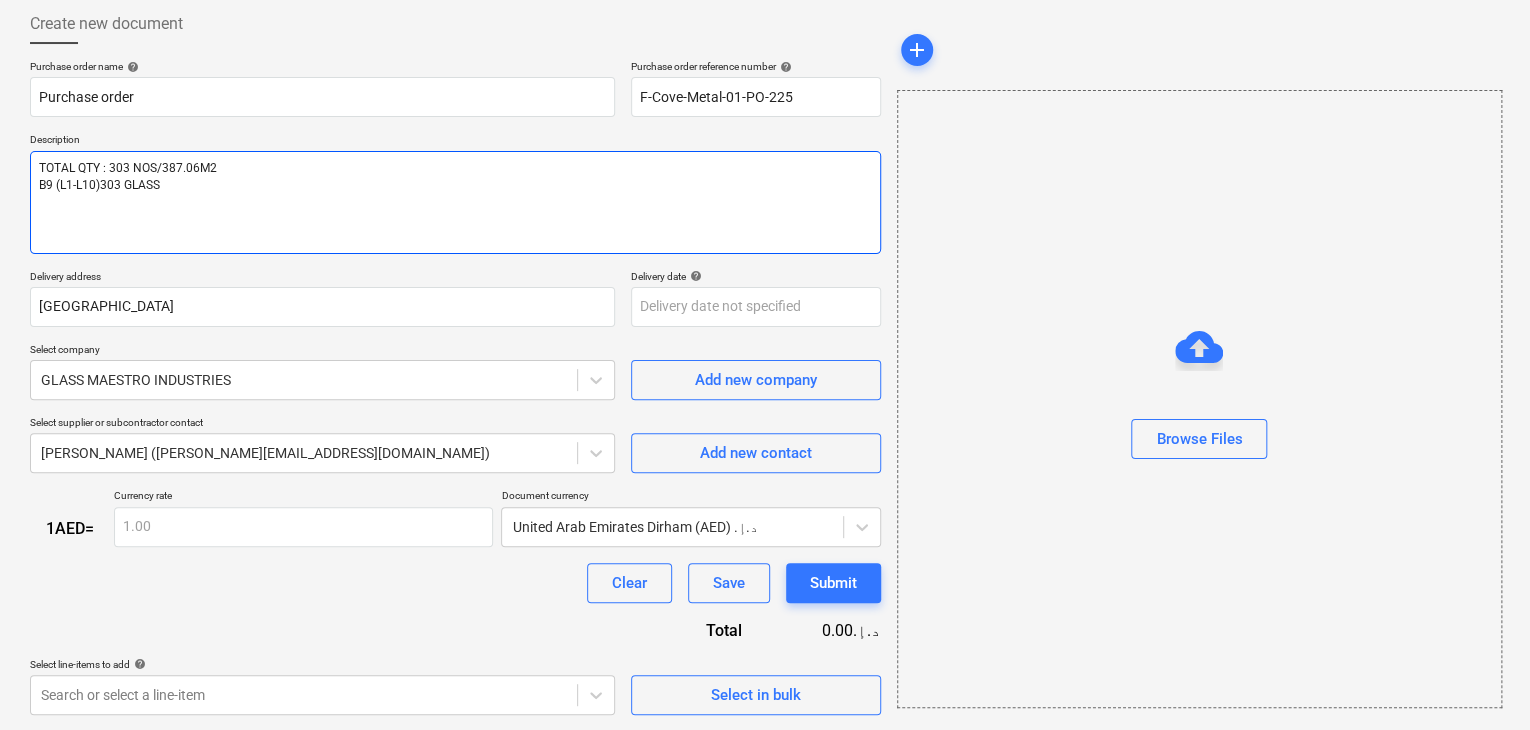 type on "TOTAL QTY : 303 NOS/387.06M2
B9 (L1-L10)303 GLASSE" 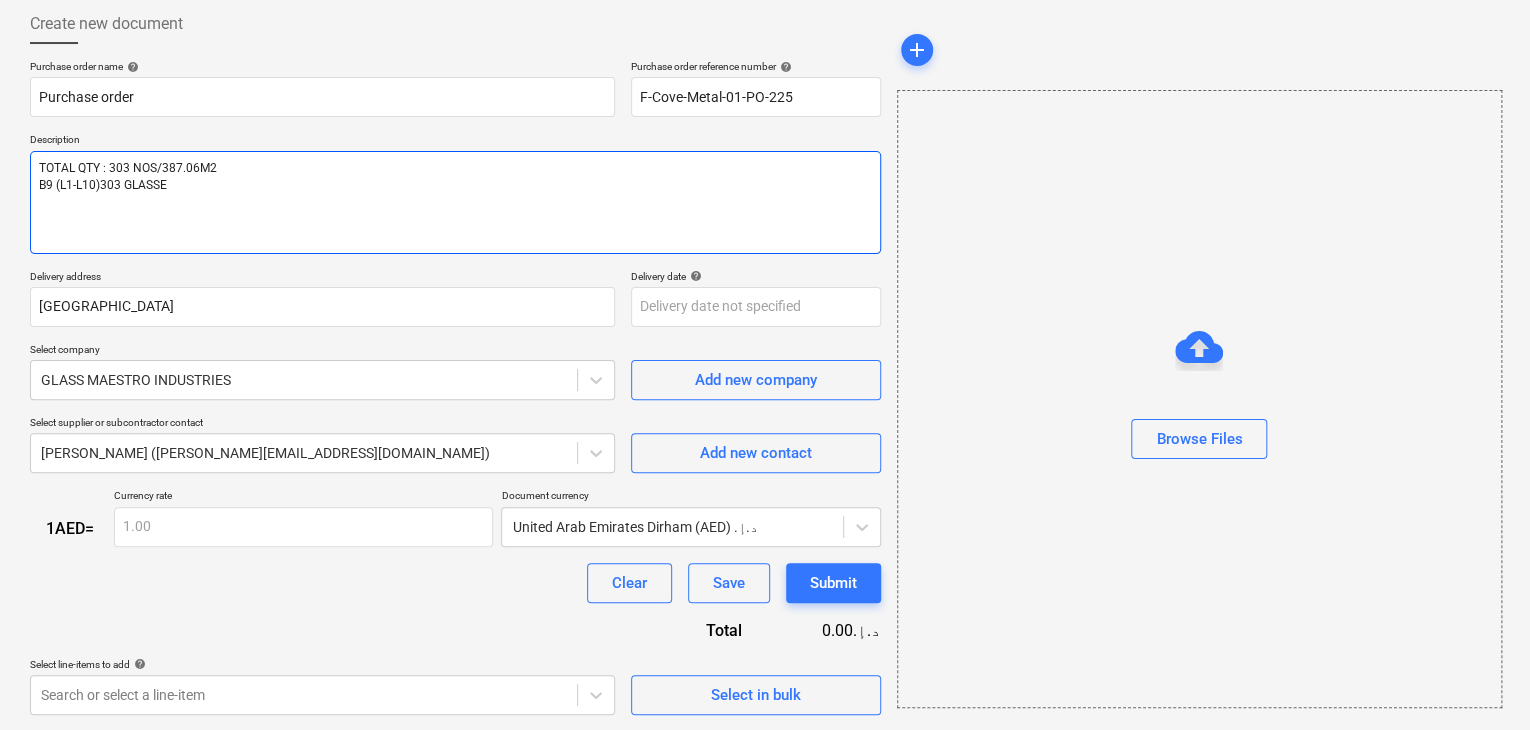 type on "x" 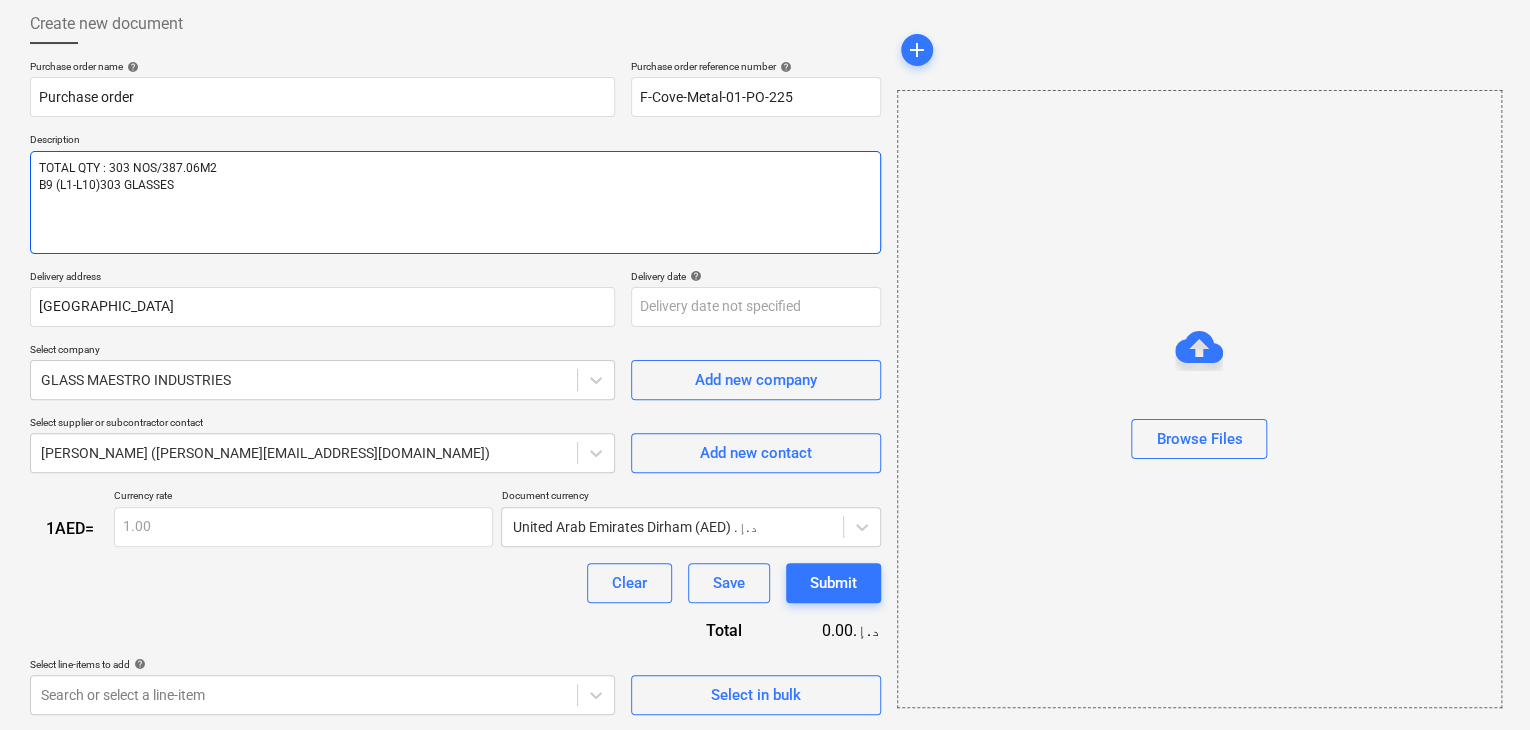type on "x" 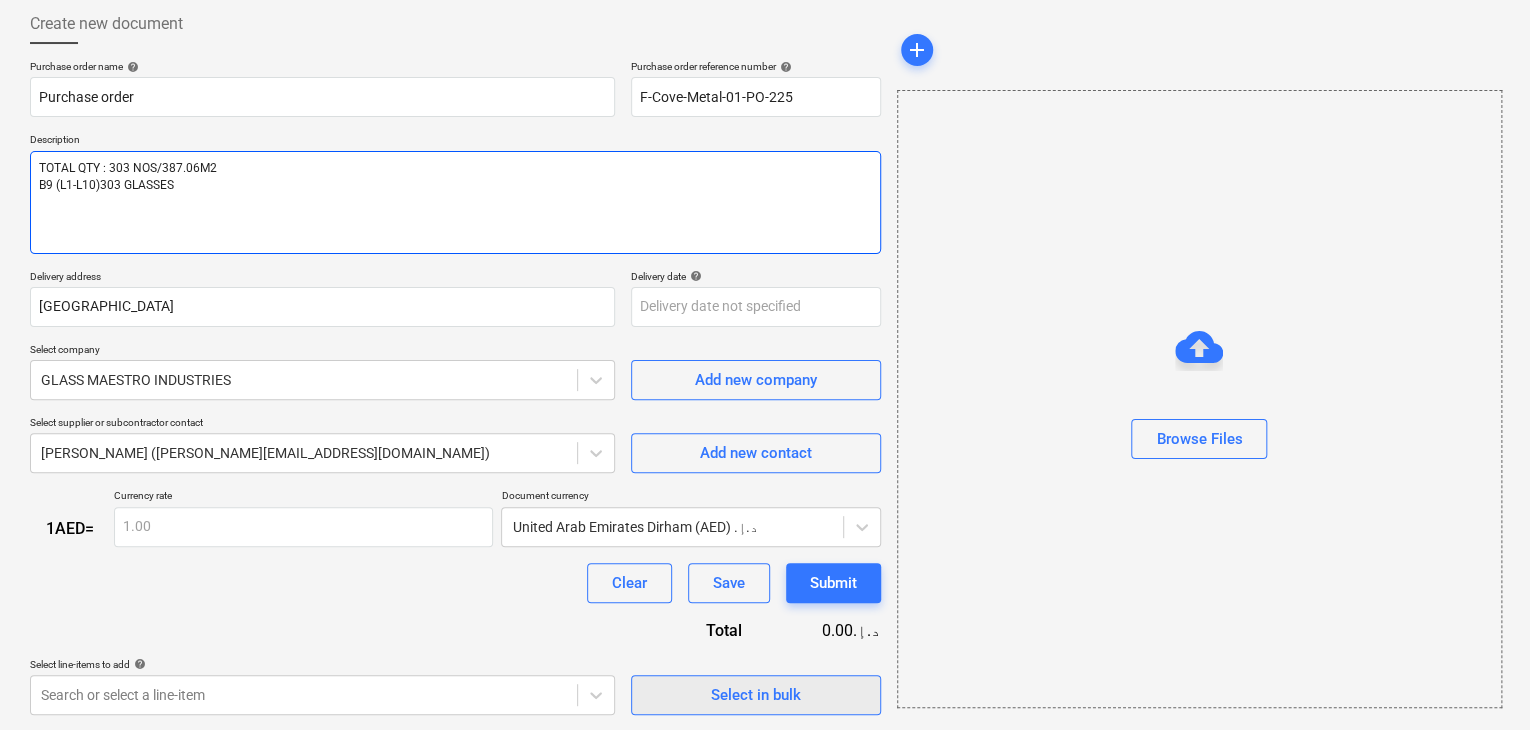 type on "TOTAL QTY : 303 NOS/387.06M2
B9 (L1-L10)303 GLASSES" 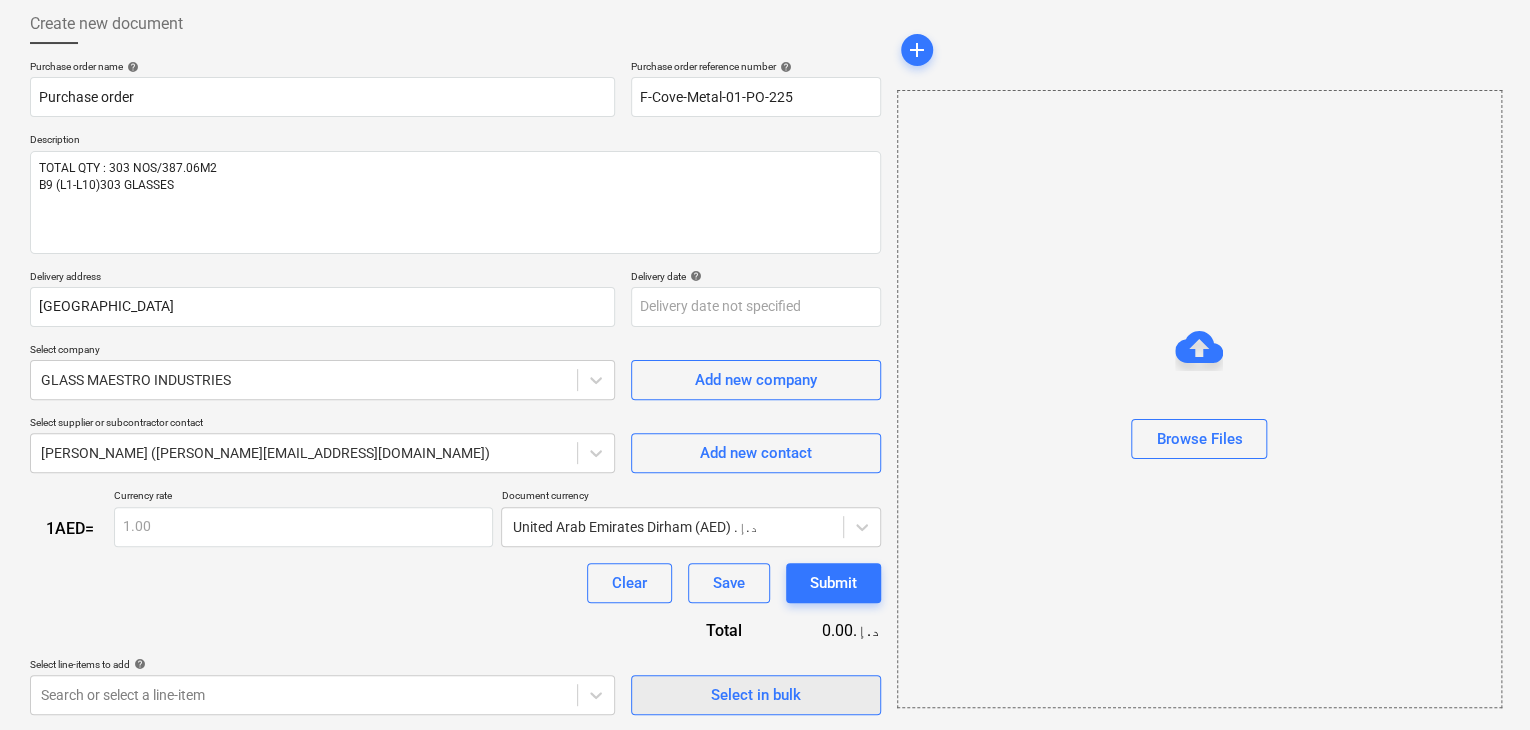 click on "Select in bulk" at bounding box center (756, 695) 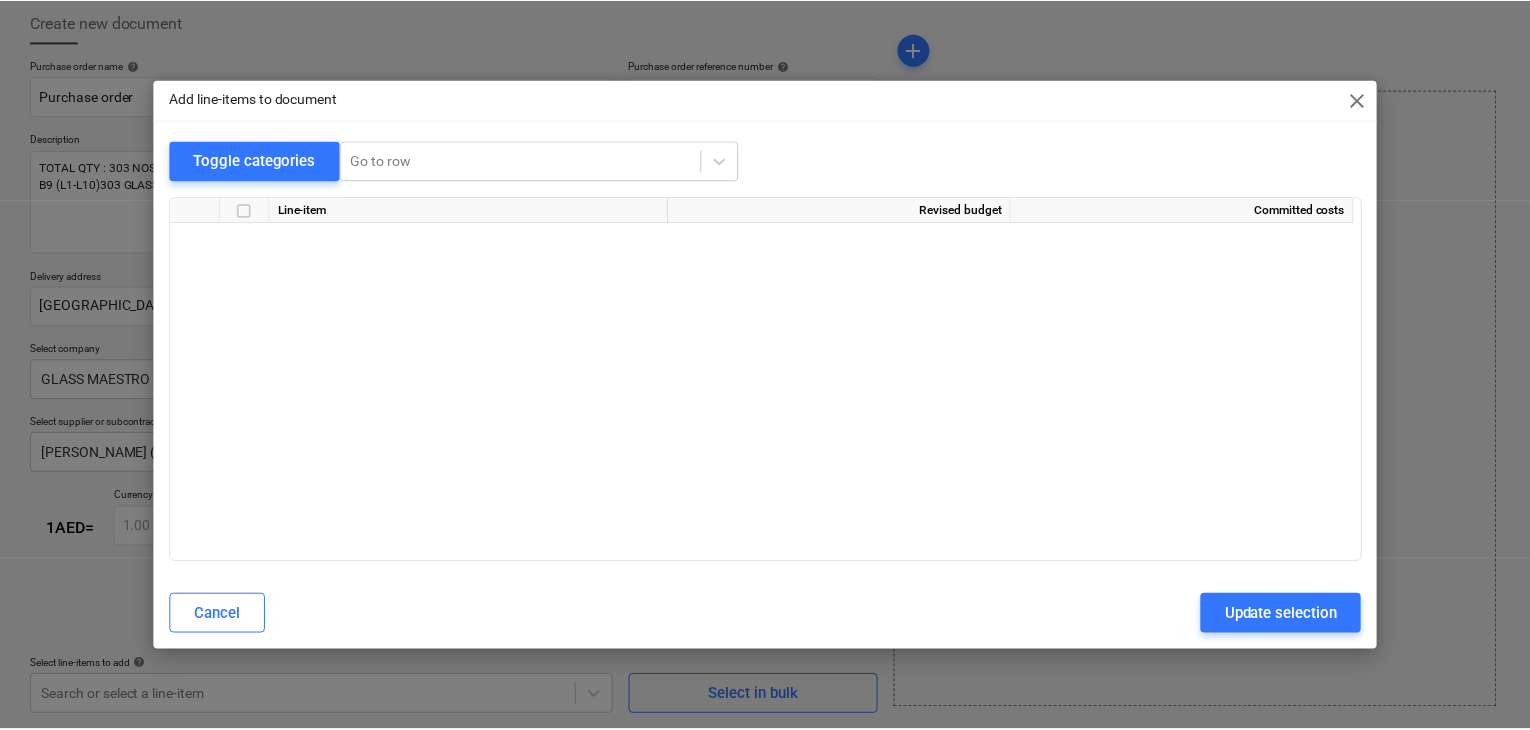 scroll, scrollTop: 8287, scrollLeft: 0, axis: vertical 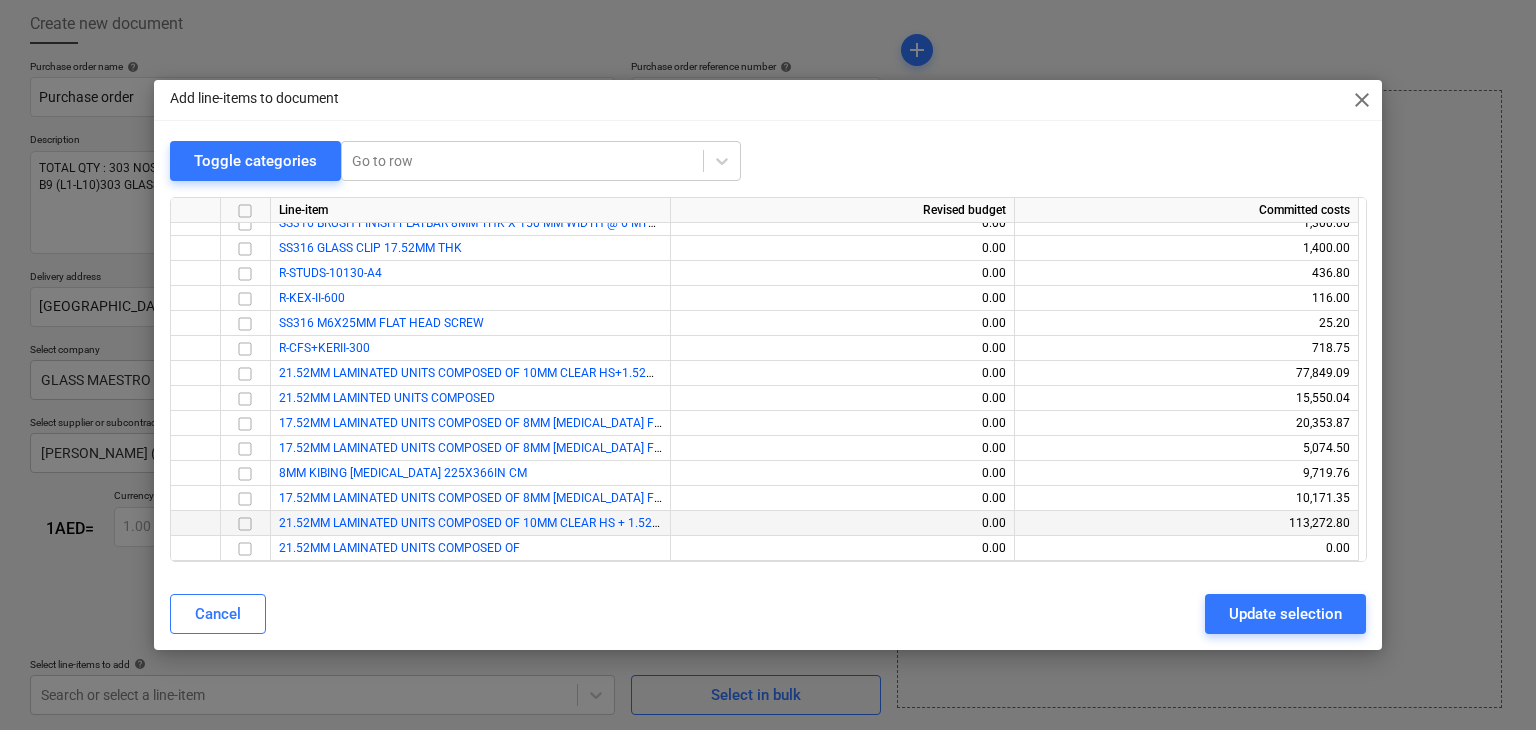 click at bounding box center [245, 524] 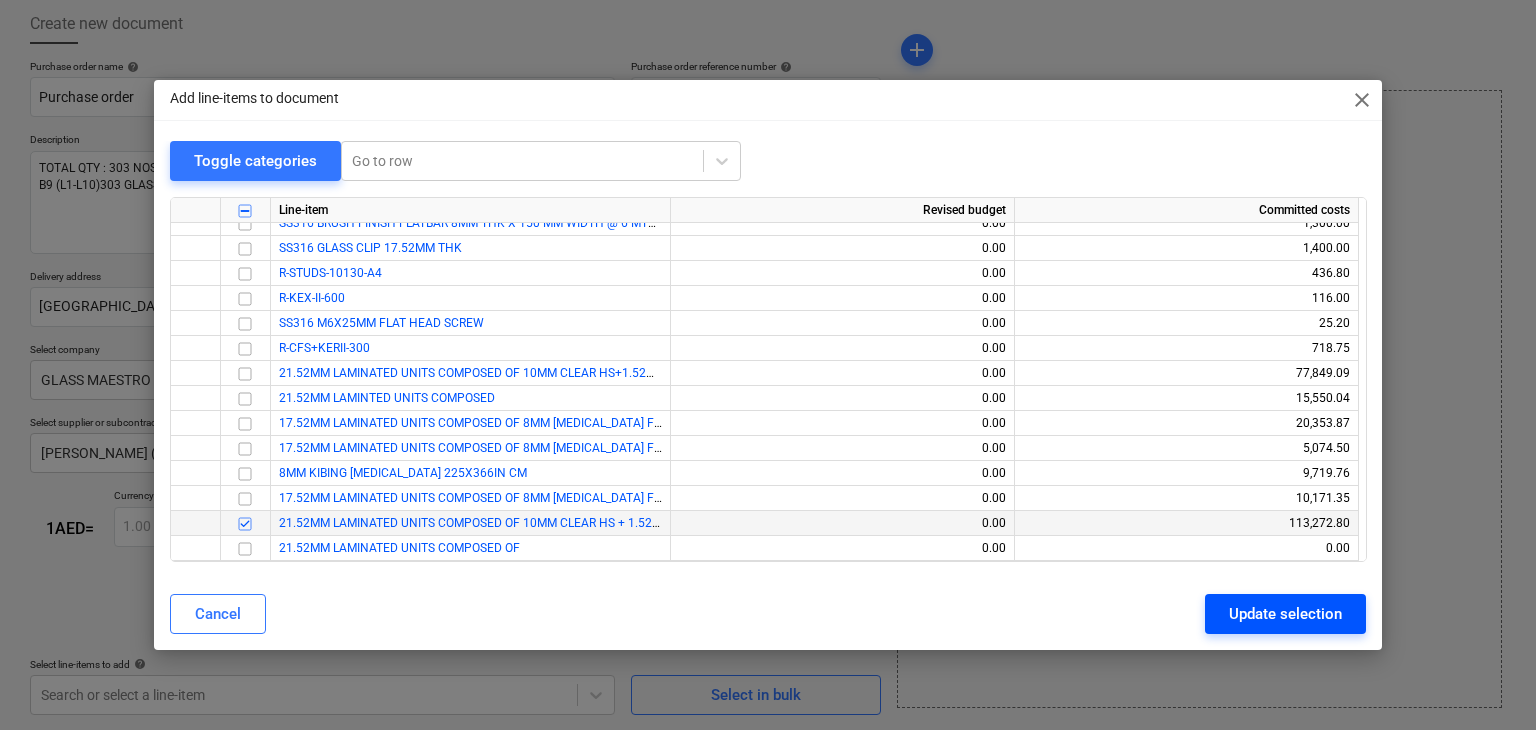 click on "Update selection" at bounding box center (1285, 614) 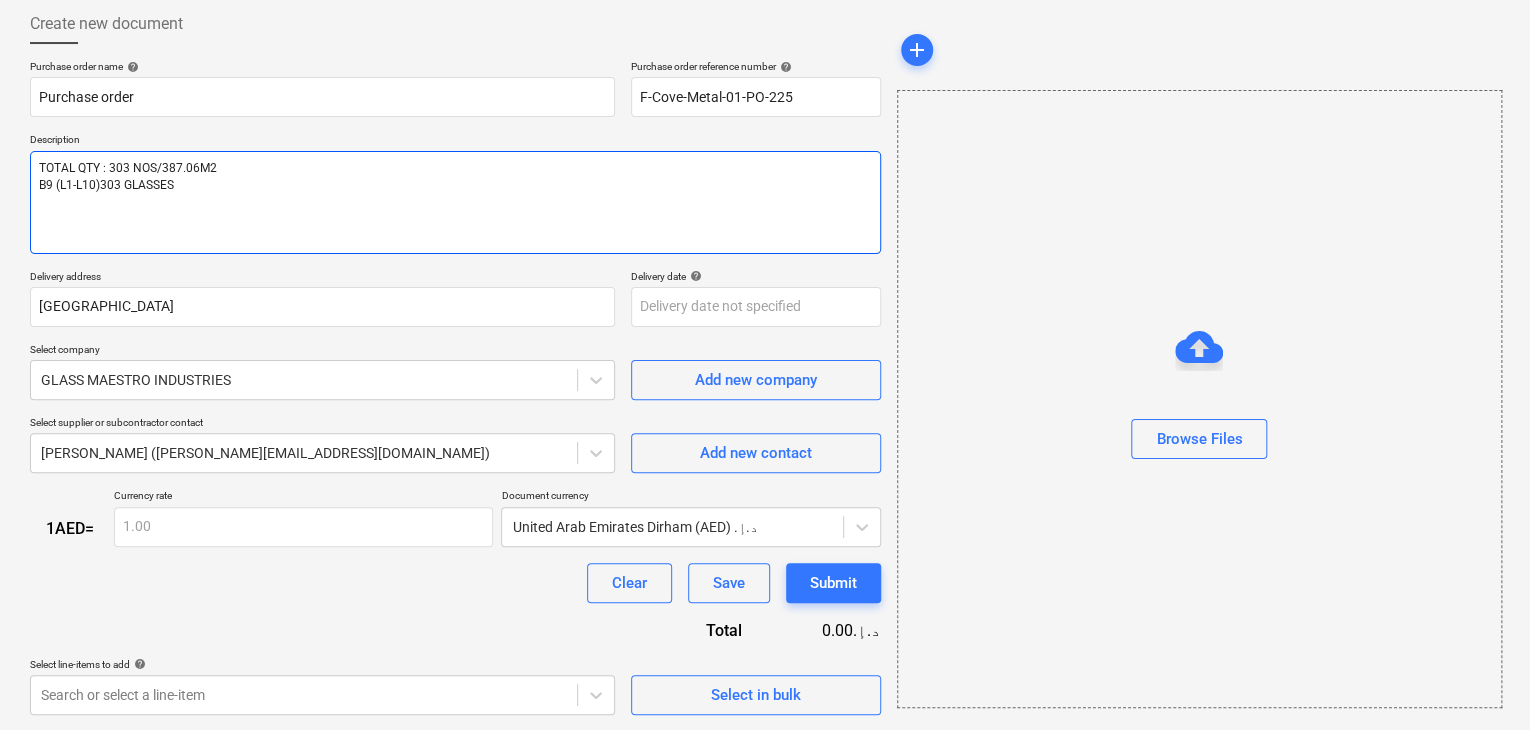 click on "TOTAL QTY : 303 NOS/387.06M2
B9 (L1-L10)303 GLASSES" at bounding box center [455, 202] 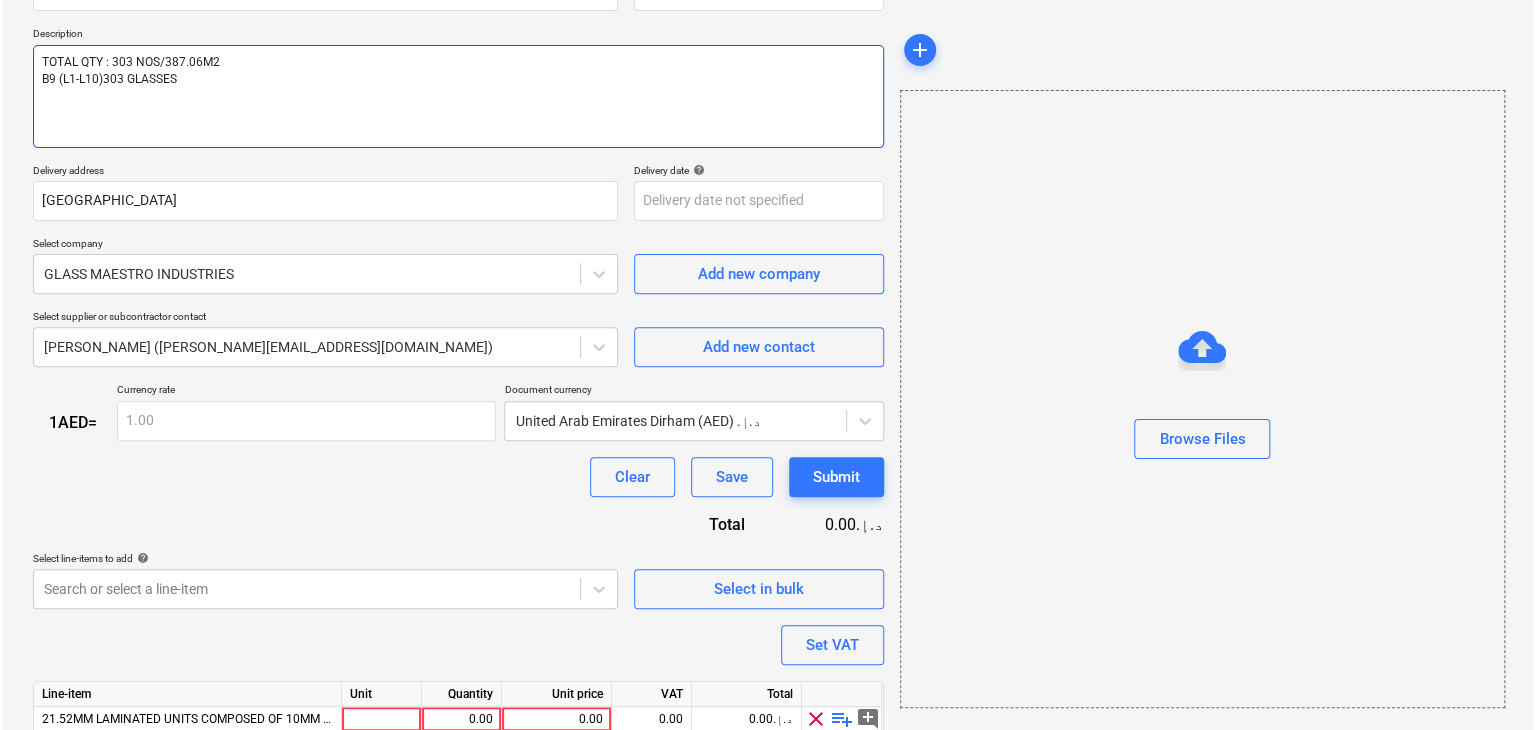 scroll, scrollTop: 292, scrollLeft: 0, axis: vertical 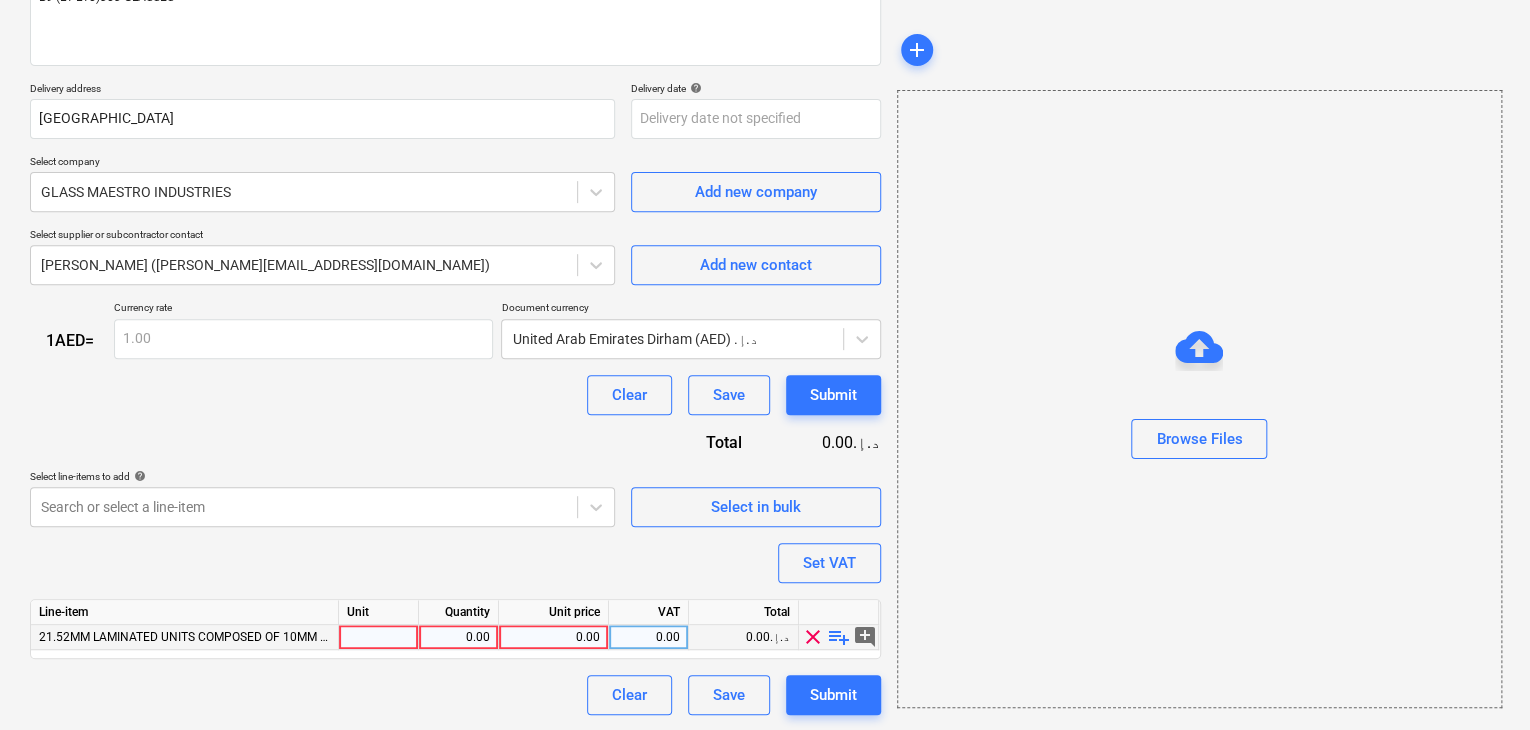 type on "x" 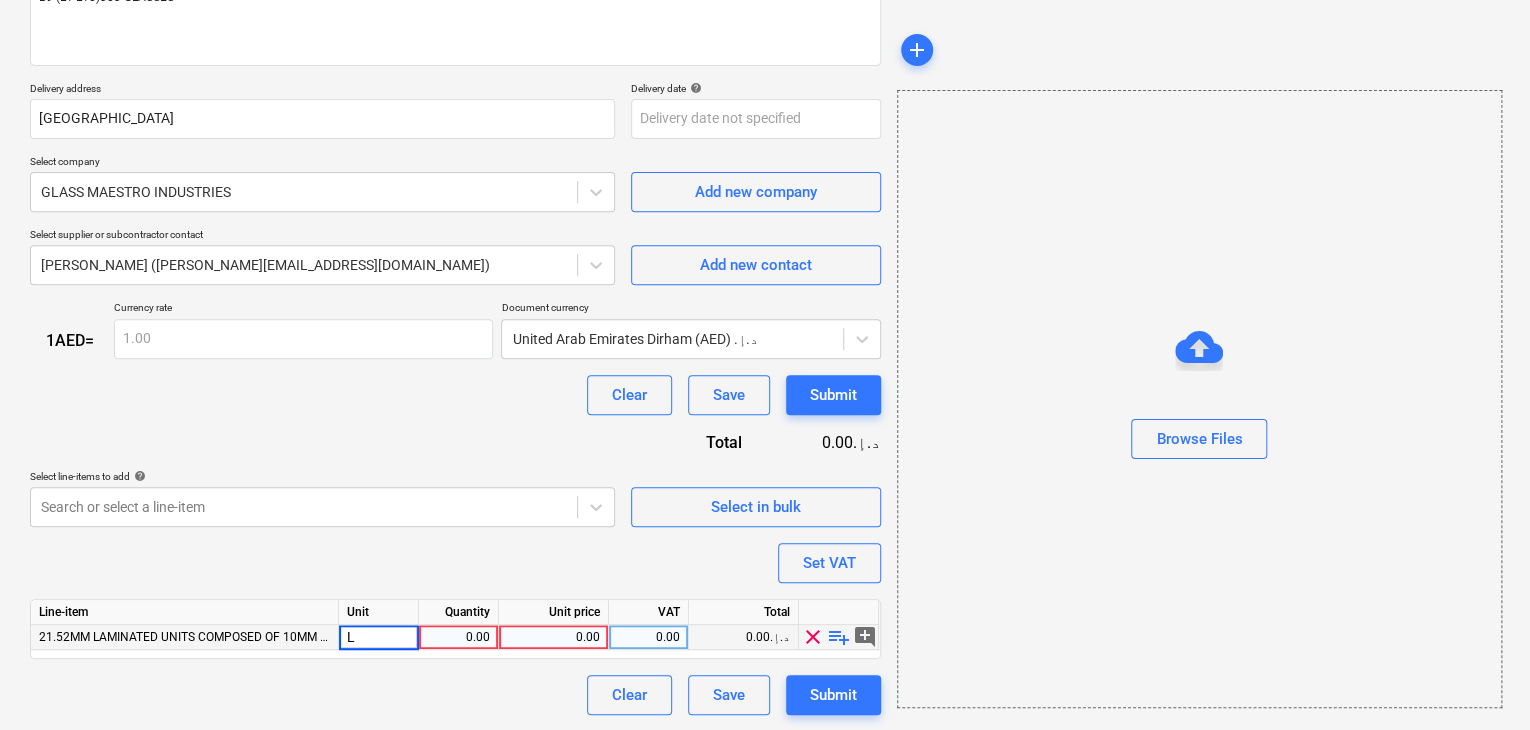 type on "LS" 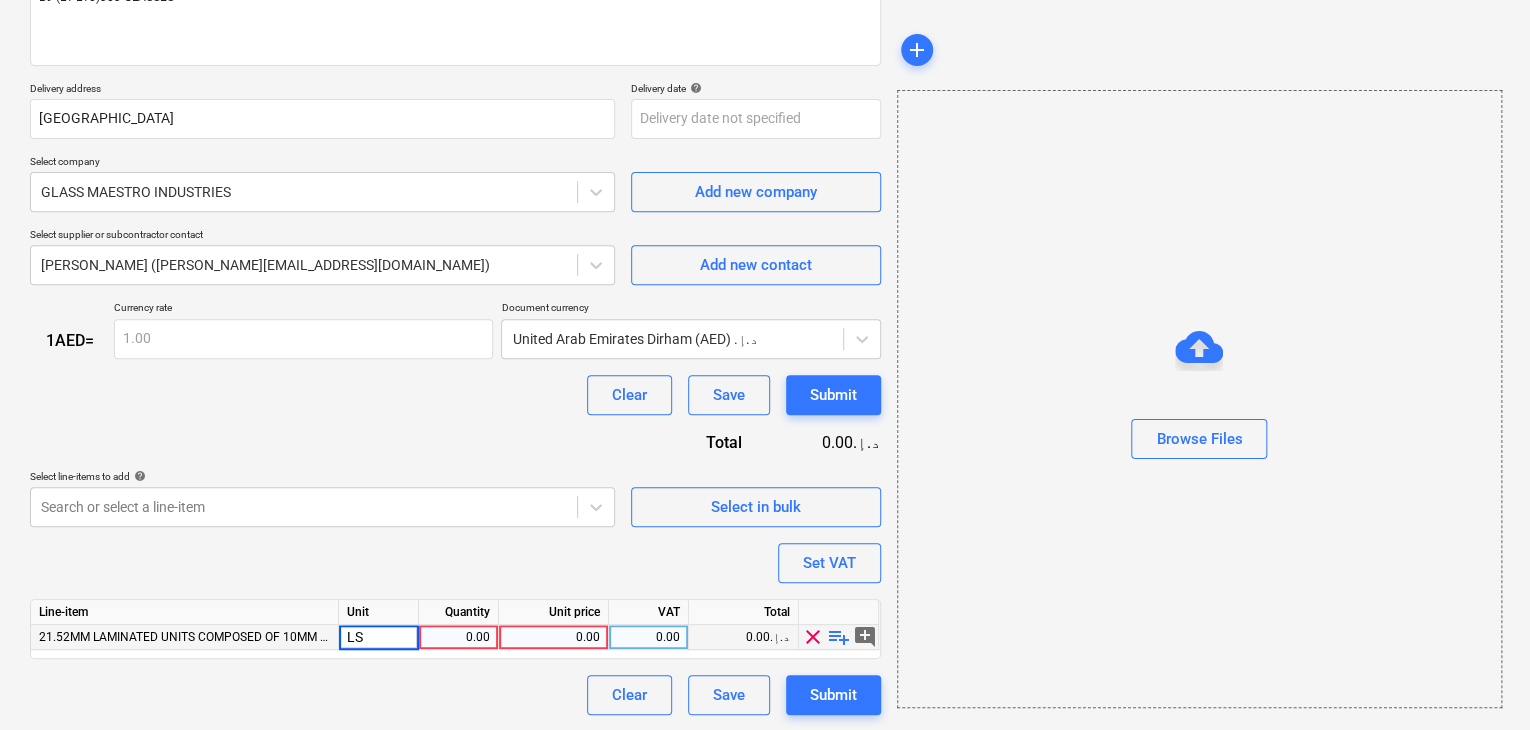 type on "x" 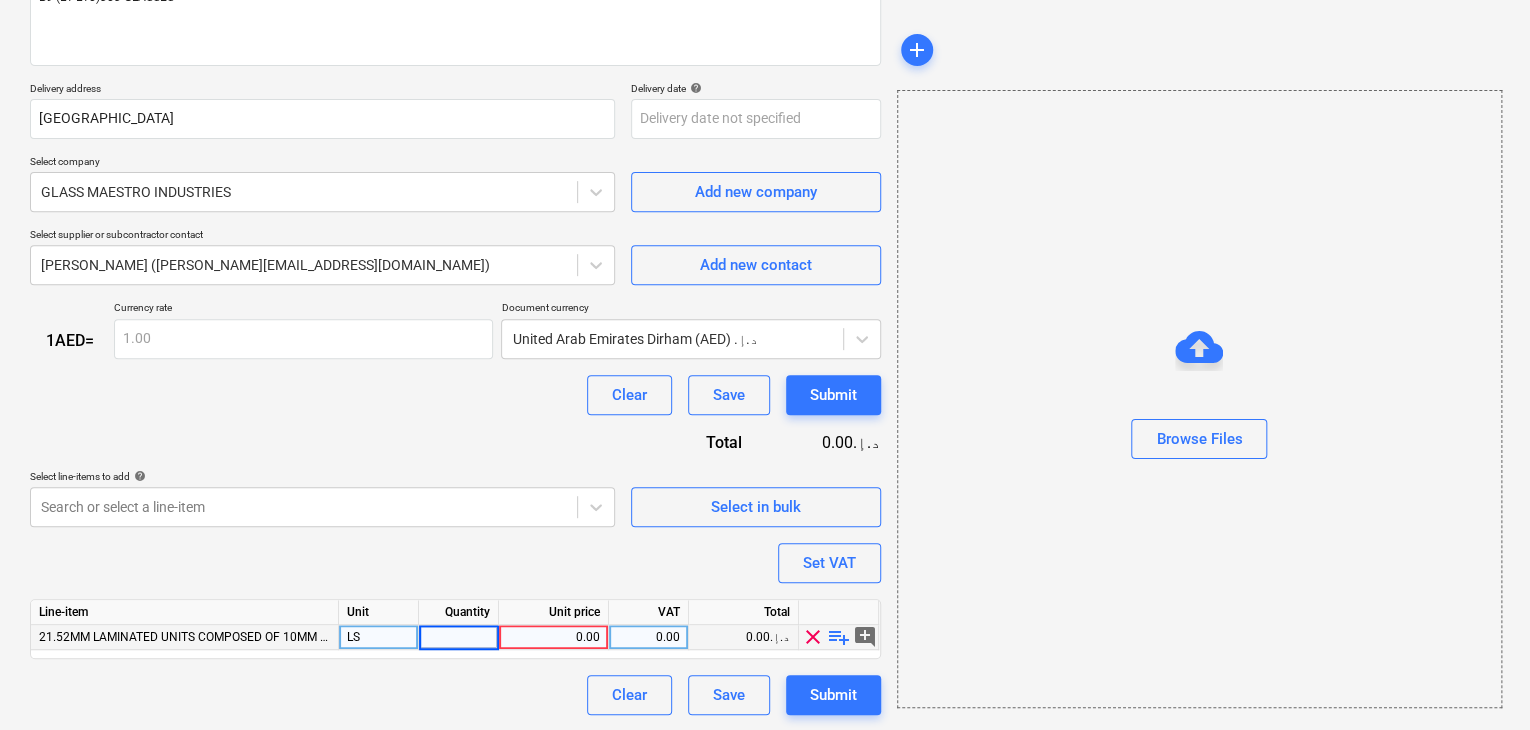 type on "1" 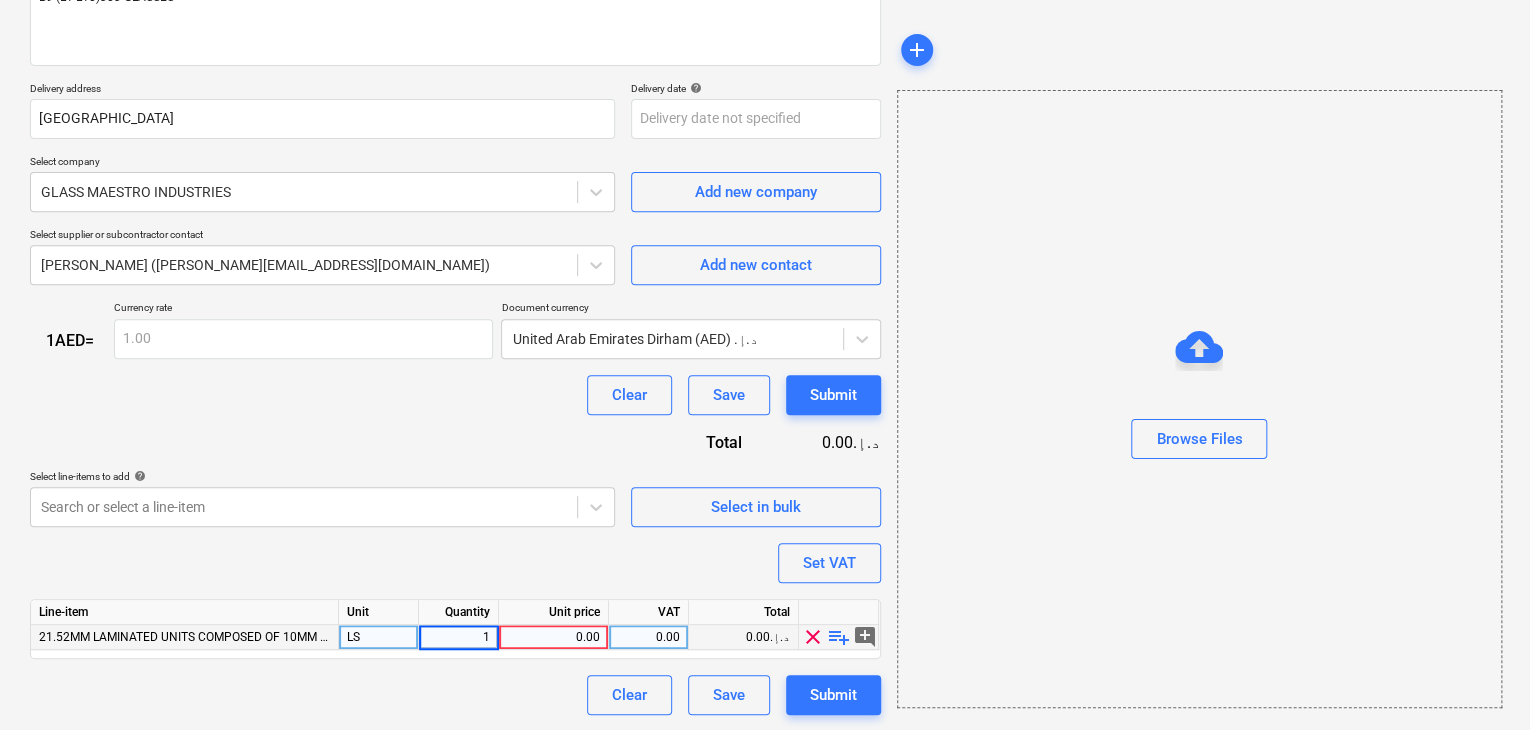 type on "x" 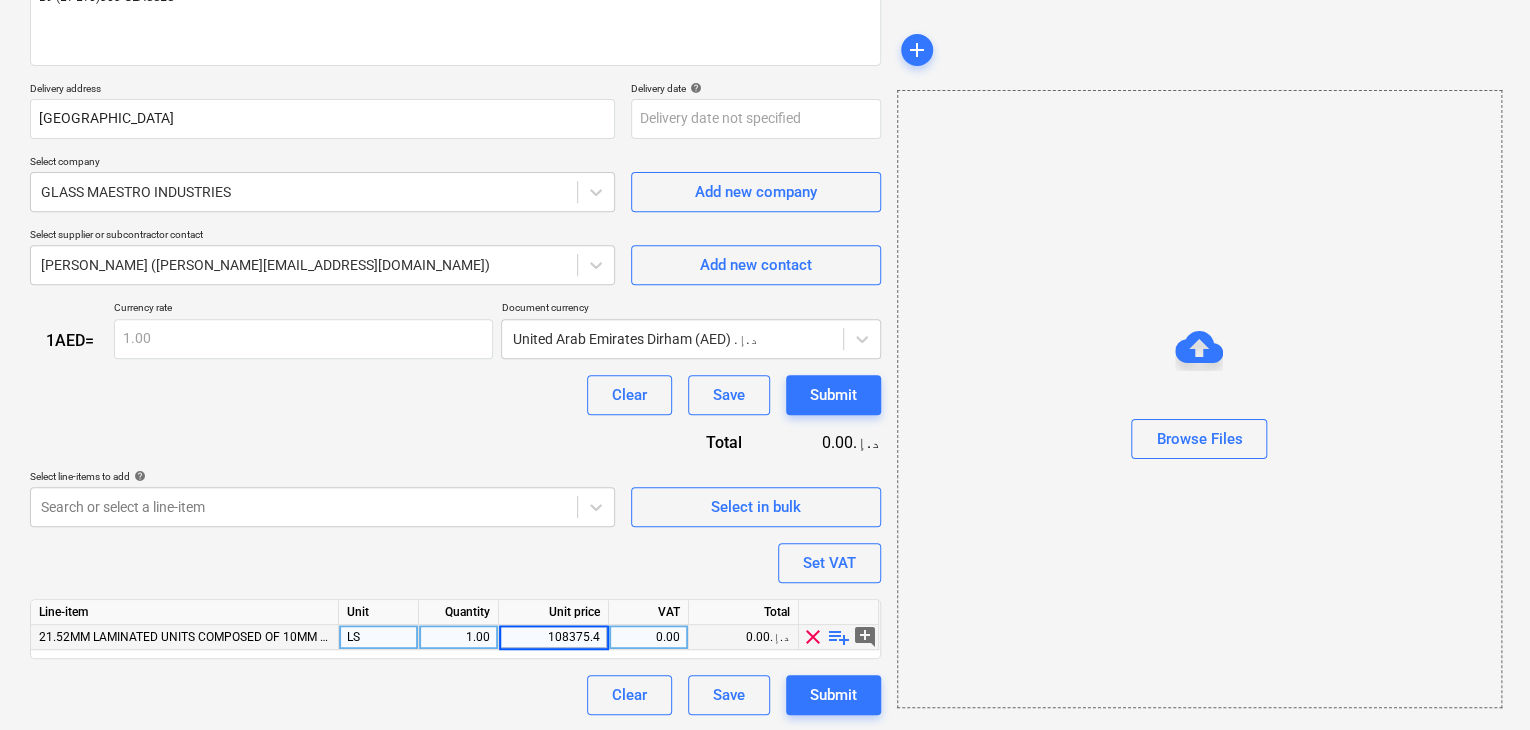 type on "108375.41" 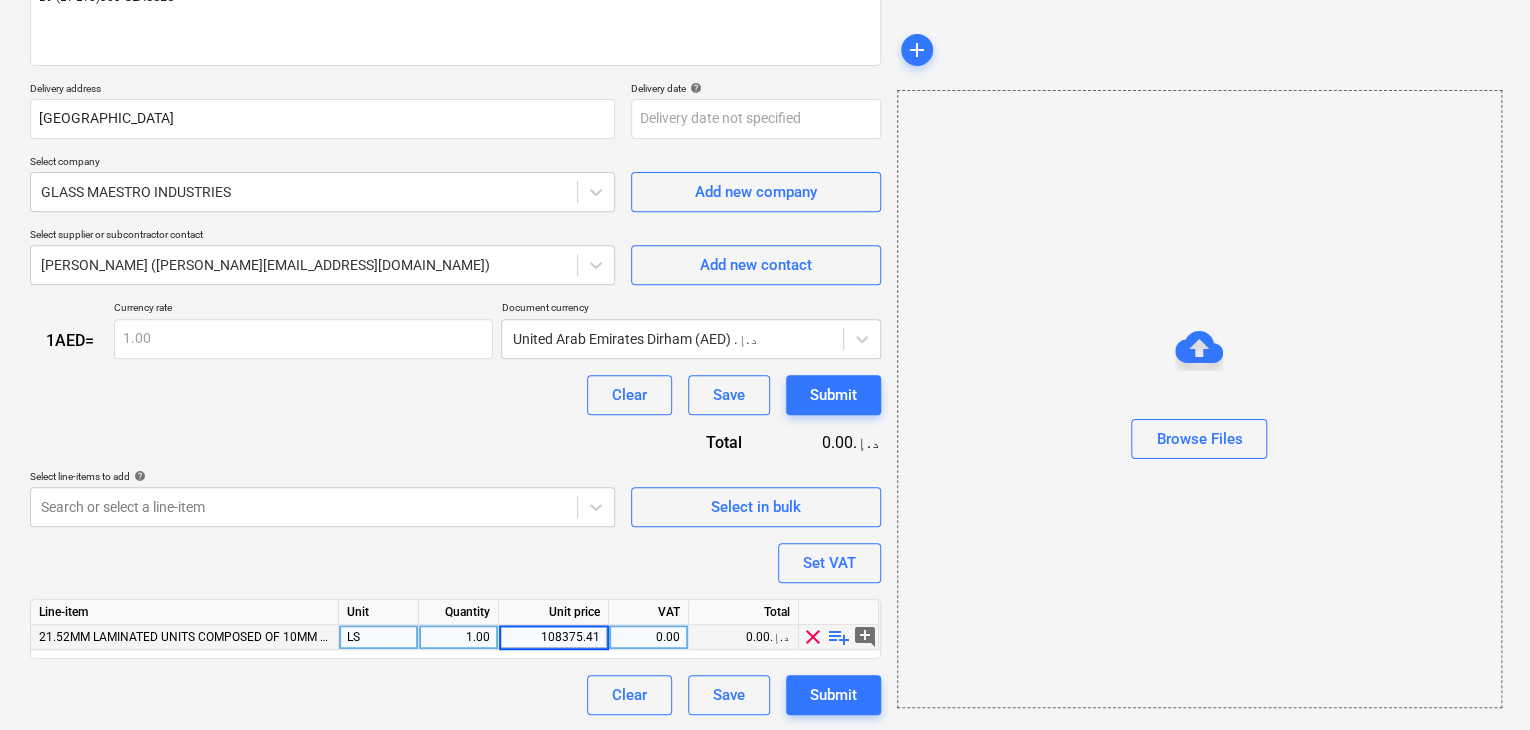 type on "x" 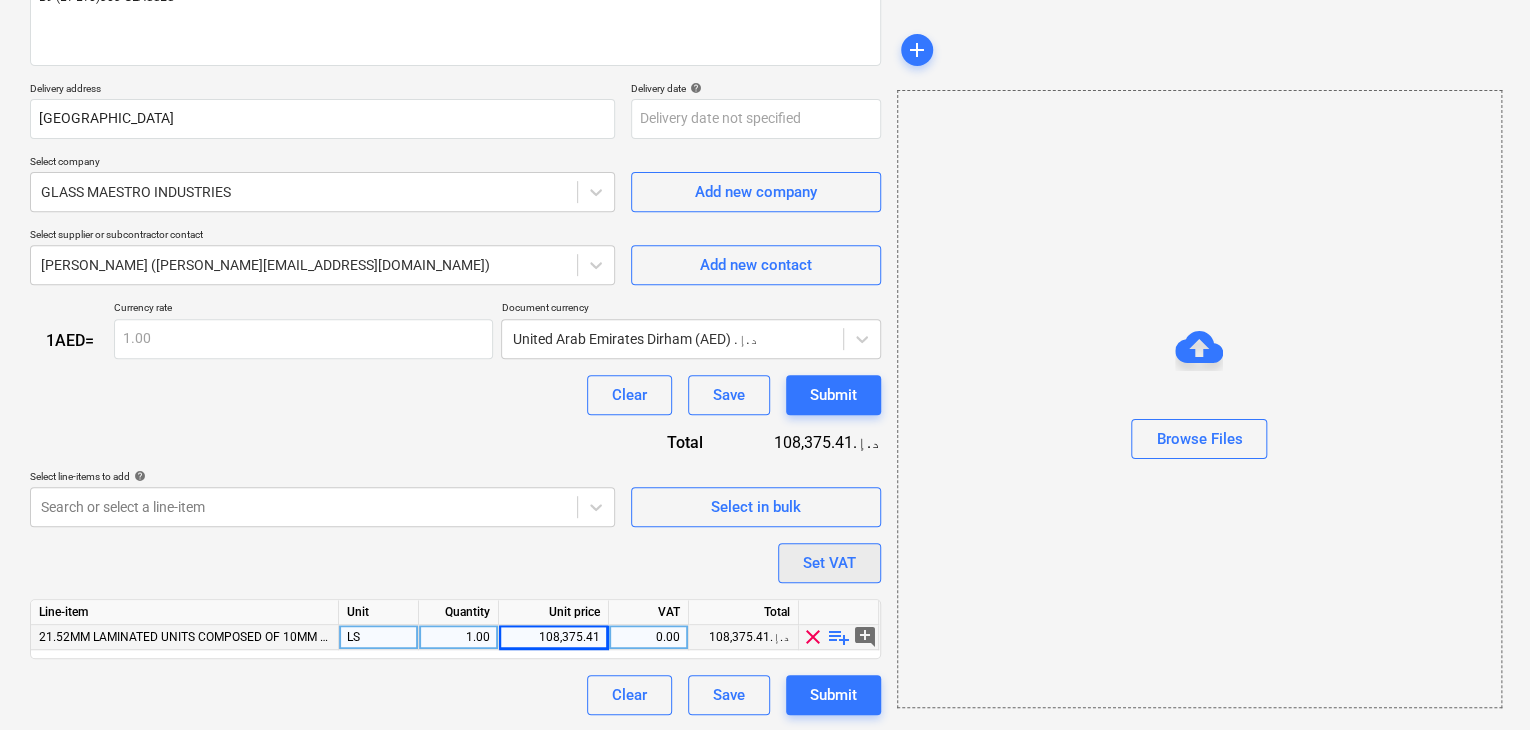 click on "Set VAT" at bounding box center [829, 563] 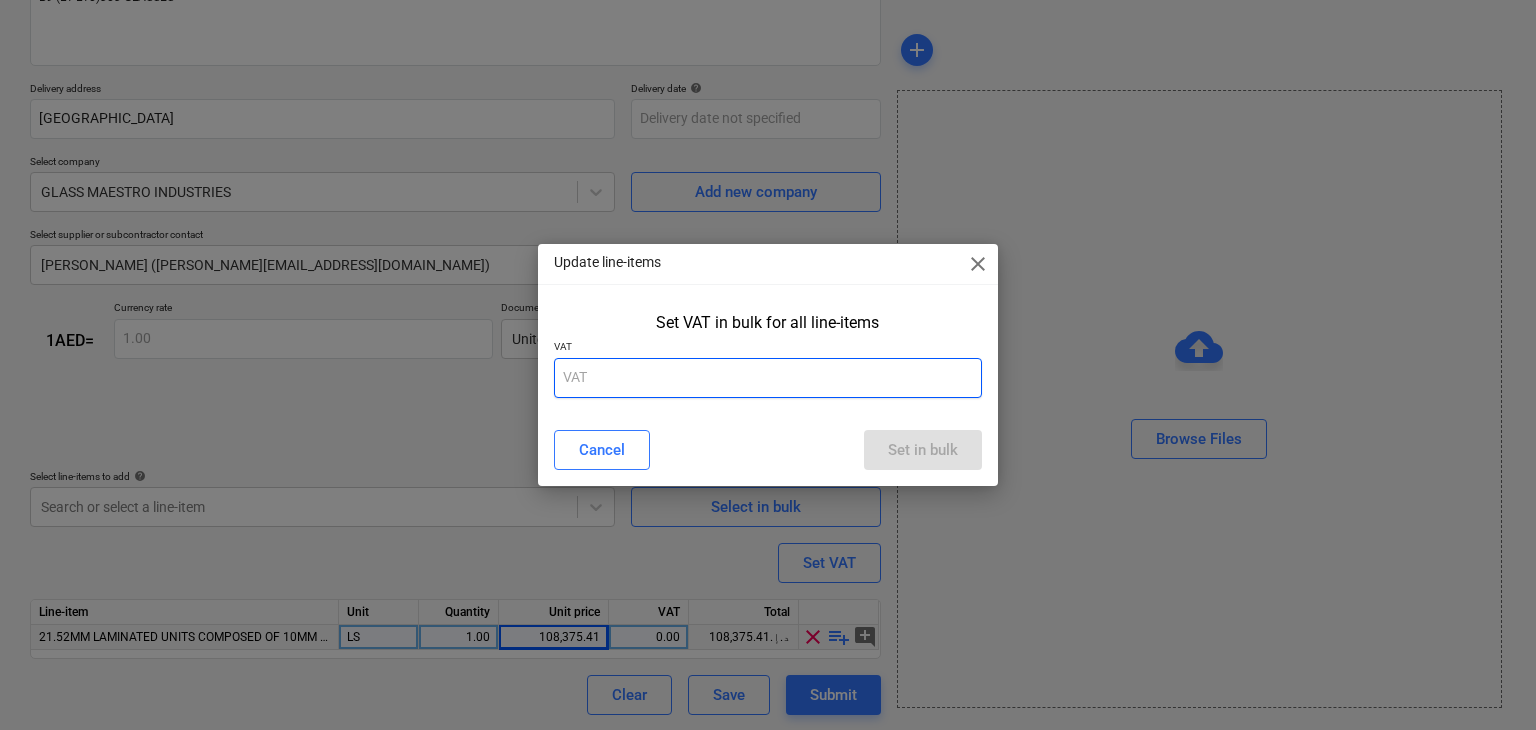 click at bounding box center [768, 378] 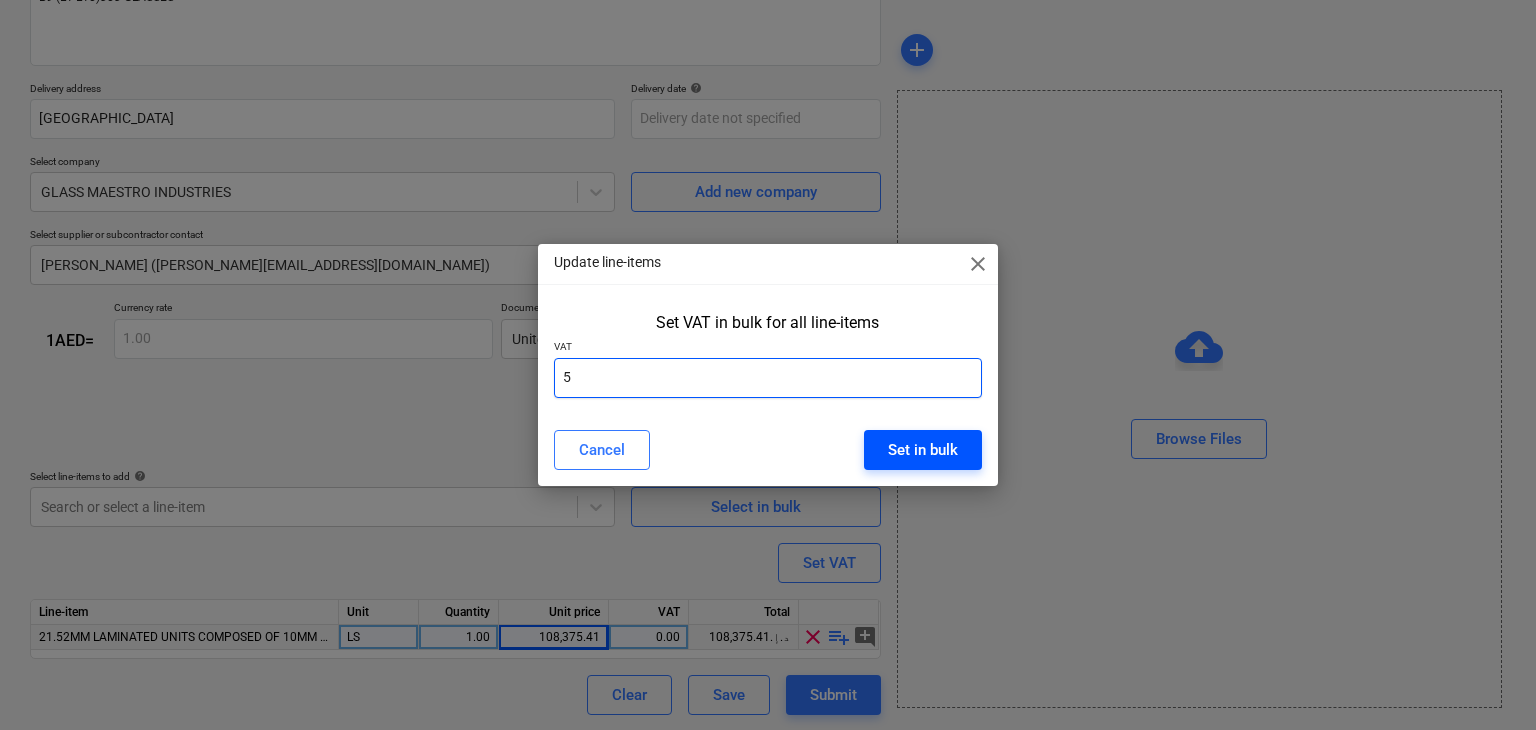 type on "5" 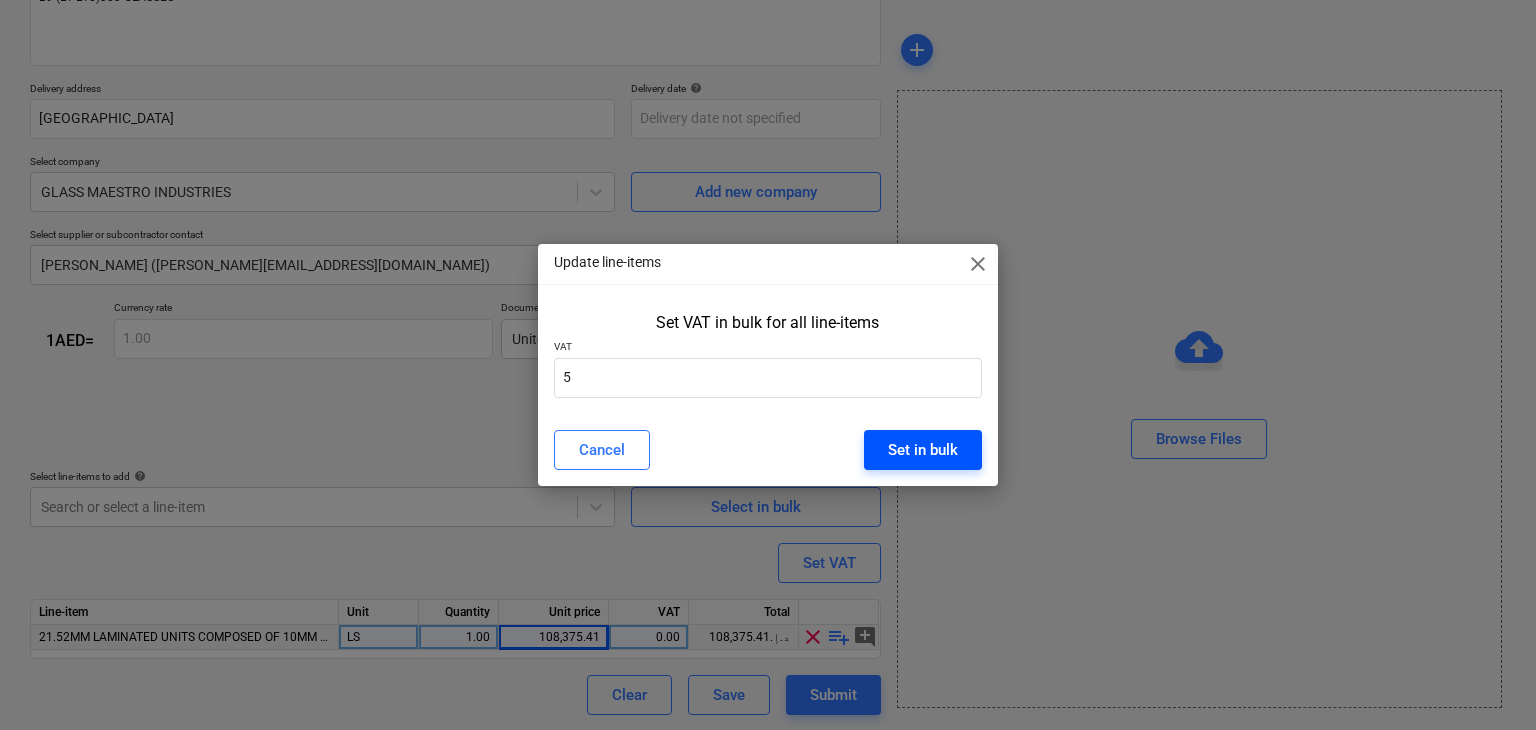 click on "Set in bulk" at bounding box center (923, 450) 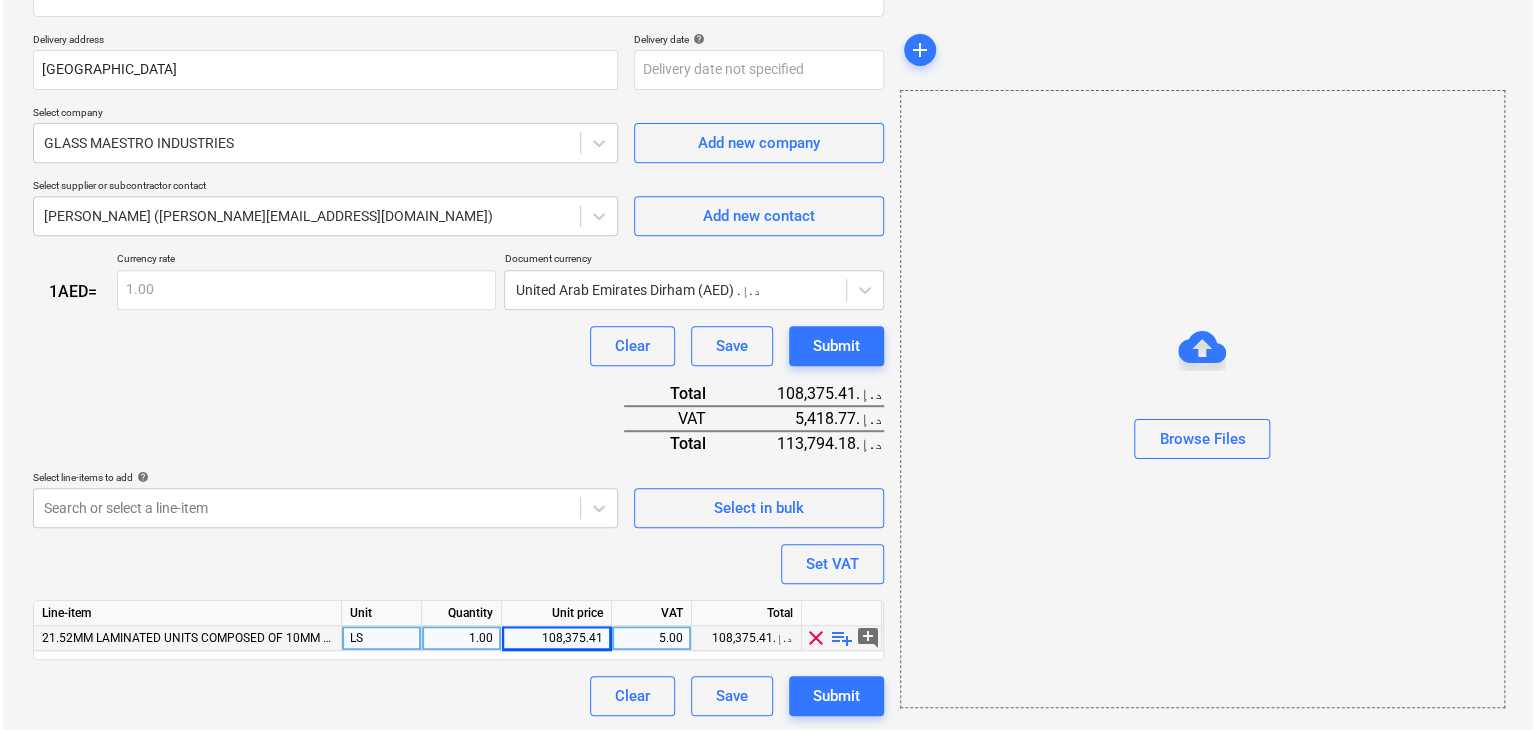 scroll, scrollTop: 342, scrollLeft: 0, axis: vertical 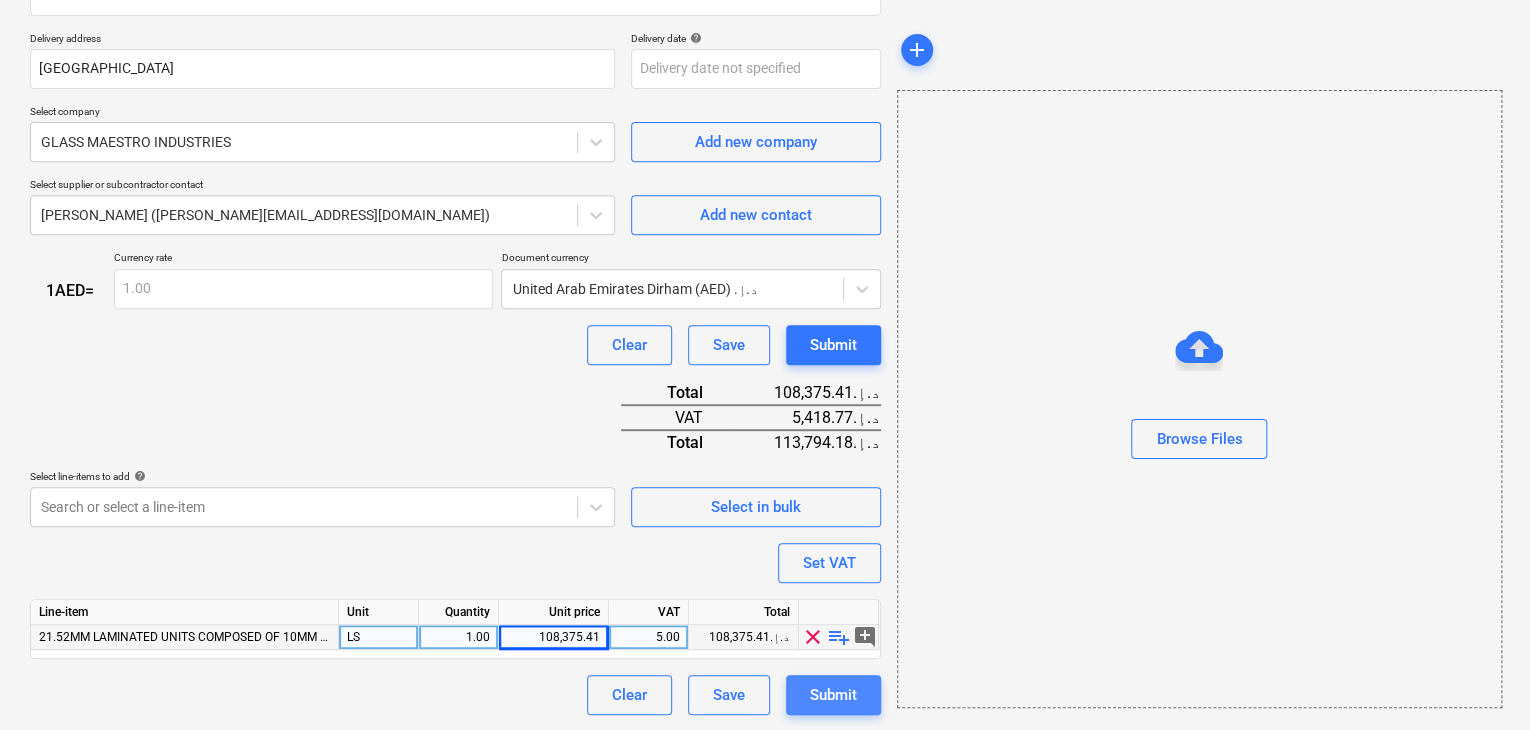 click on "Submit" at bounding box center [833, 695] 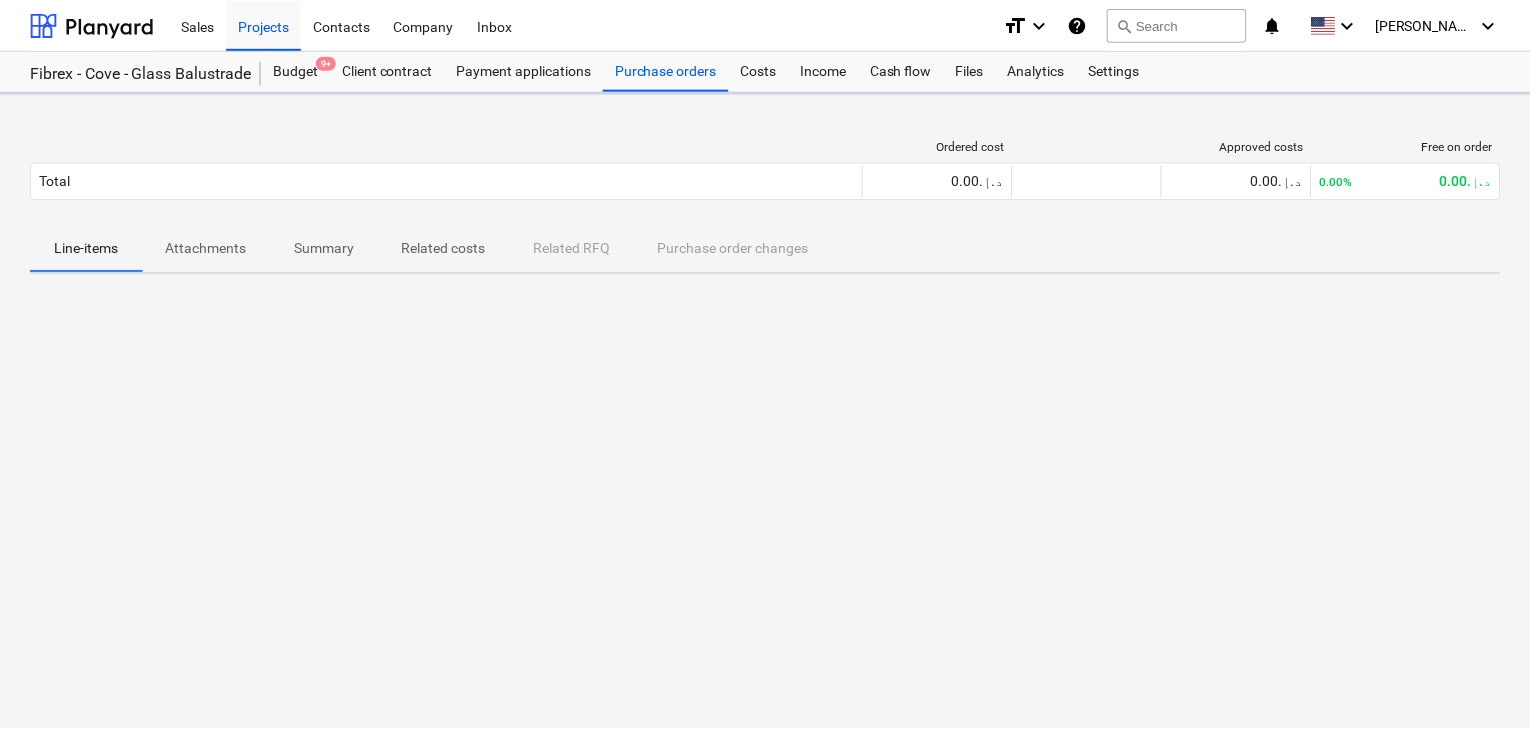 scroll, scrollTop: 0, scrollLeft: 0, axis: both 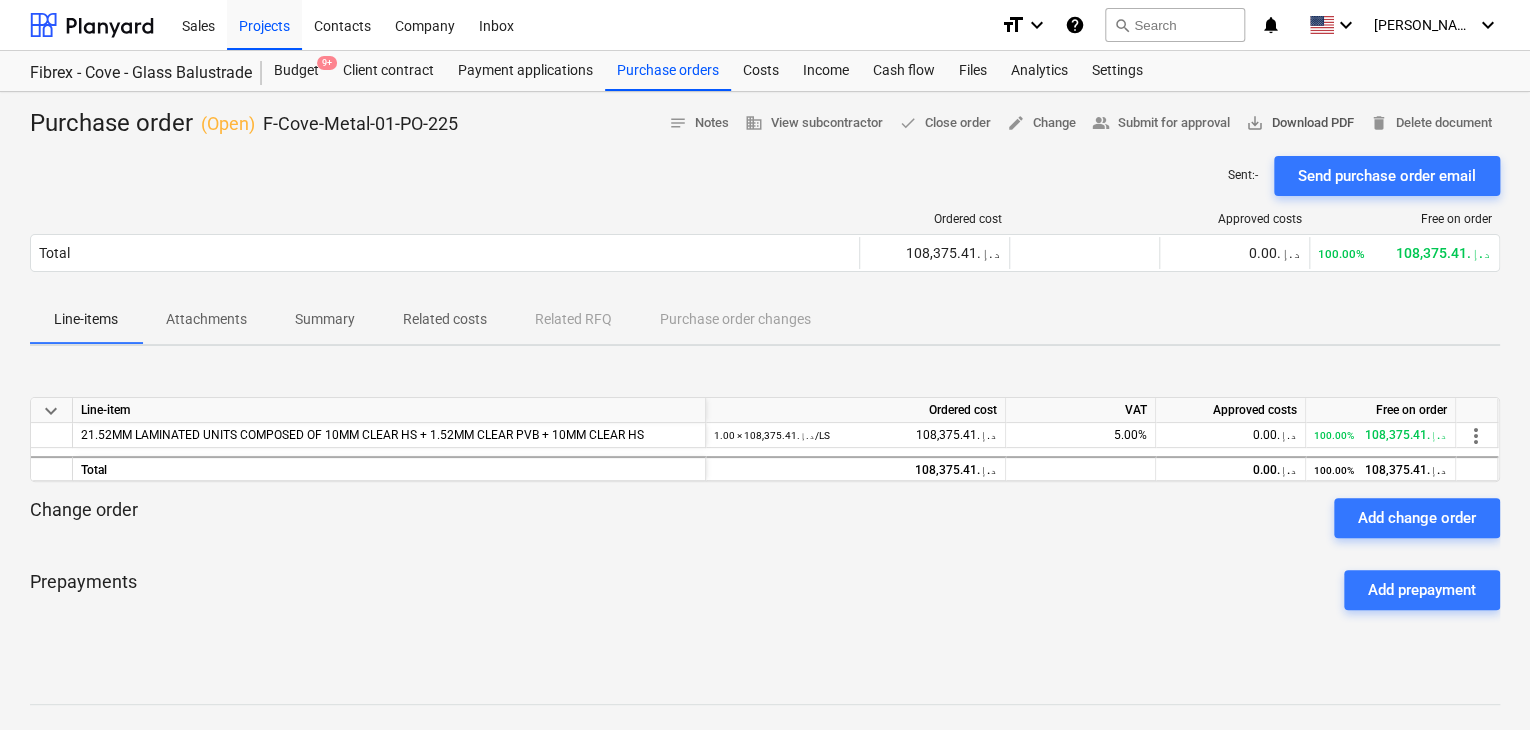 click on "save_alt Download PDF" at bounding box center [1300, 123] 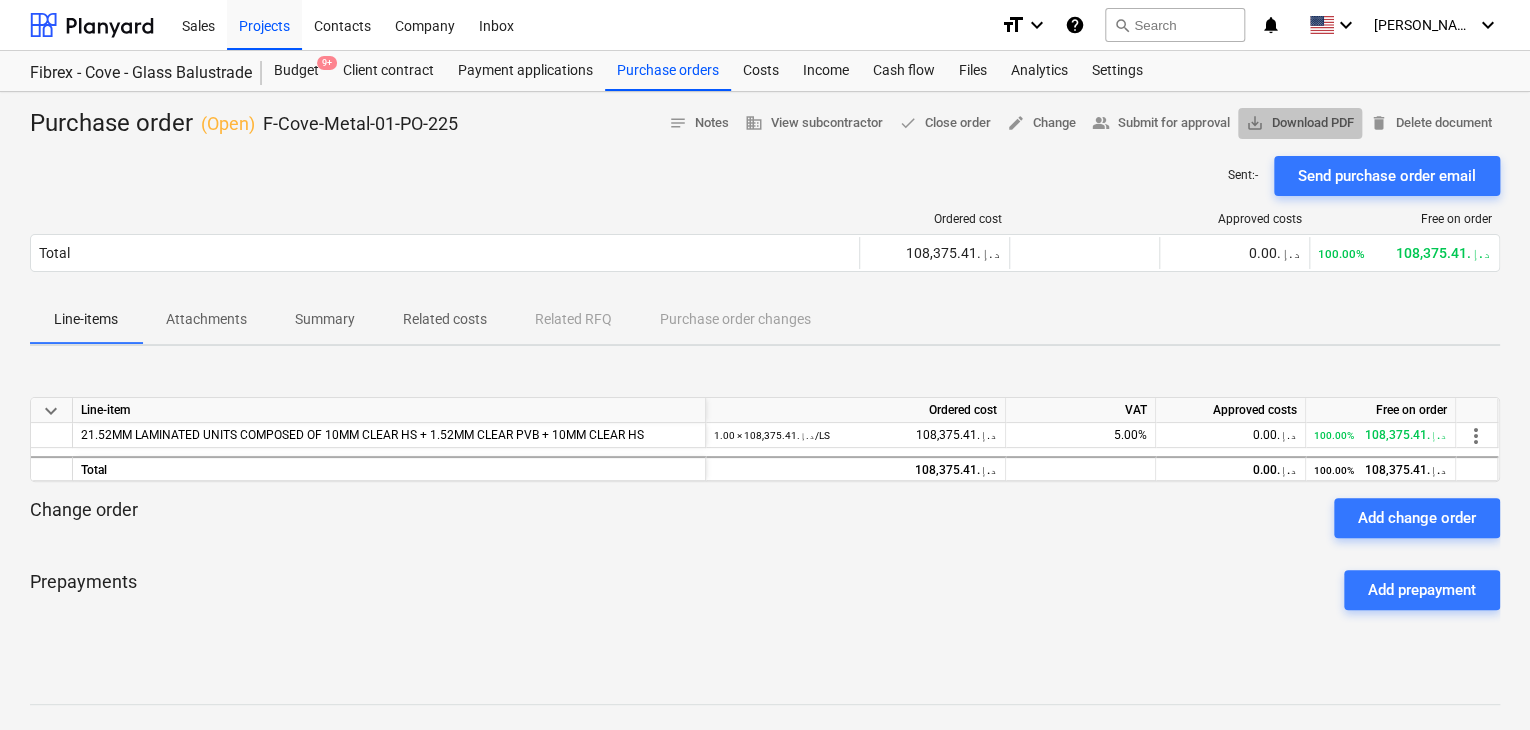 click on "save_alt Download PDF" at bounding box center [1300, 123] 